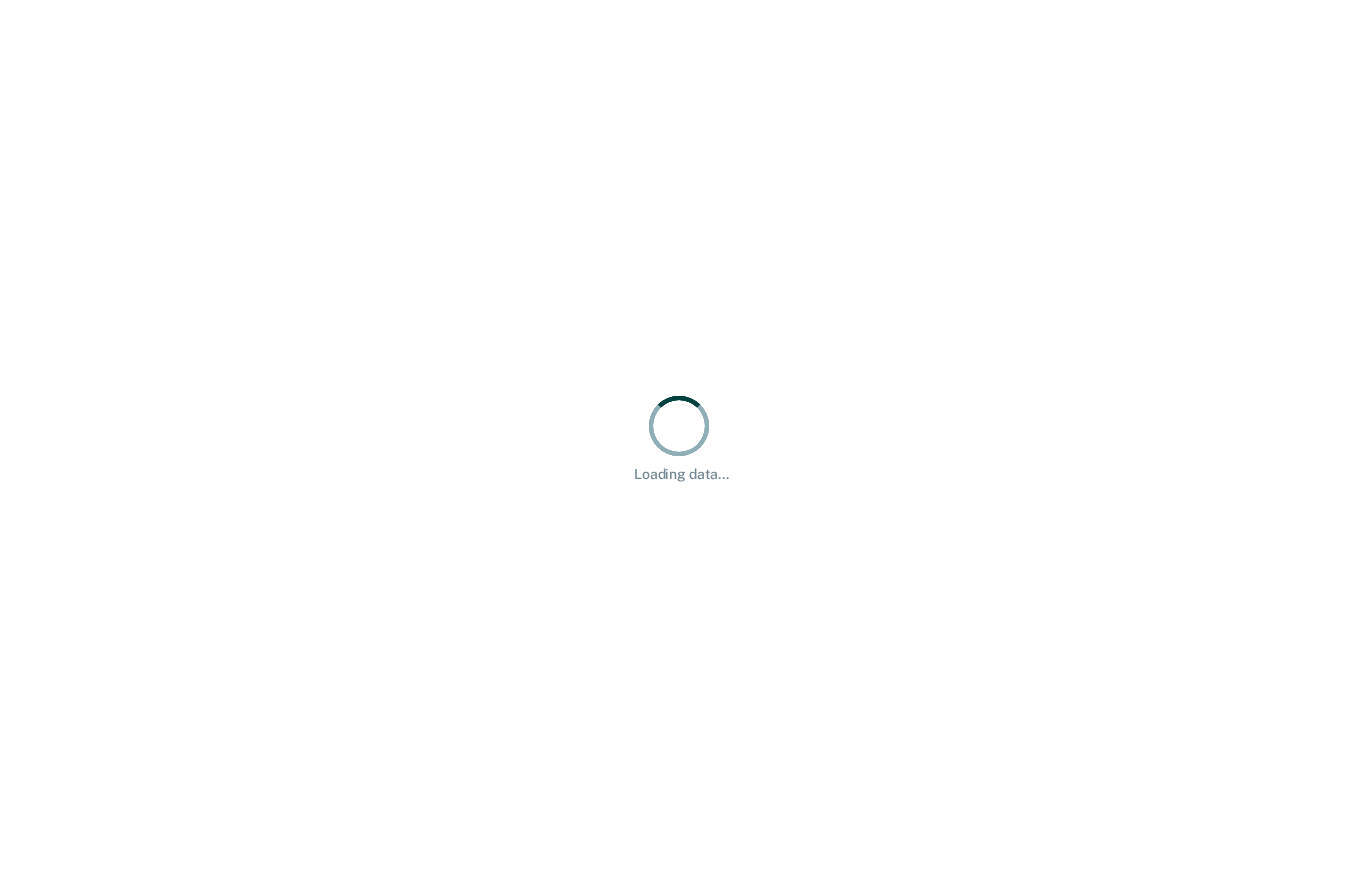 scroll, scrollTop: 0, scrollLeft: 0, axis: both 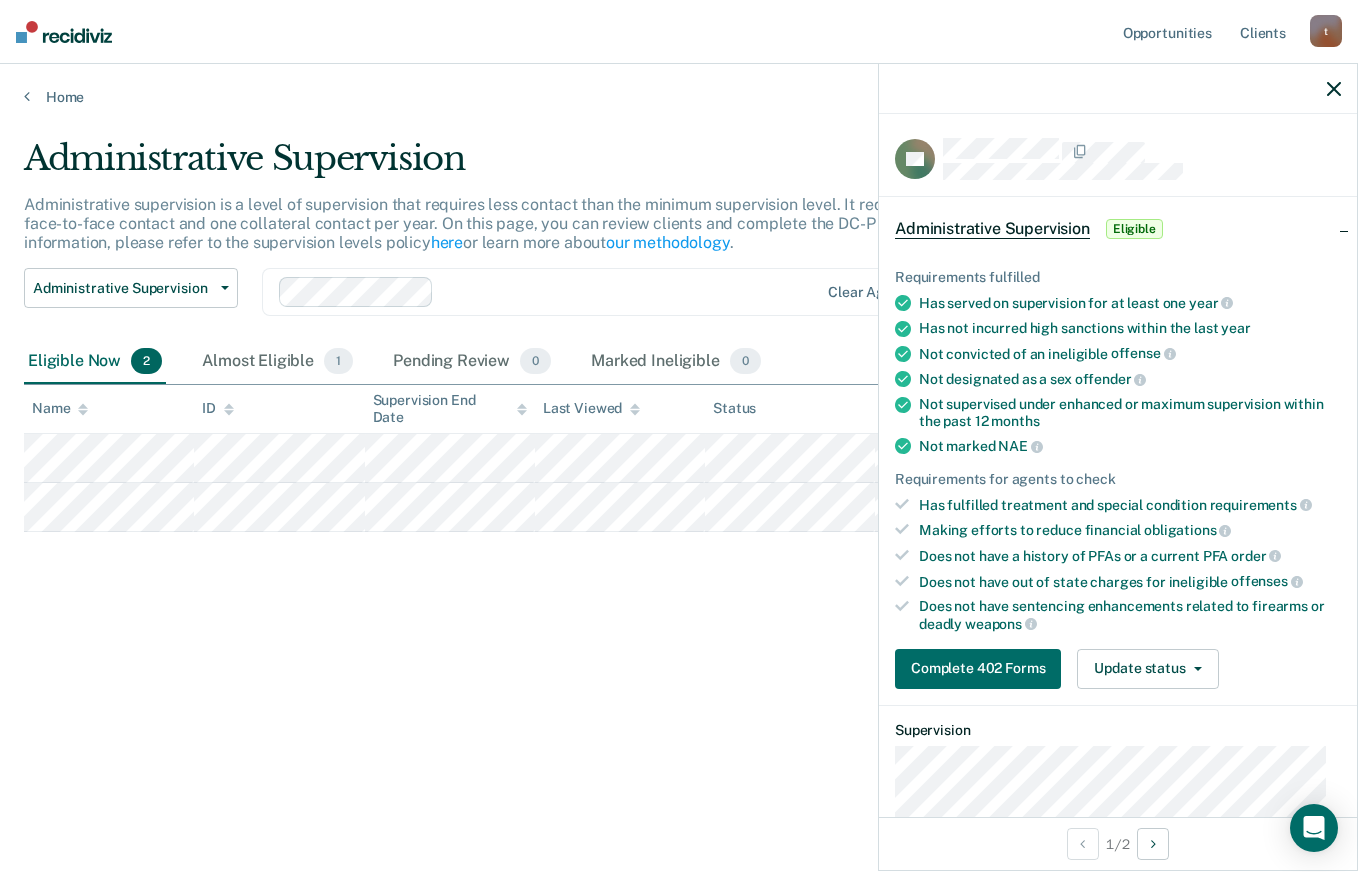 click 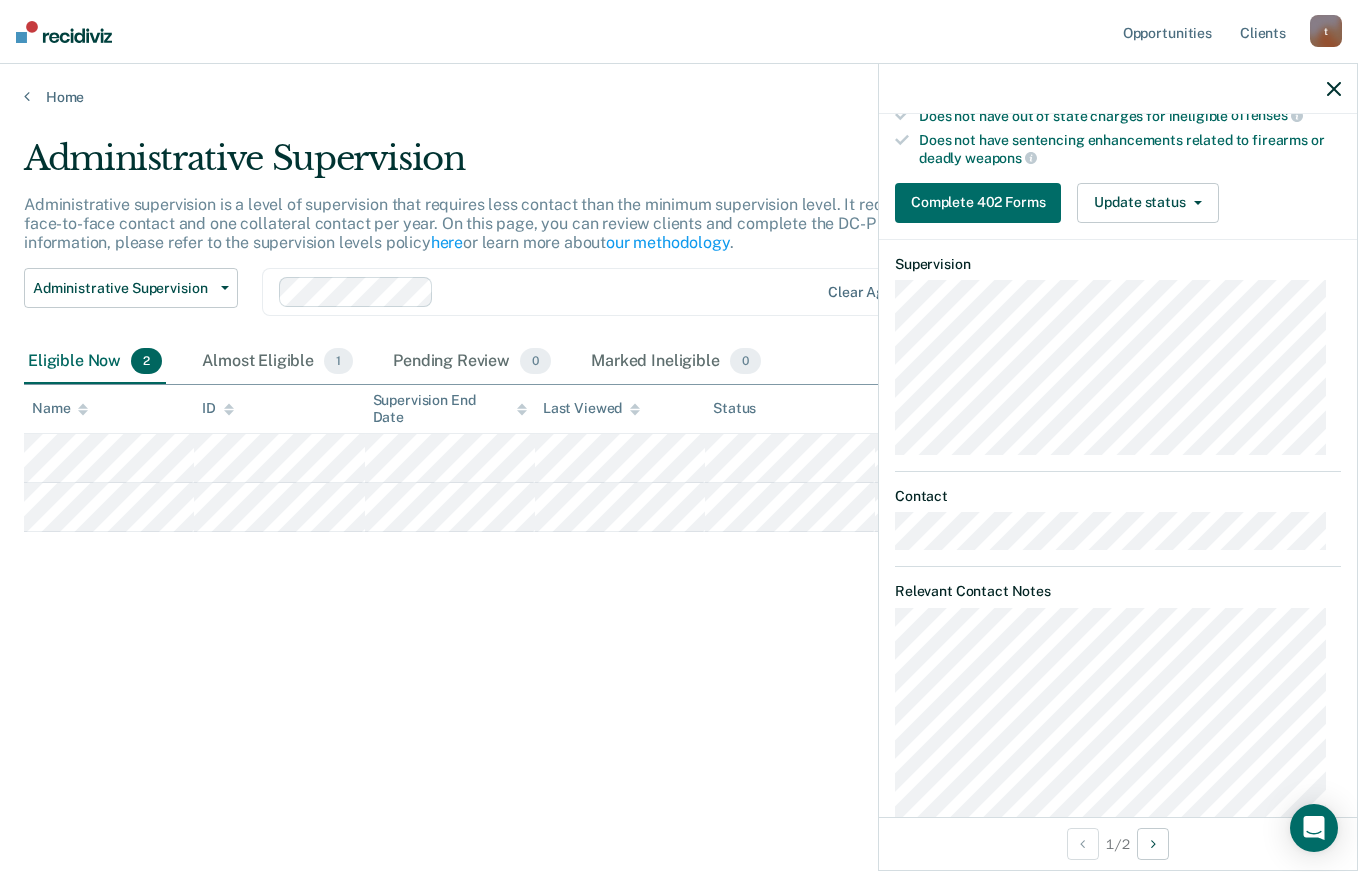 scroll, scrollTop: 500, scrollLeft: 0, axis: vertical 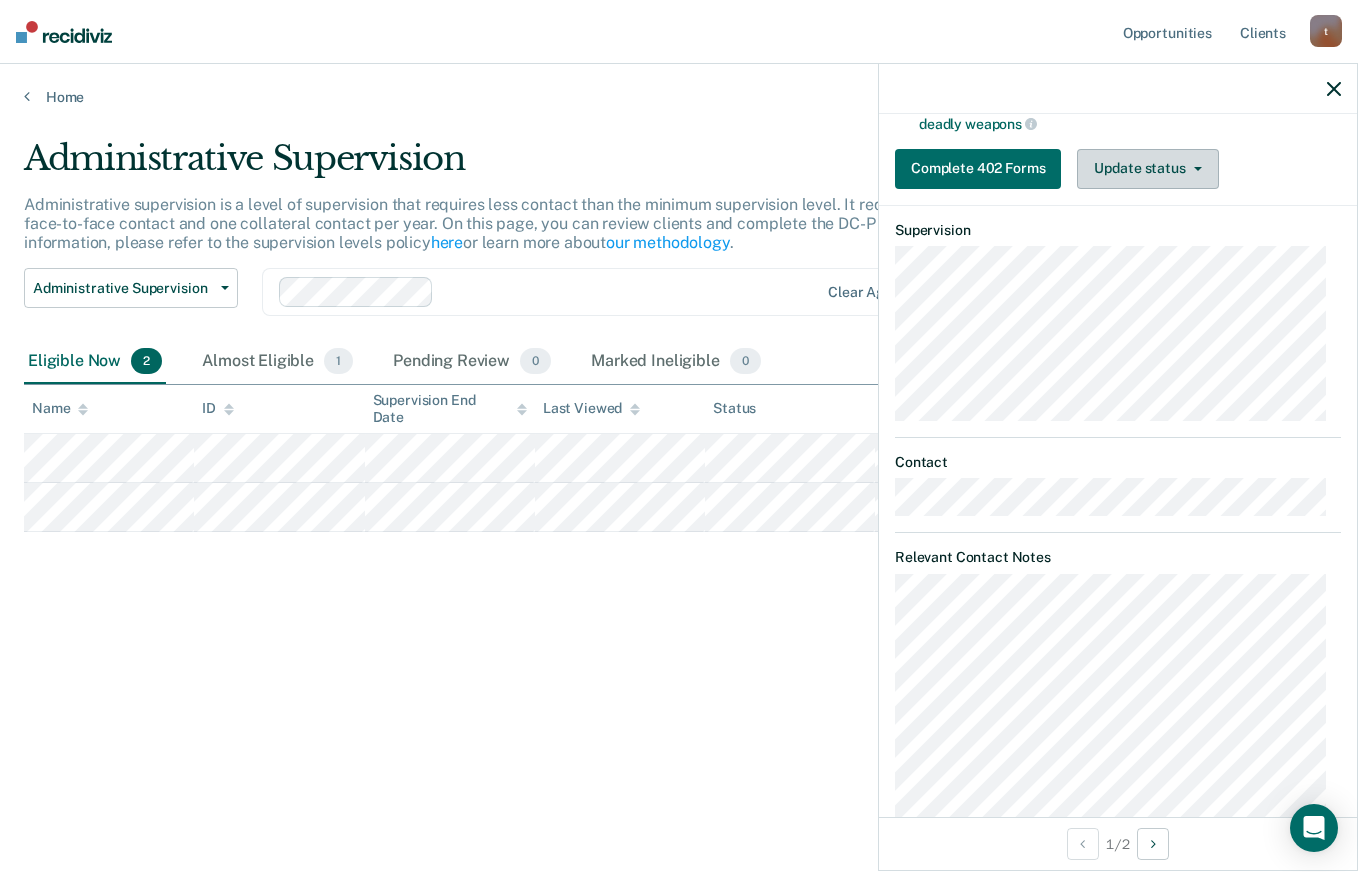 click at bounding box center (1194, 169) 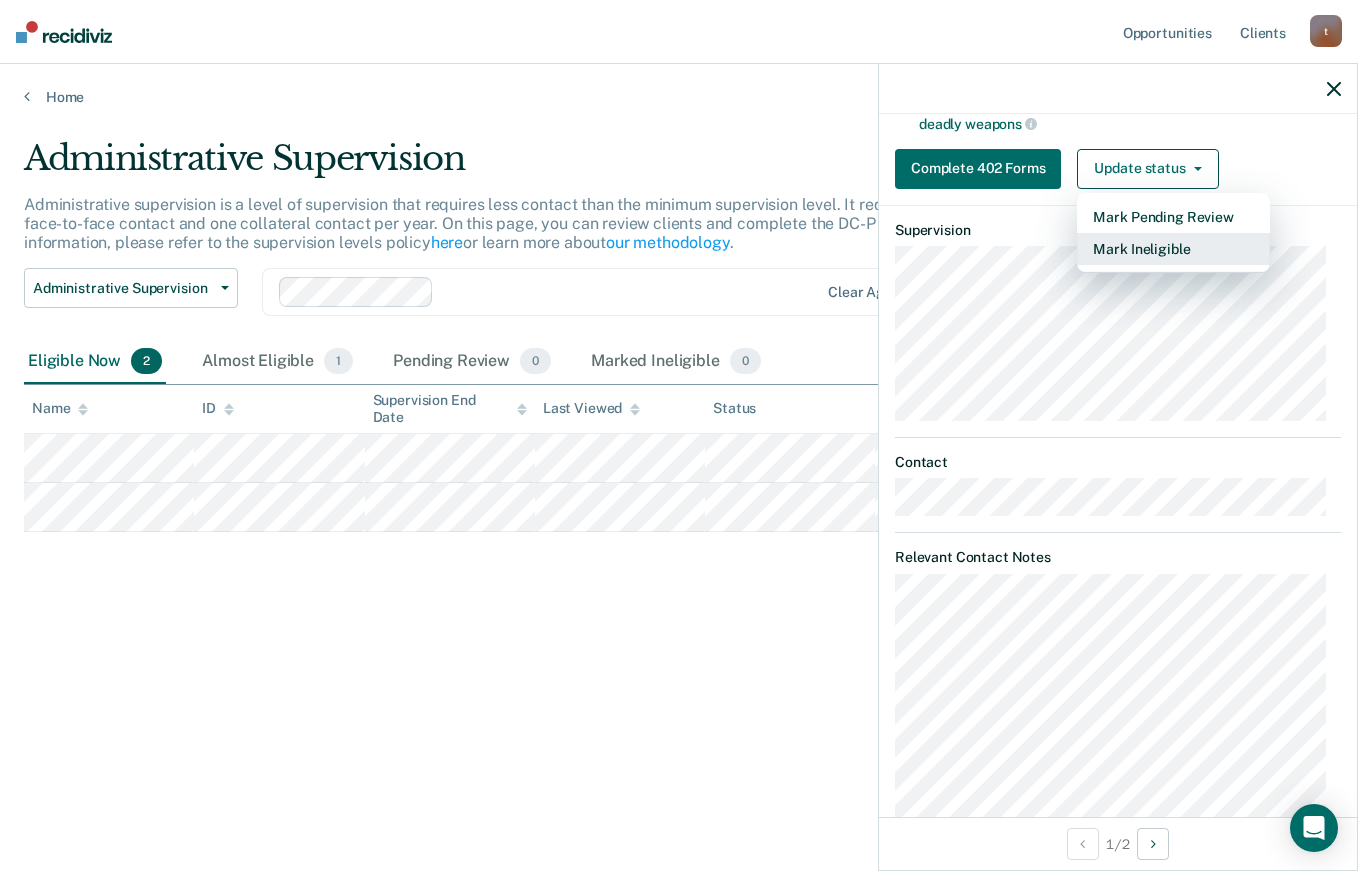 click on "Mark Ineligible" at bounding box center (1173, 249) 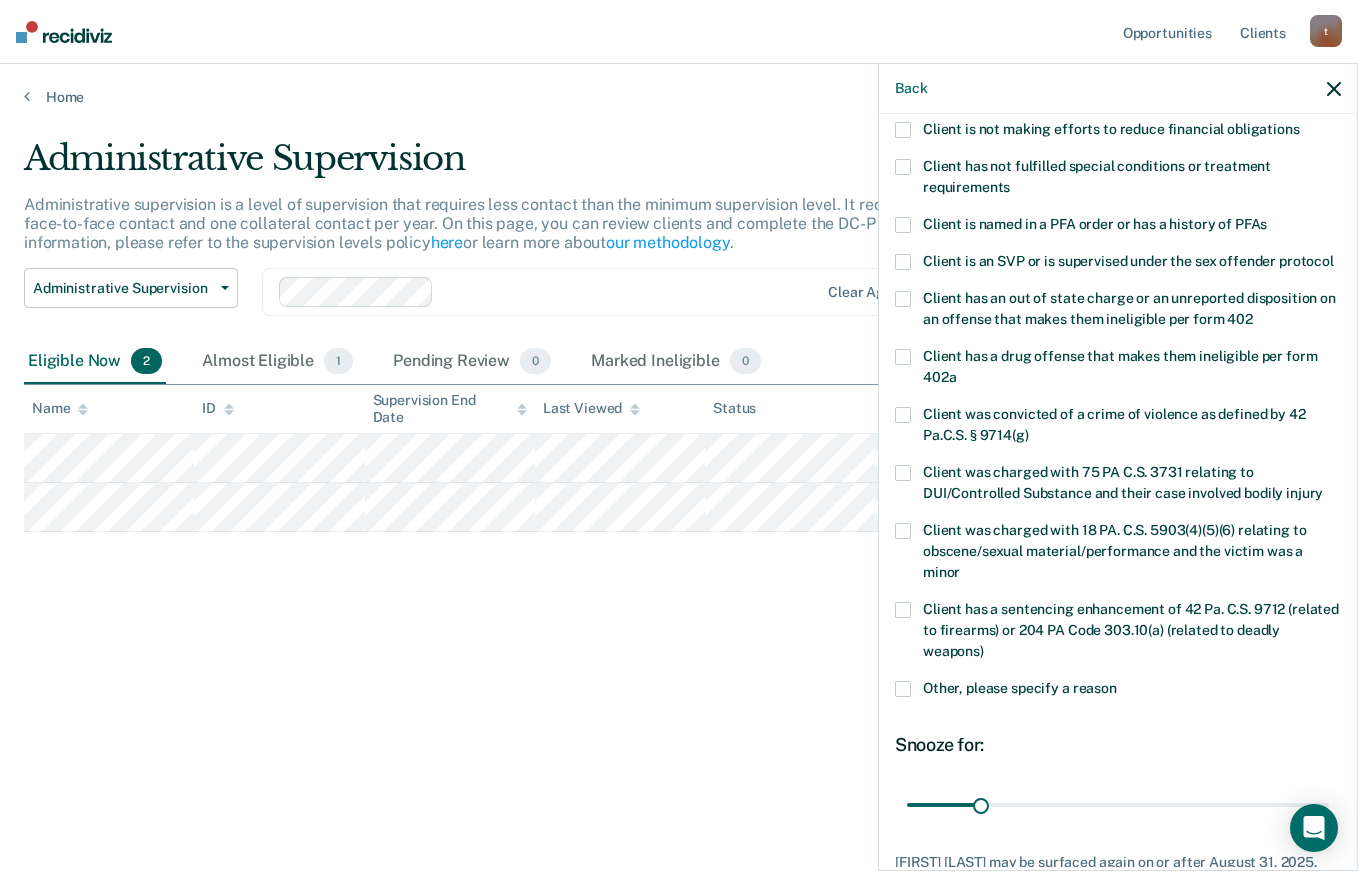 scroll, scrollTop: 0, scrollLeft: 0, axis: both 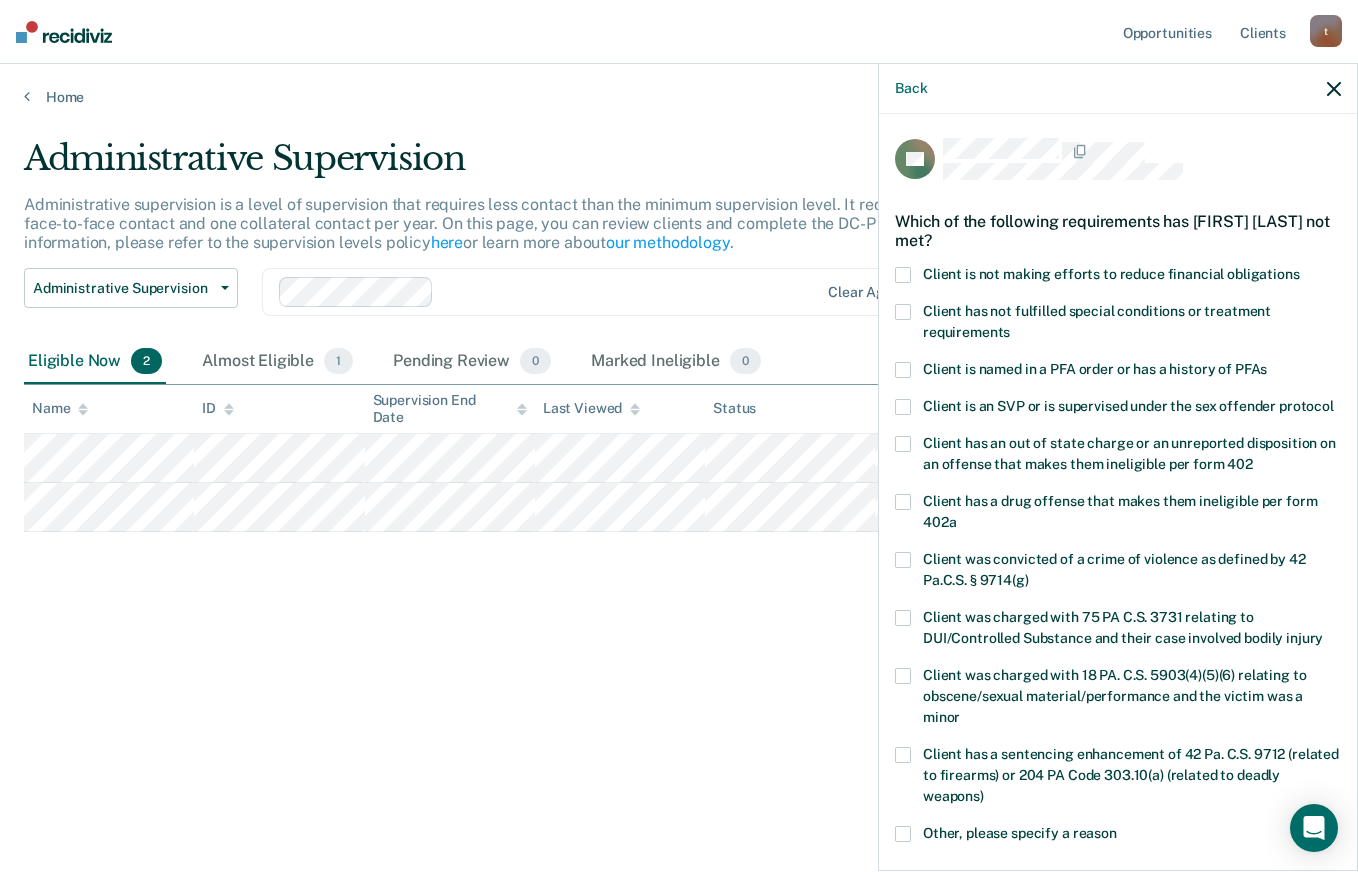 click at bounding box center (903, 275) 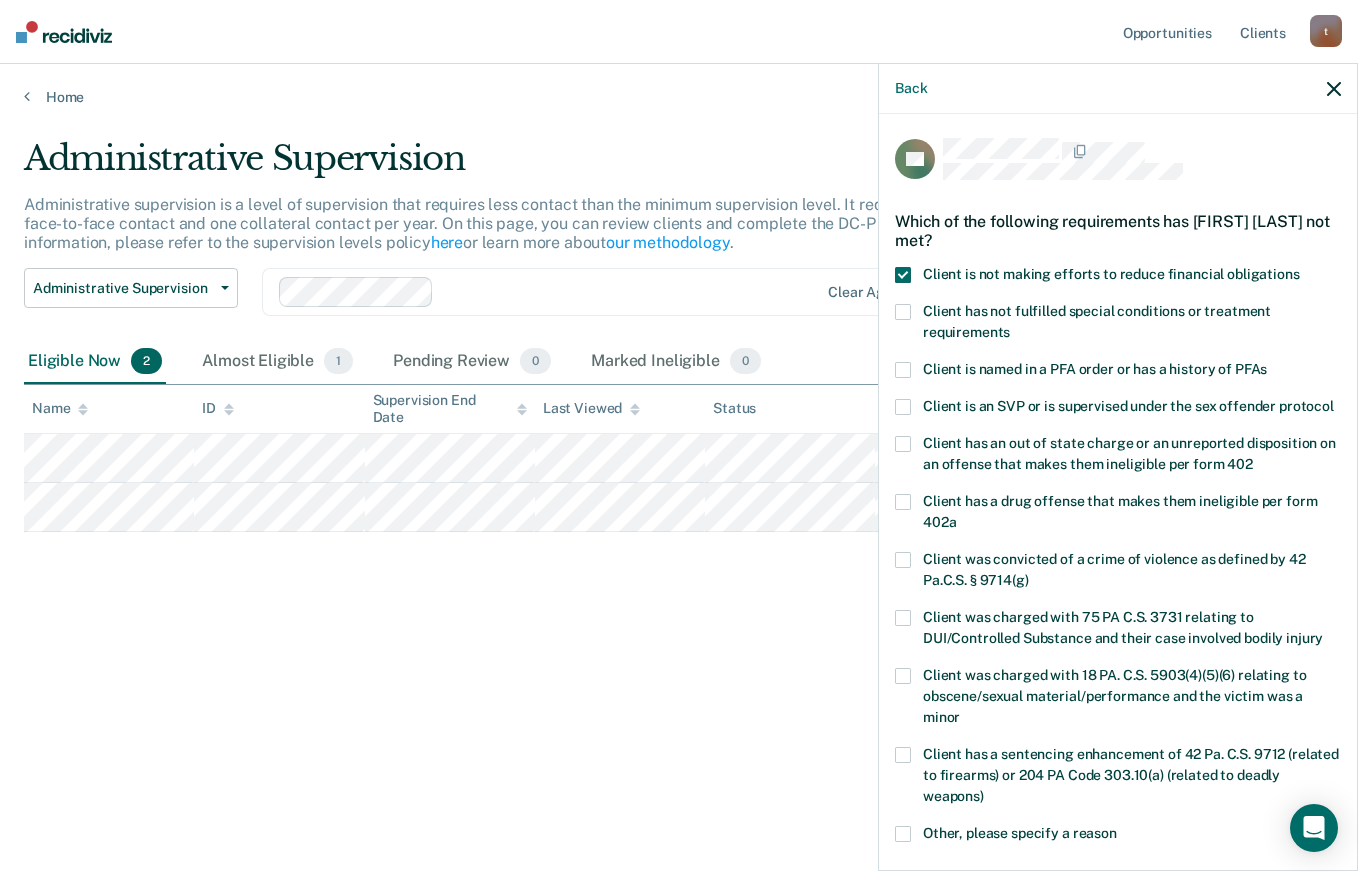 scroll, scrollTop: 294, scrollLeft: 0, axis: vertical 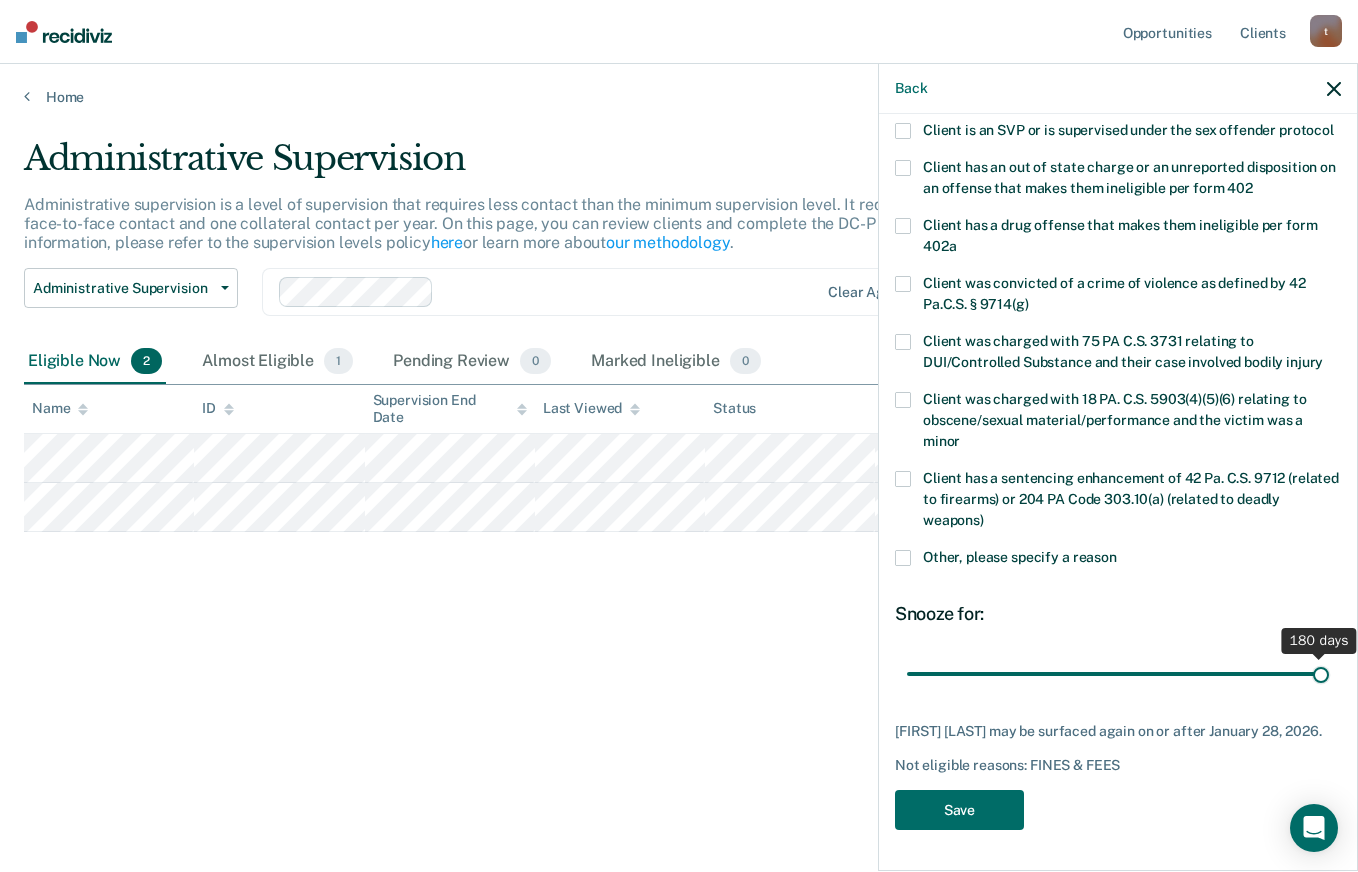 drag, startPoint x: 979, startPoint y: 673, endPoint x: 1314, endPoint y: 710, distance: 337.03708 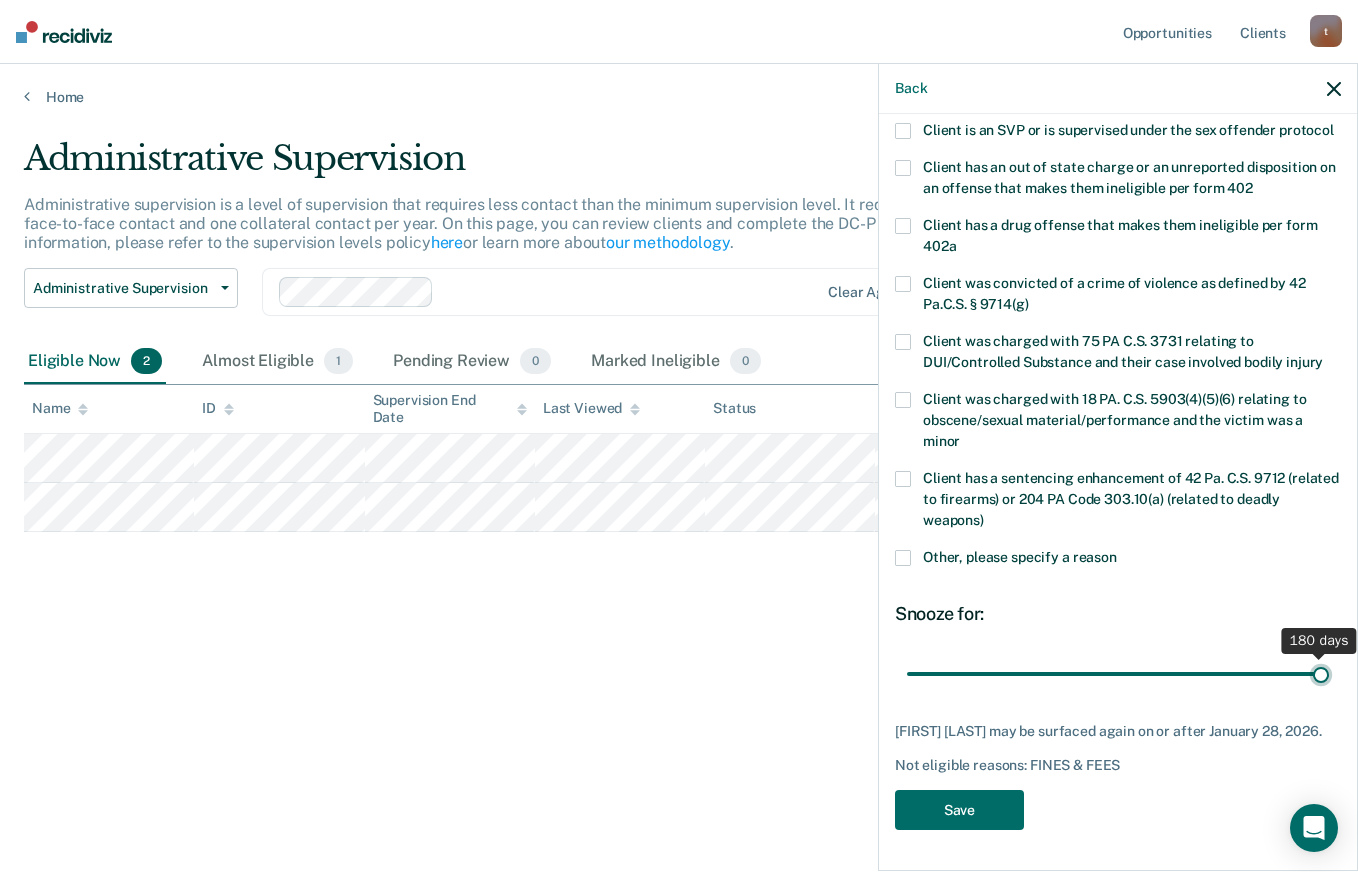 type on "180" 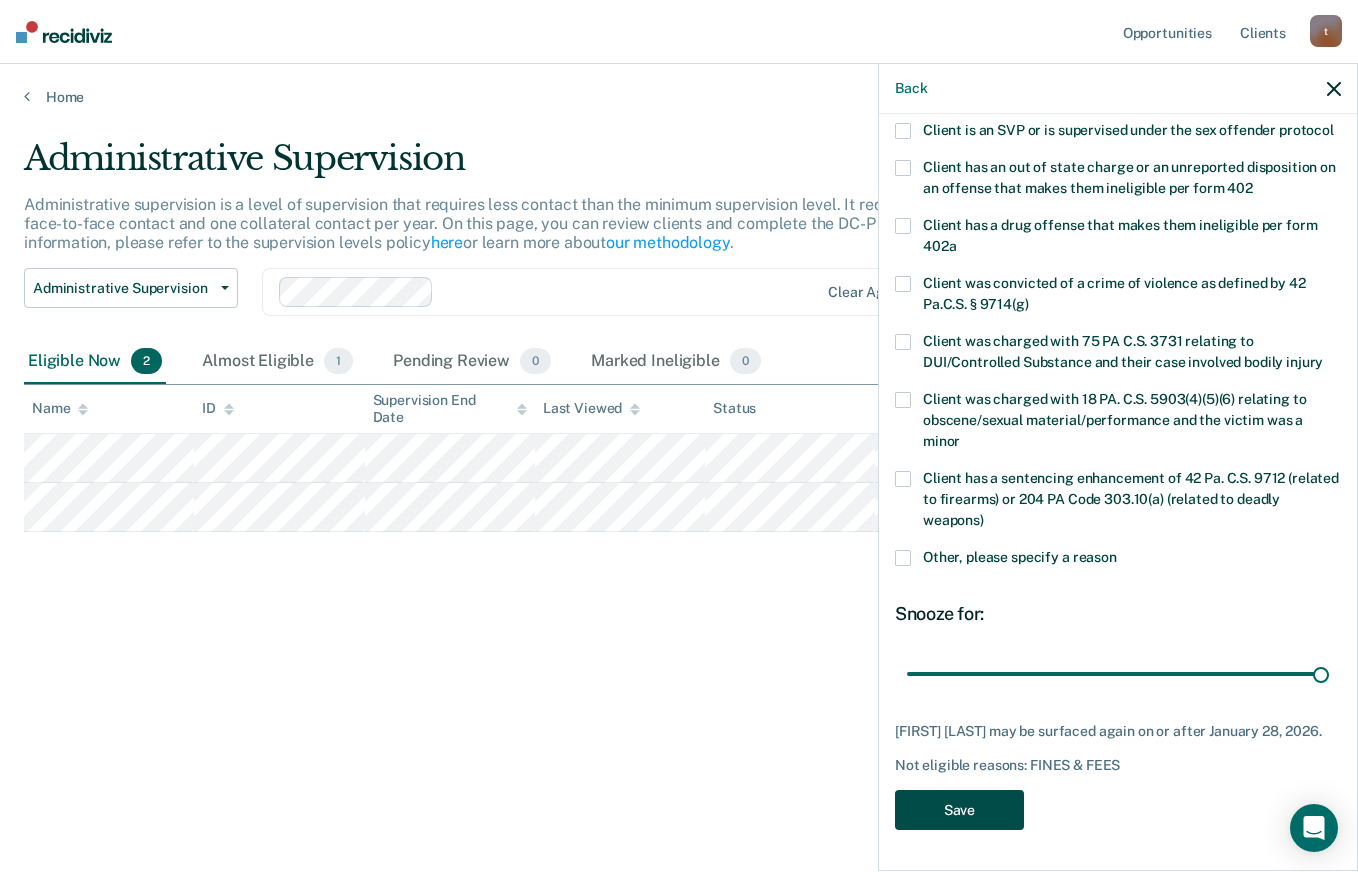 click on "Save" at bounding box center [959, 810] 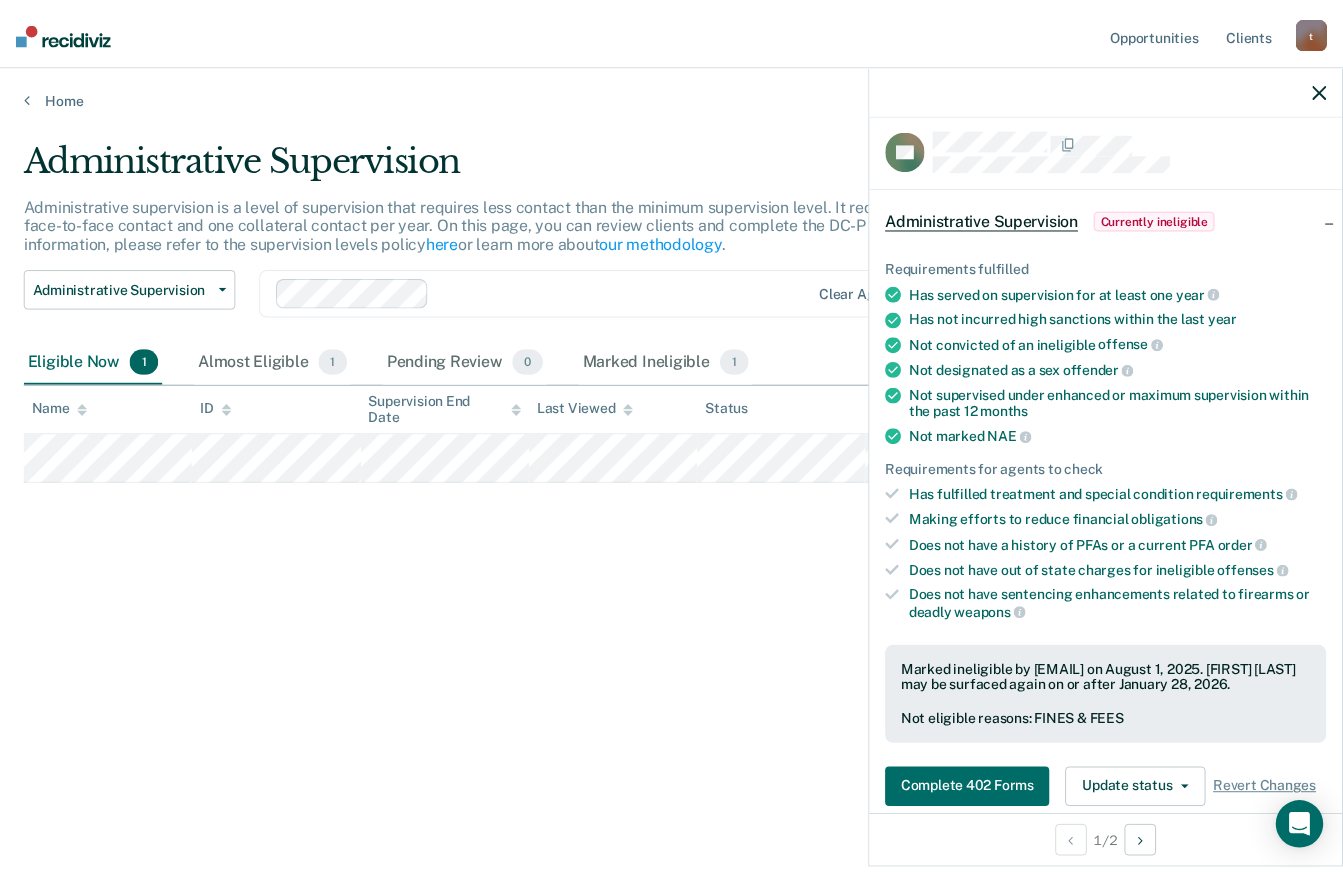 scroll, scrollTop: 0, scrollLeft: 0, axis: both 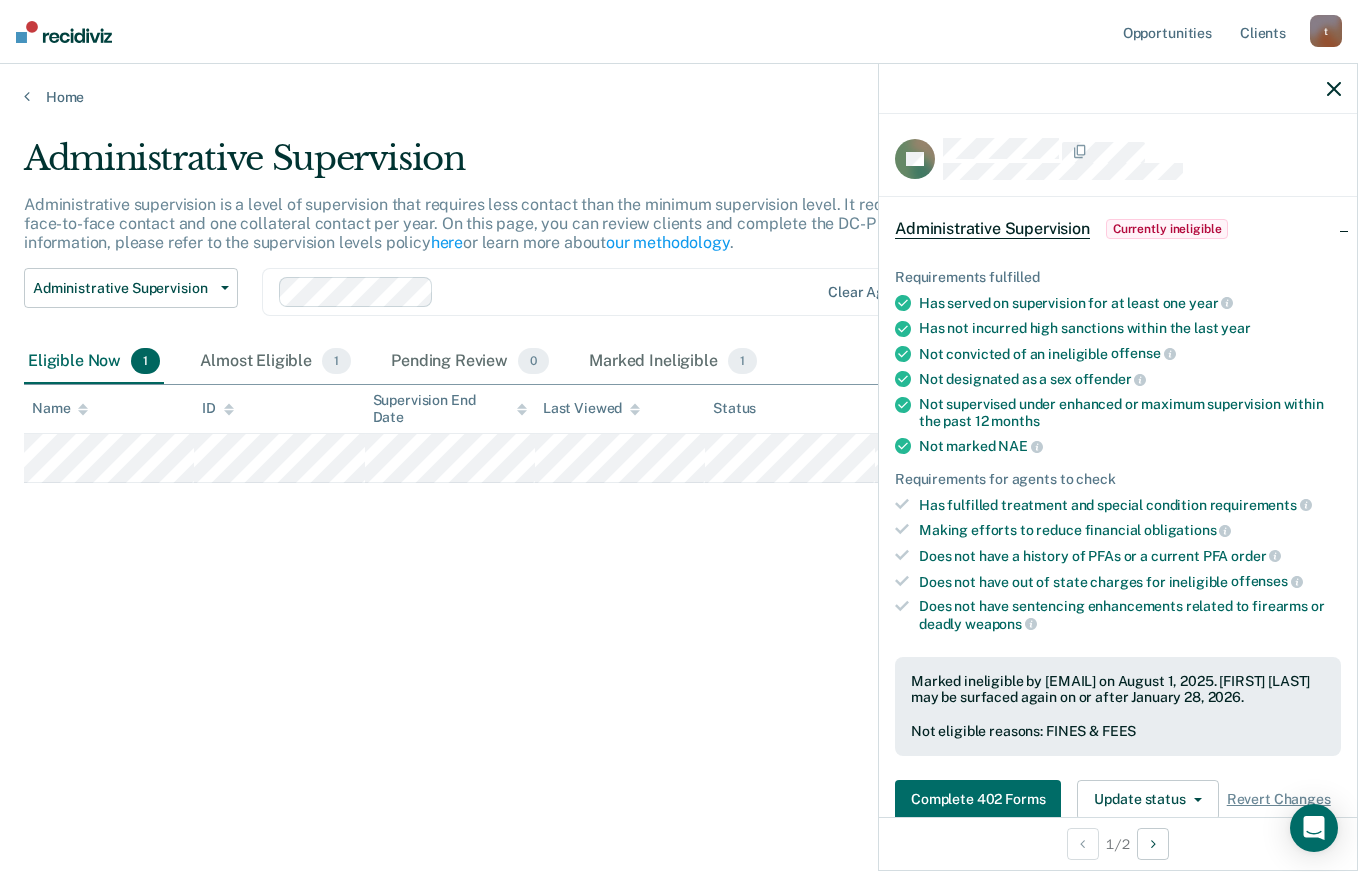 click 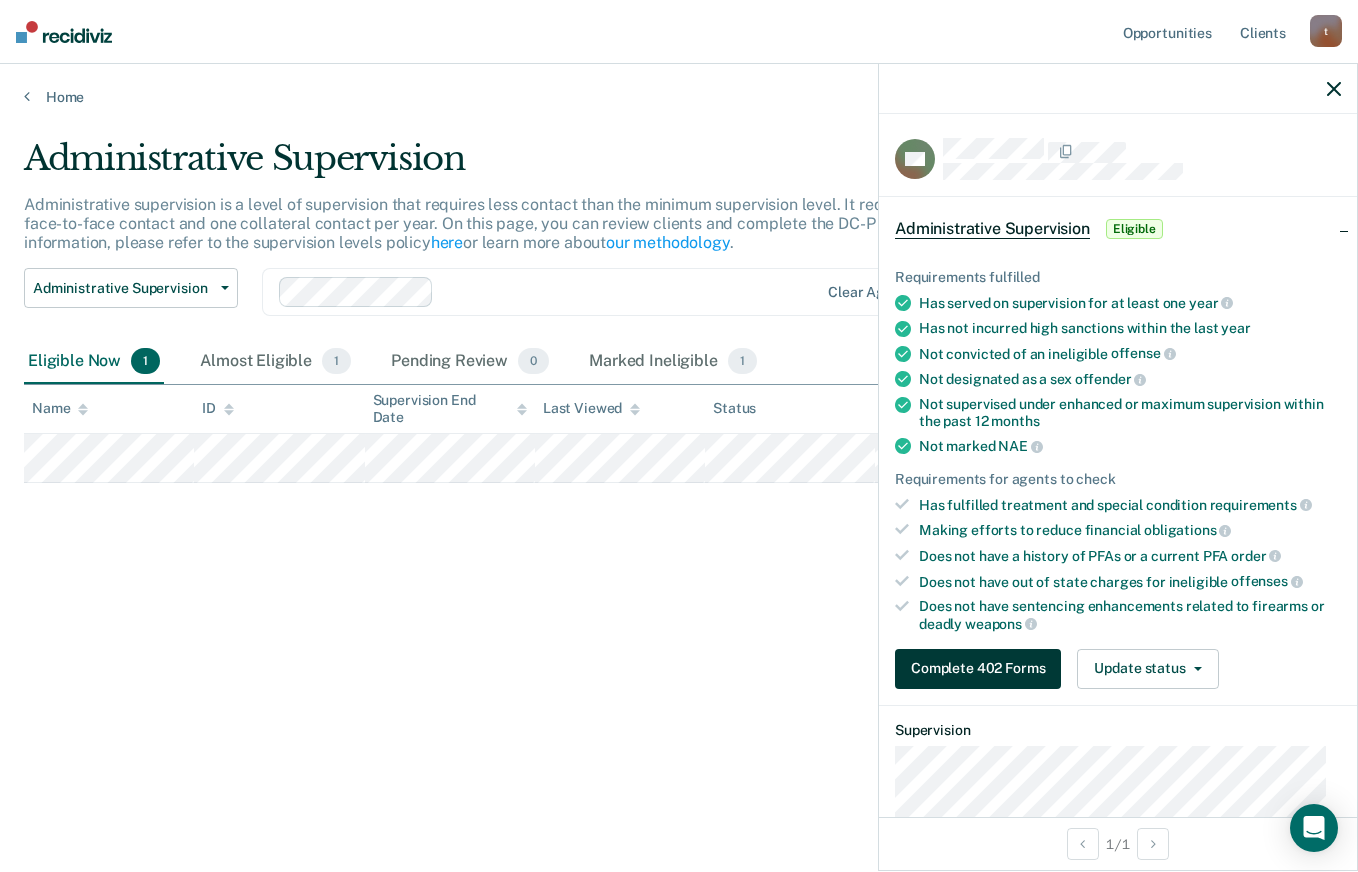 click on "Complete 402 Forms" at bounding box center (978, 669) 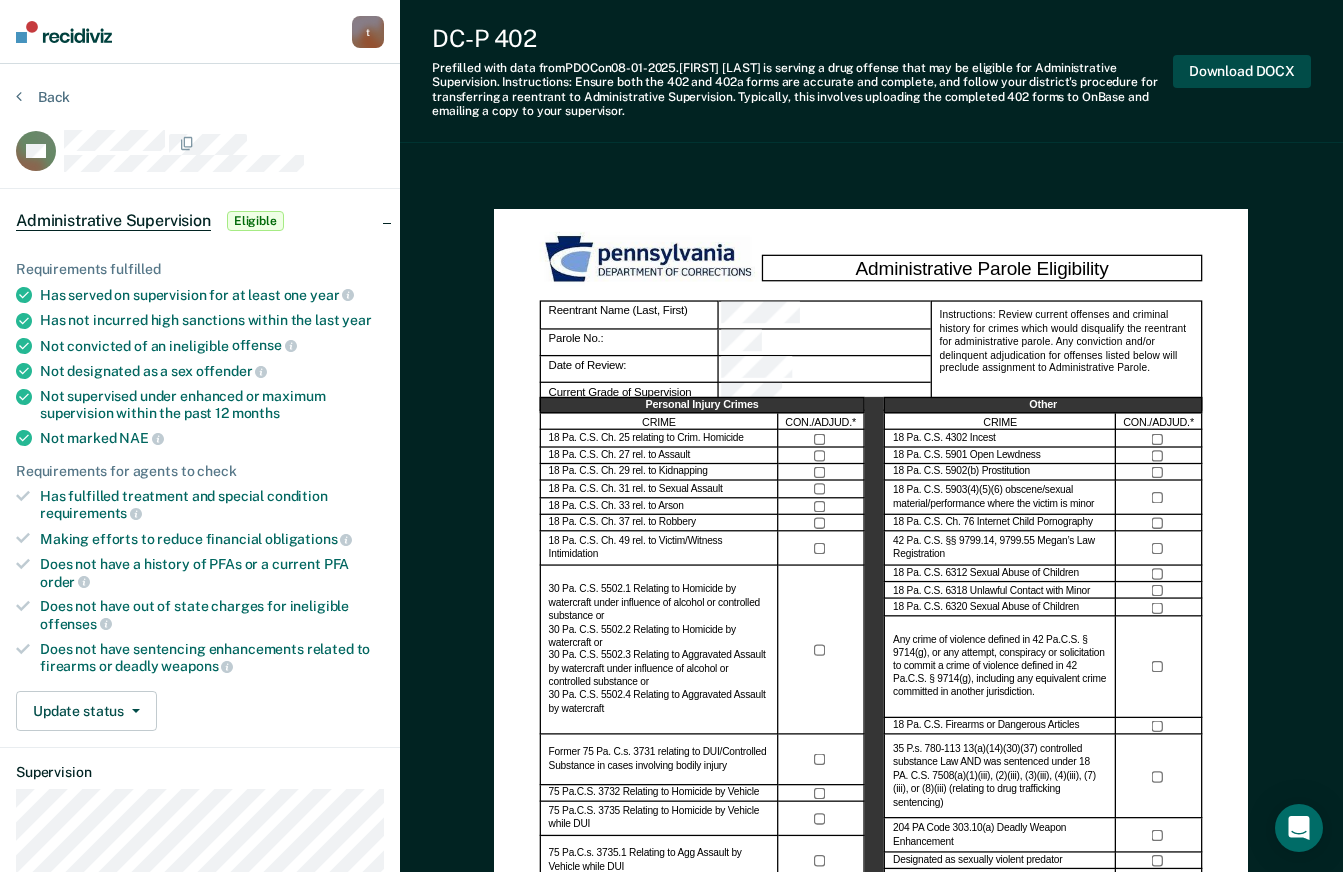 click on "Download DOCX" at bounding box center (1242, 71) 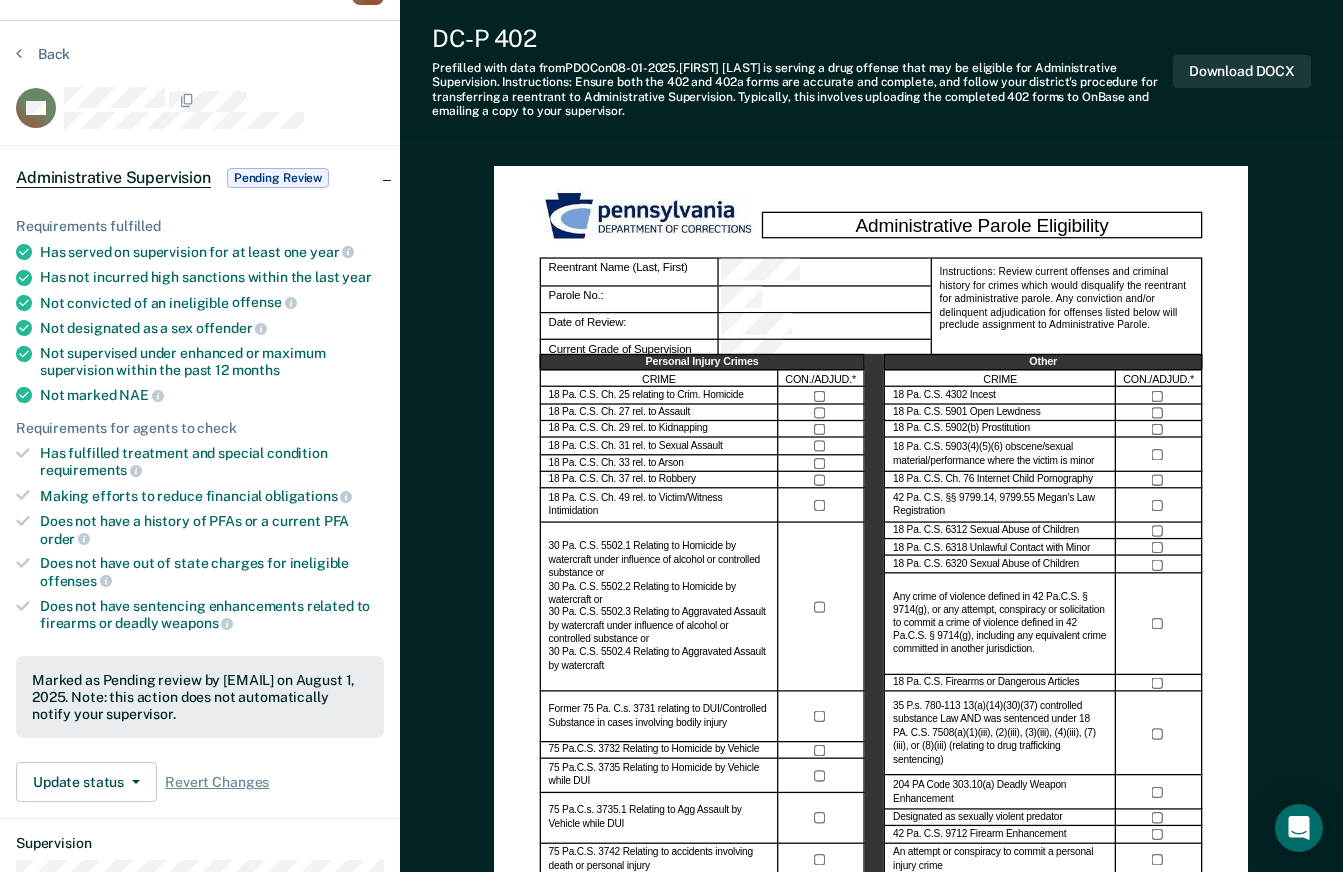 scroll, scrollTop: 0, scrollLeft: 0, axis: both 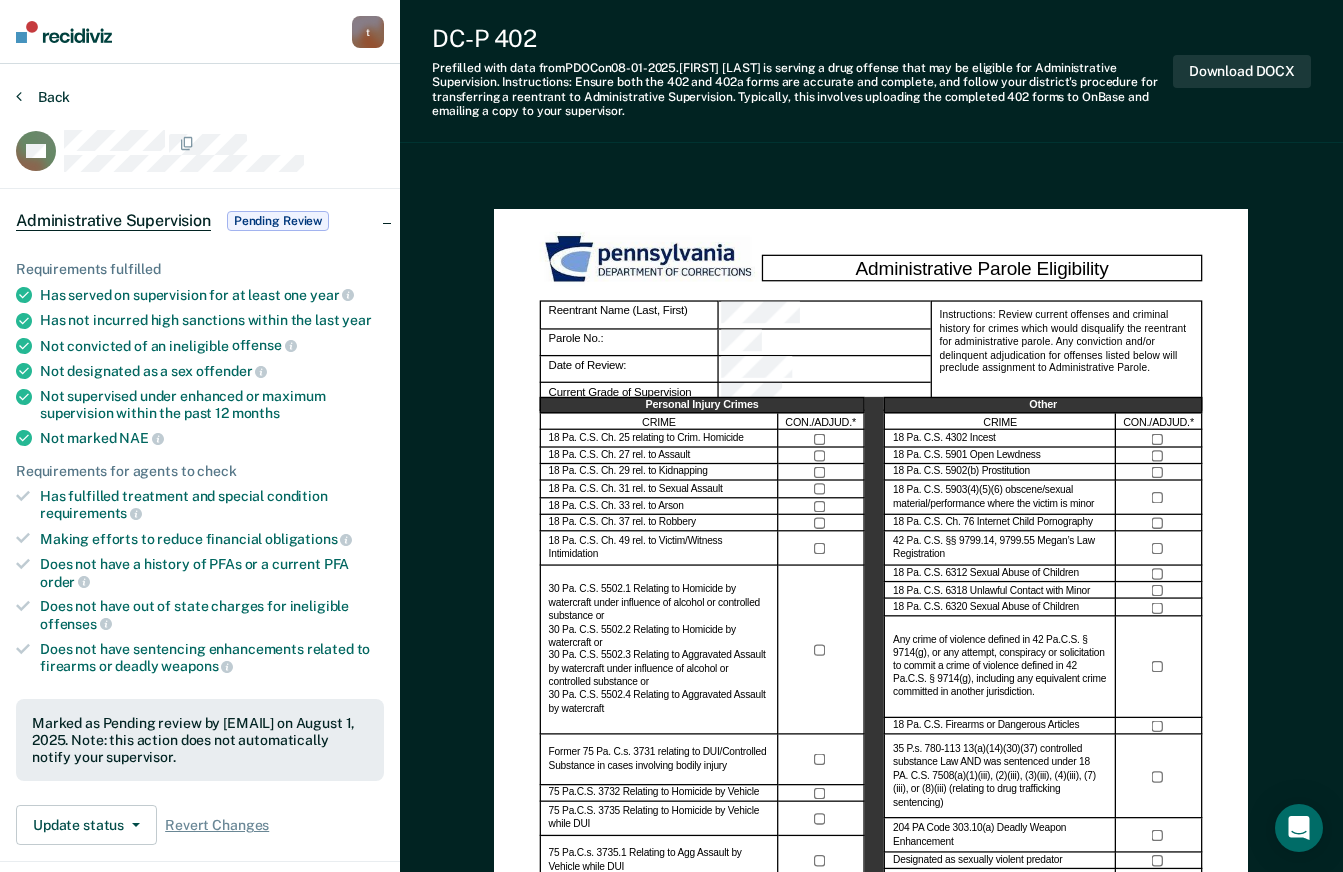 click on "Back" at bounding box center [43, 97] 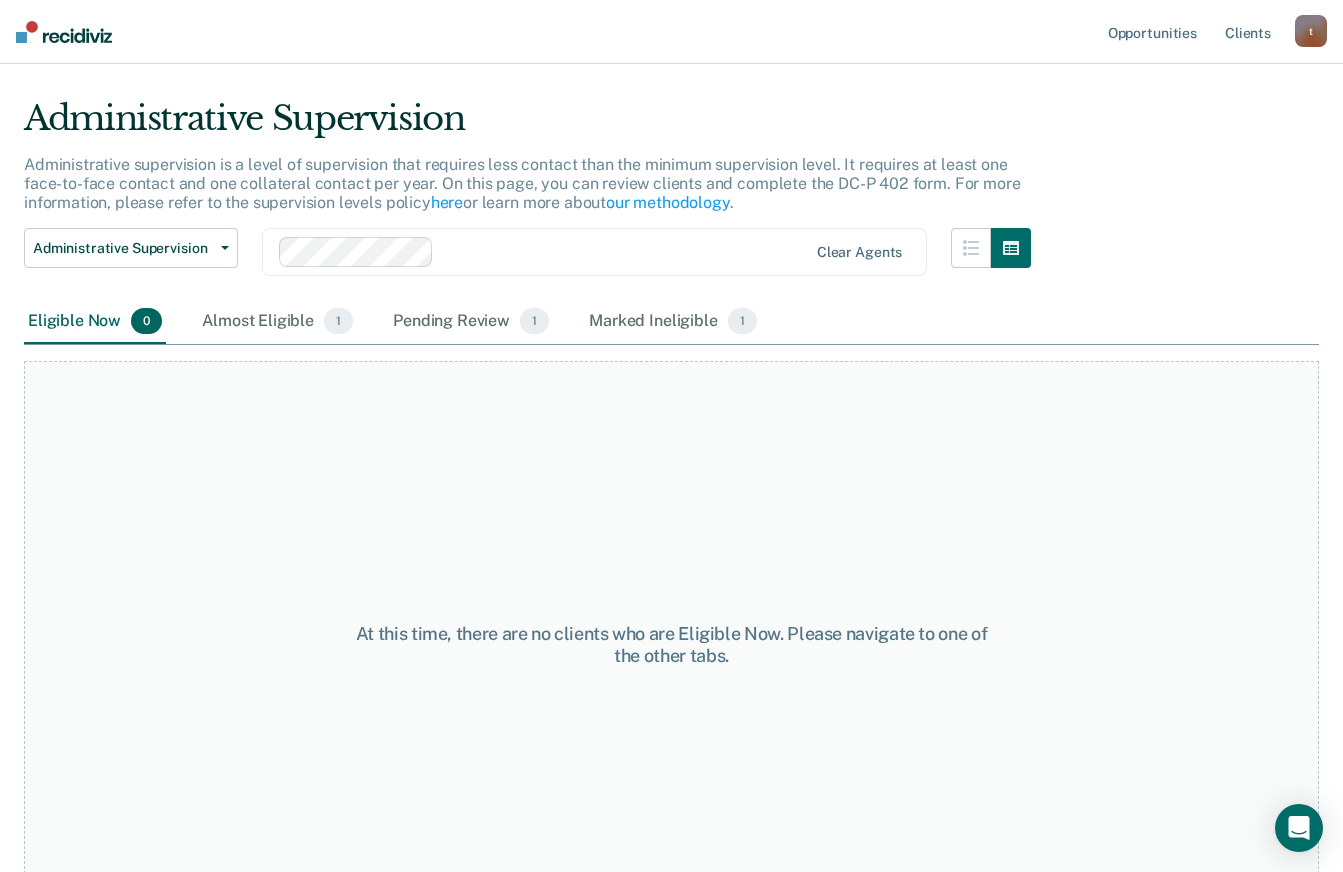 scroll, scrollTop: 0, scrollLeft: 0, axis: both 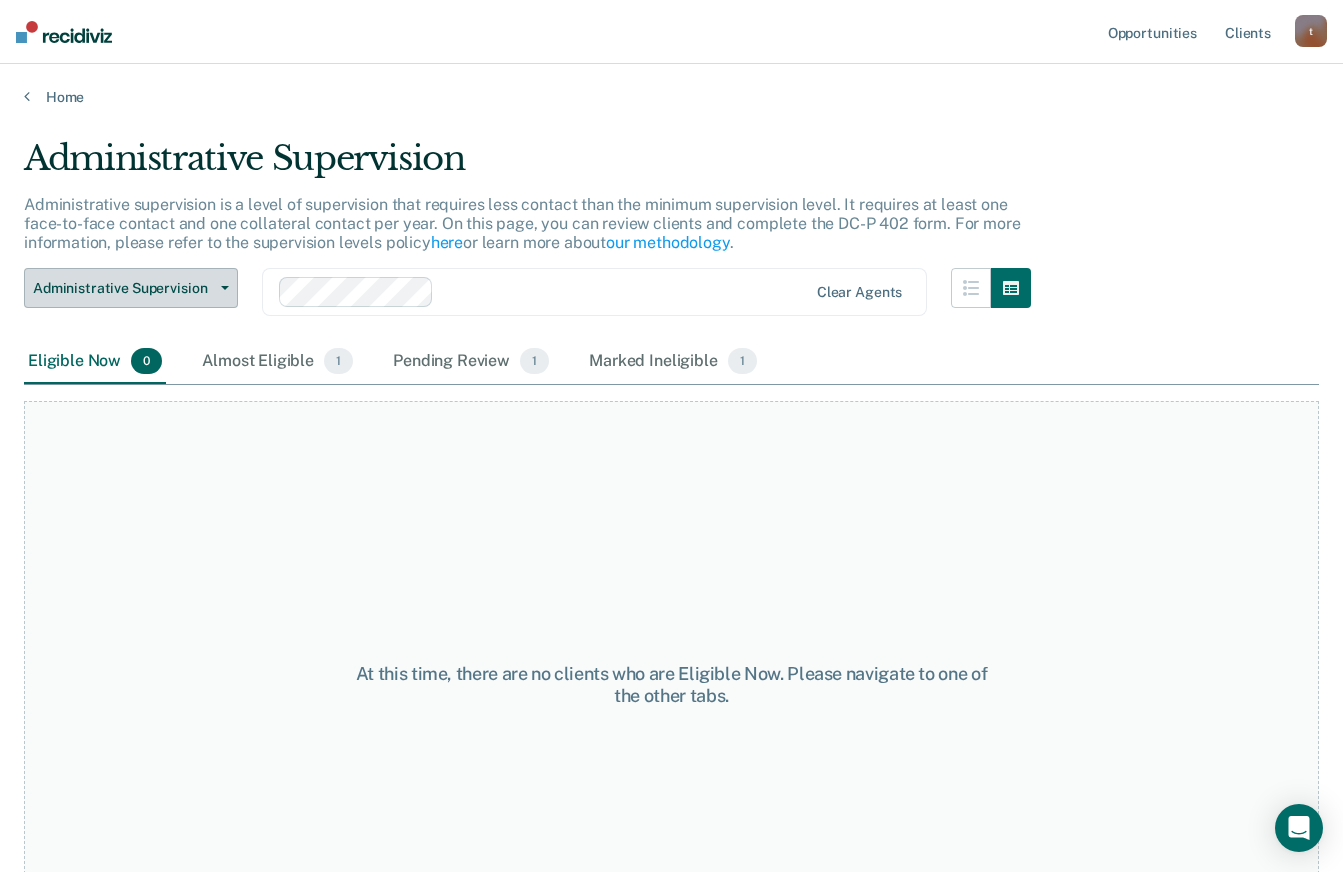 click on "Administrative Supervision" at bounding box center (131, 288) 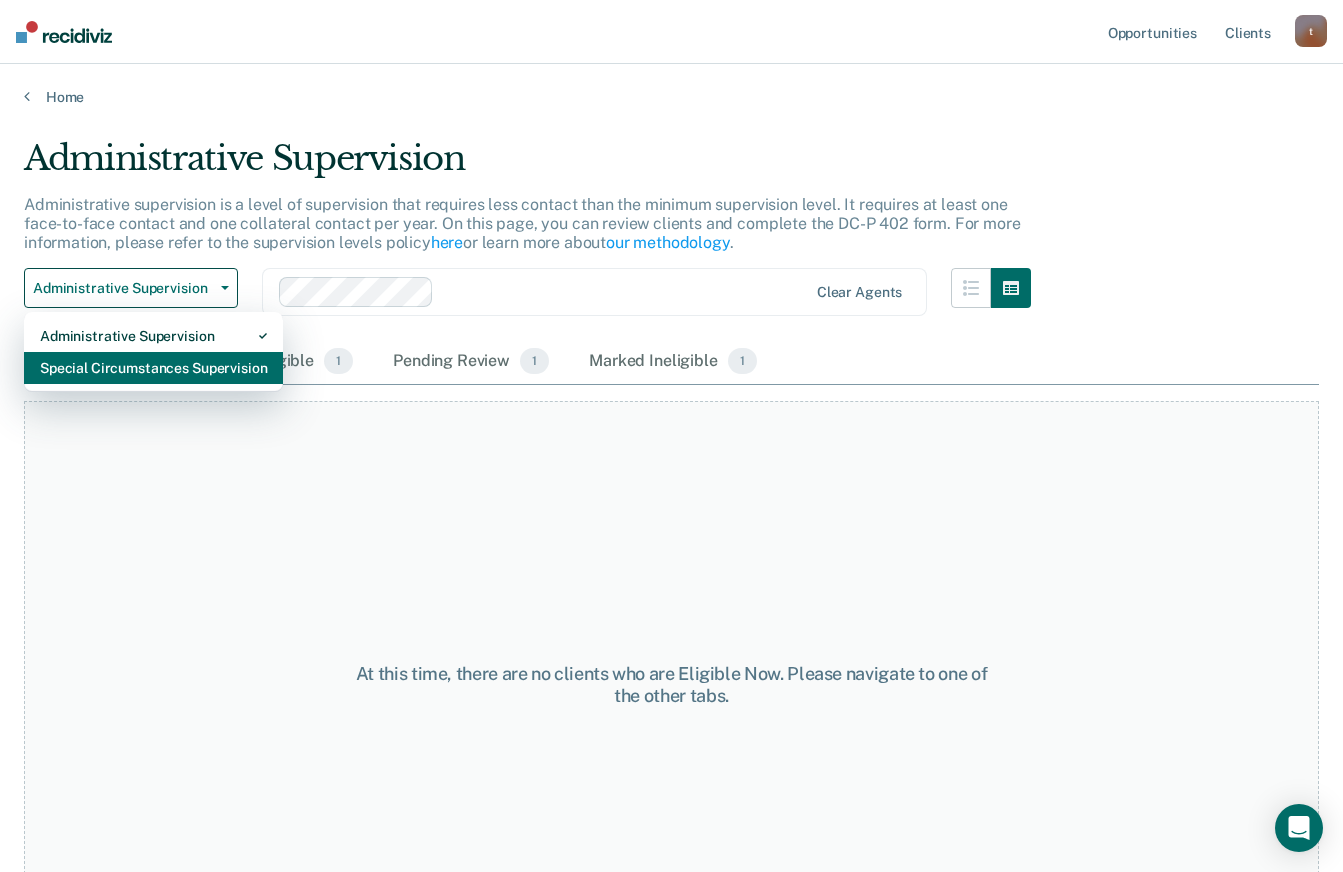 click on "Special Circumstances Supervision" at bounding box center (153, 368) 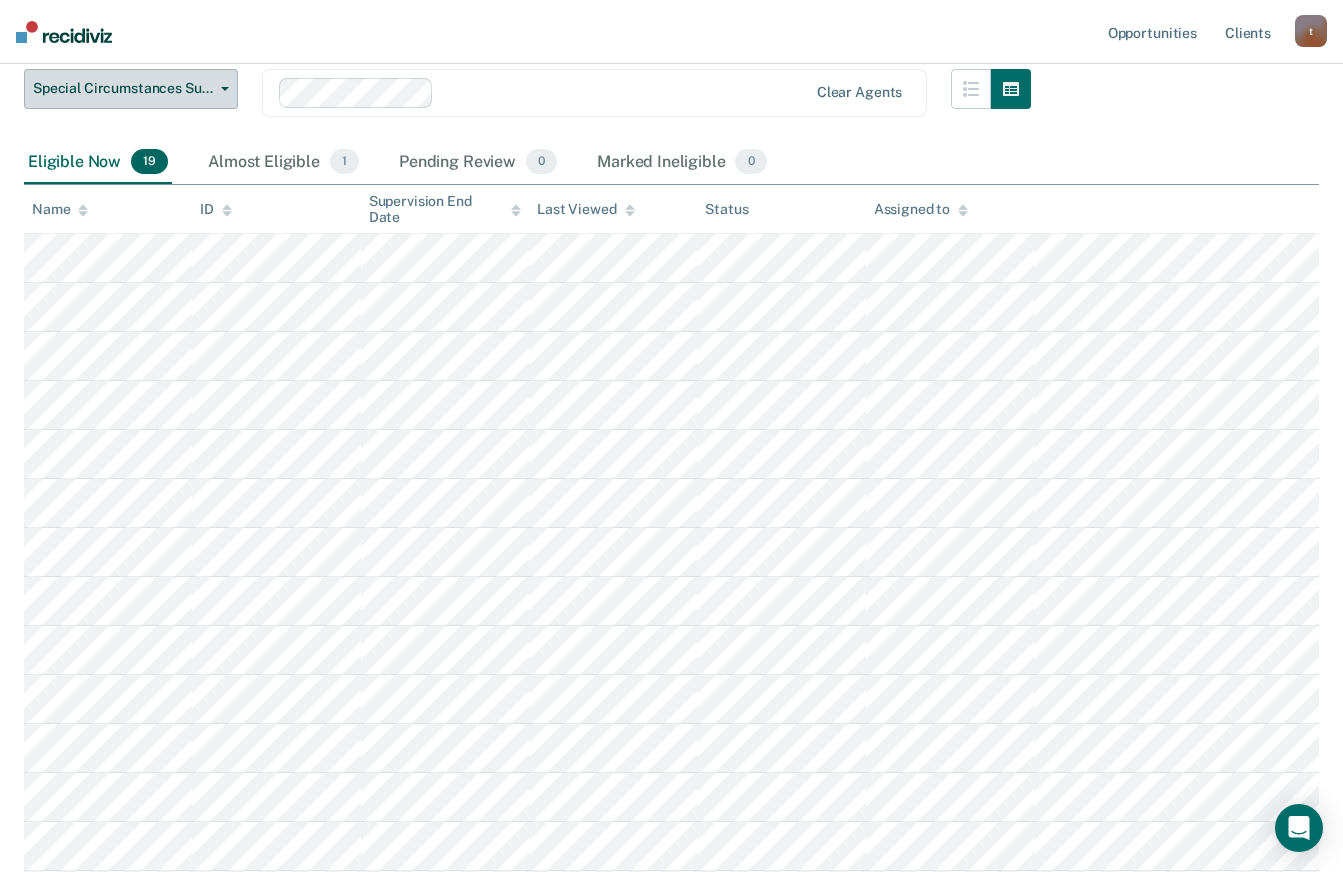 scroll, scrollTop: 0, scrollLeft: 0, axis: both 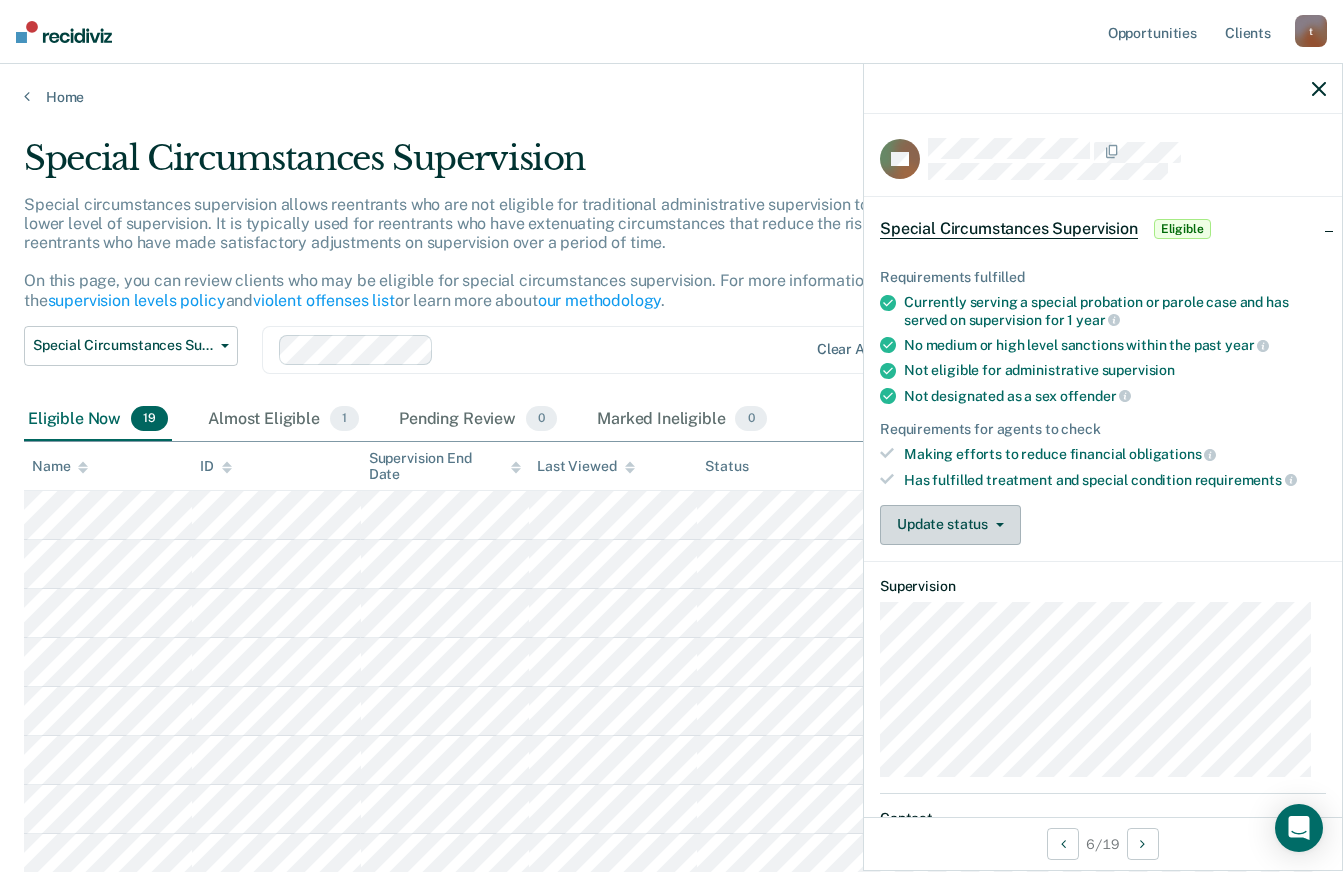 click 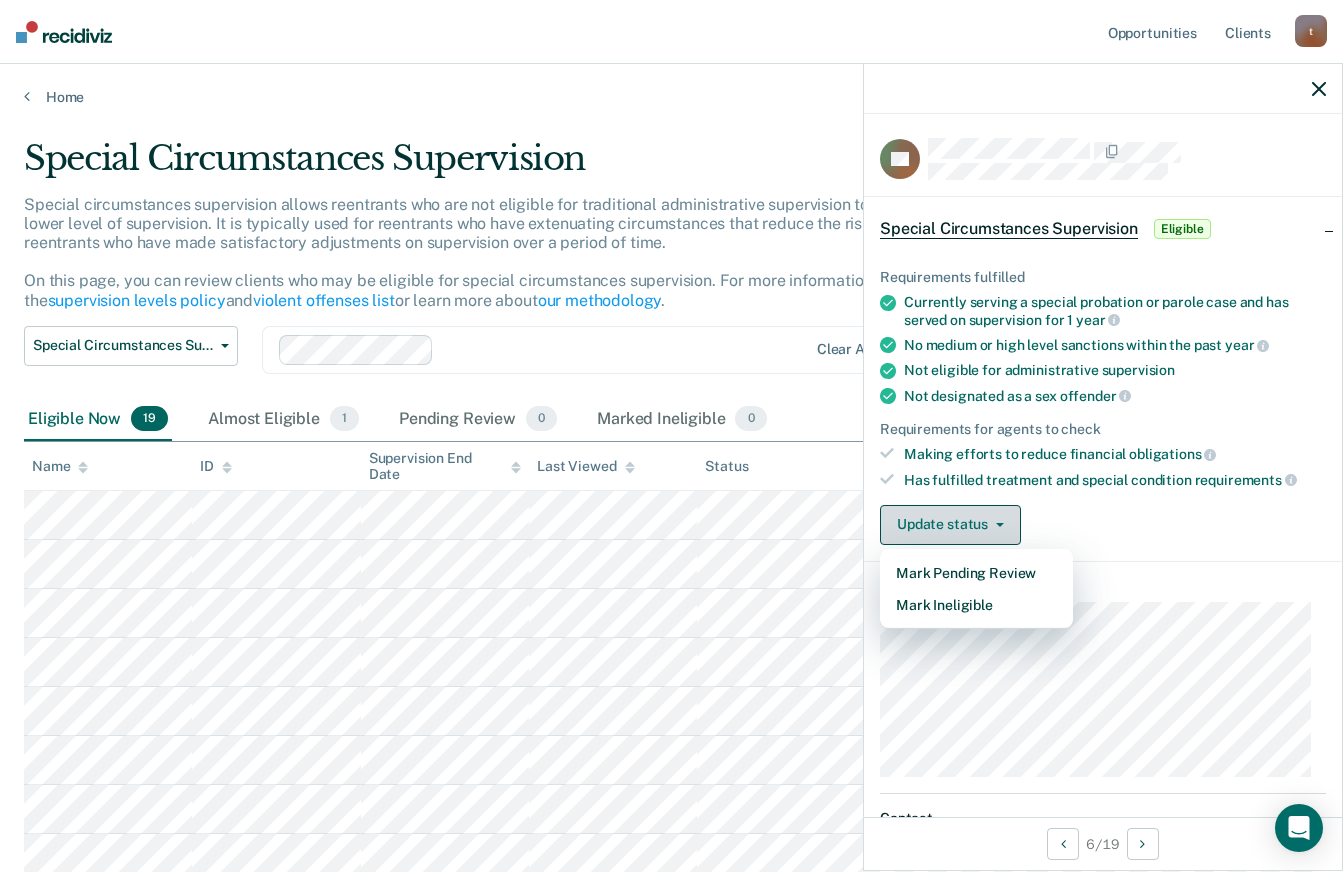 click 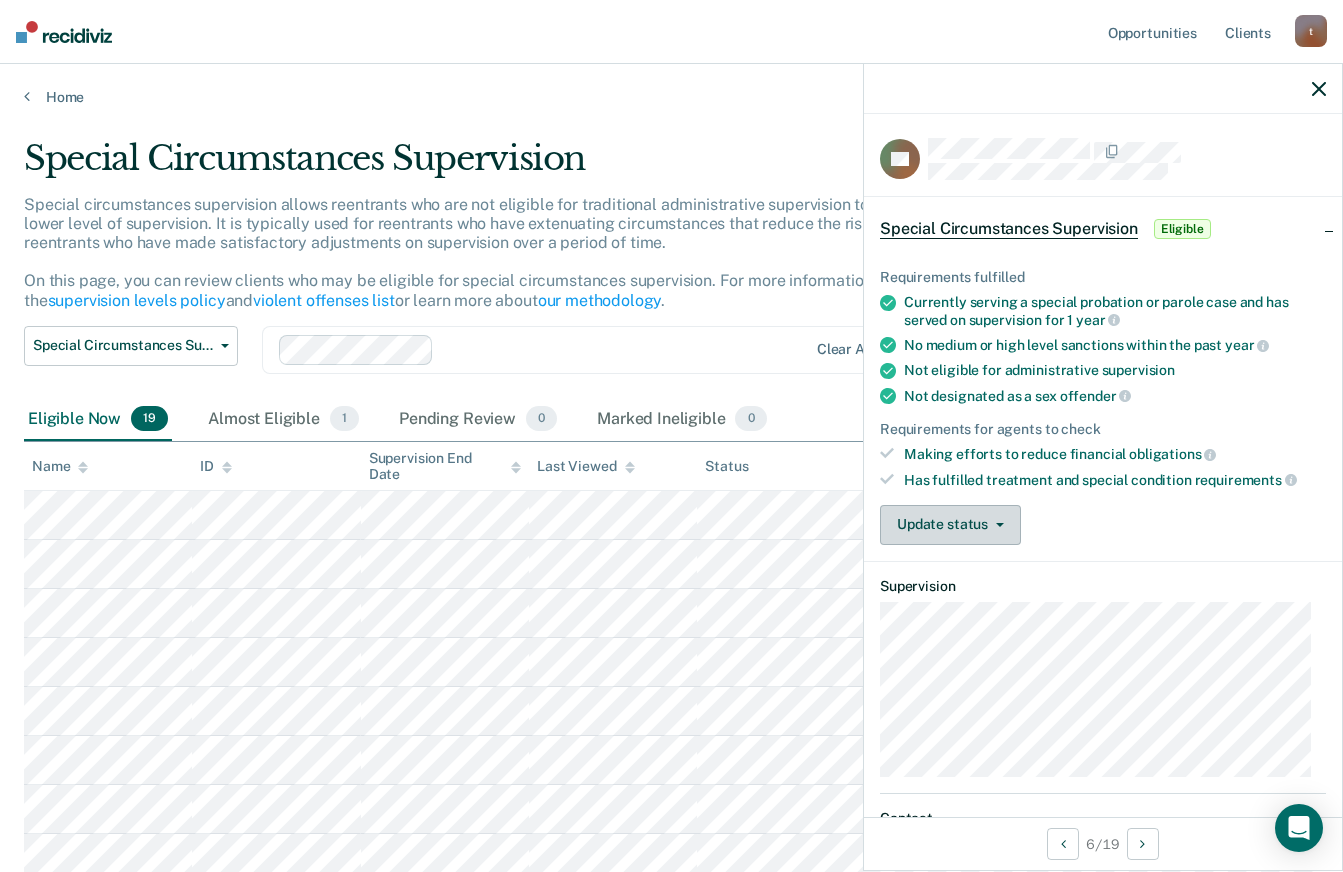 click 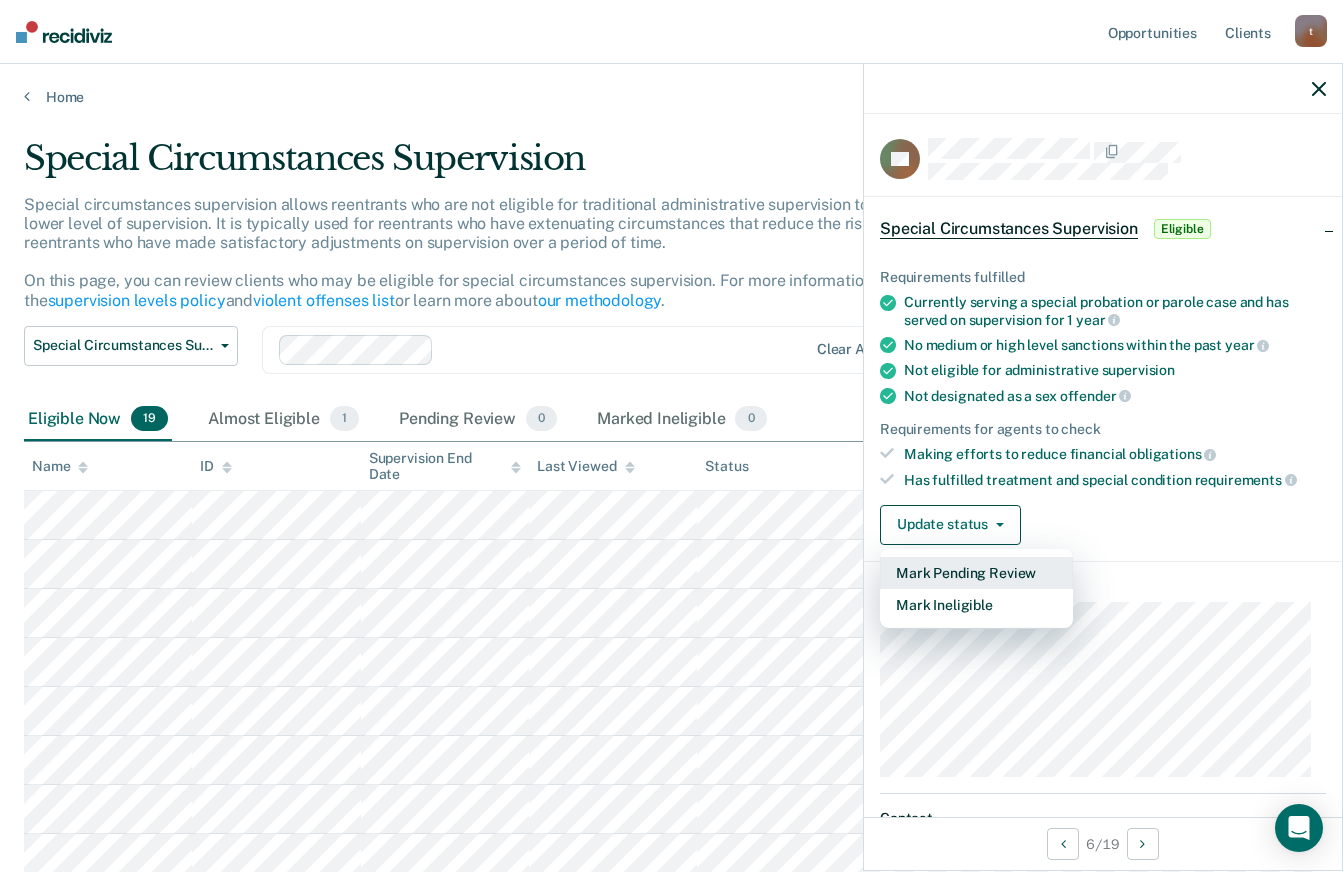 click on "Mark Pending Review" at bounding box center (976, 573) 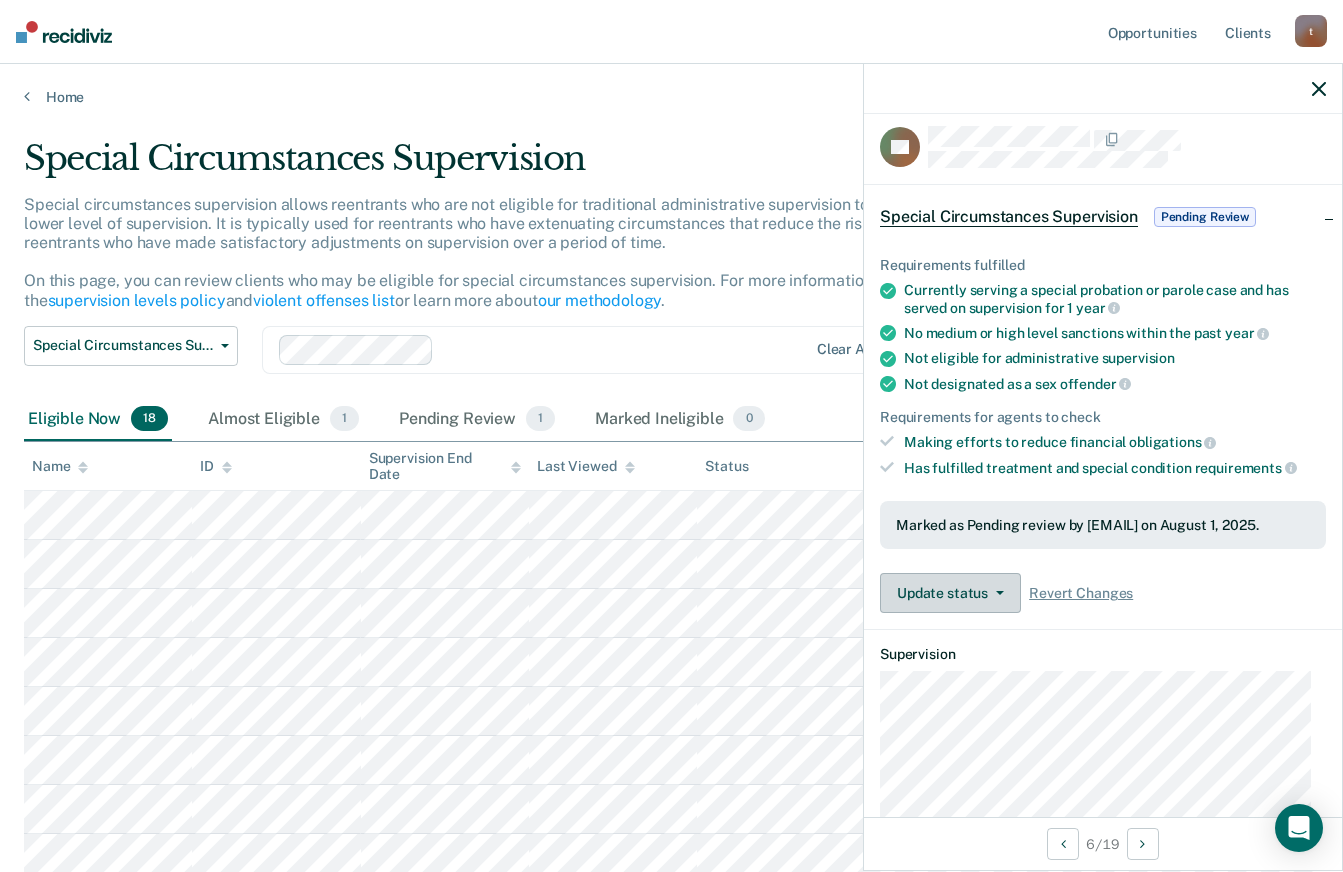 scroll, scrollTop: 0, scrollLeft: 0, axis: both 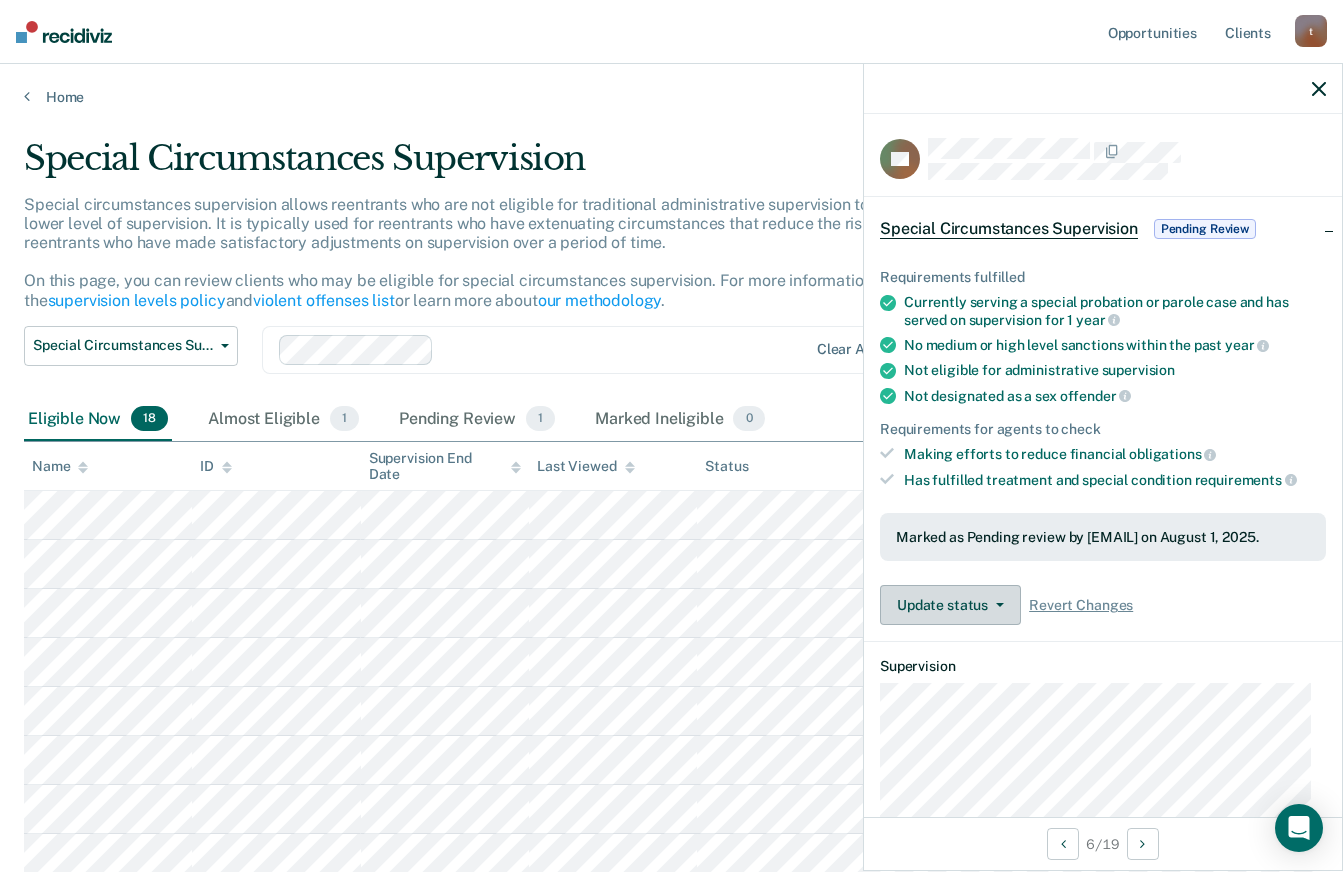 click on "Update status" at bounding box center [950, 605] 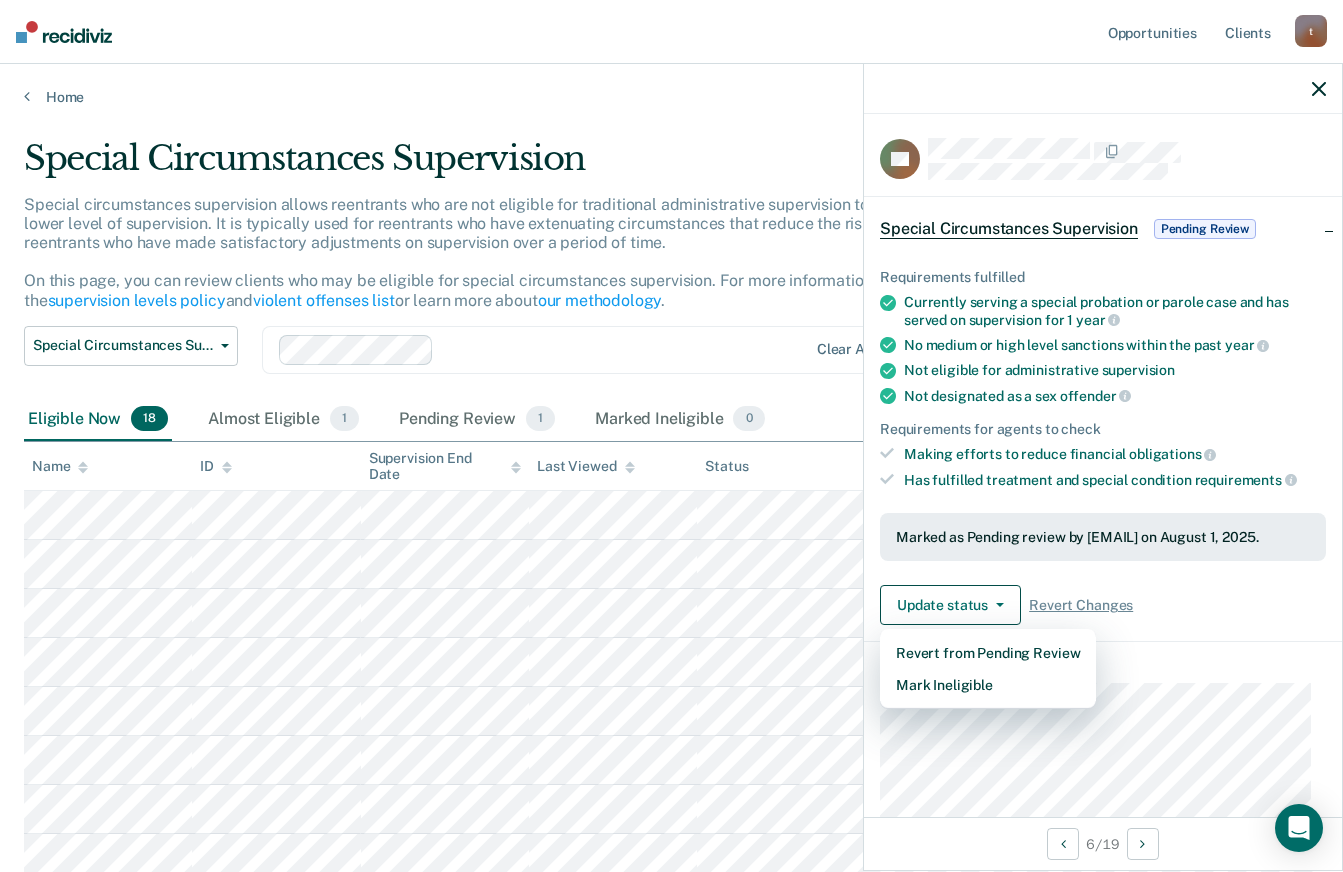 click on "RS   Special Circumstances Supervision Pending Review Requirements fulfilled Currently serving a special probation or parole case and has served on supervision for 1   year   No medium or high level sanctions within the past   year   Not eligible for administrative   supervision Not designated as a sex   offender   Requirements for agents to check Making efforts to reduce financial   obligations   Has fulfilled treatment and special condition   requirements   Marked as Pending review by [EMAIL] on August 1, 2025.   Update status Revert from Pending Review Mark Ineligible Revert Changes Supervision Contact Relevant Contact Notes" at bounding box center [1103, 716] 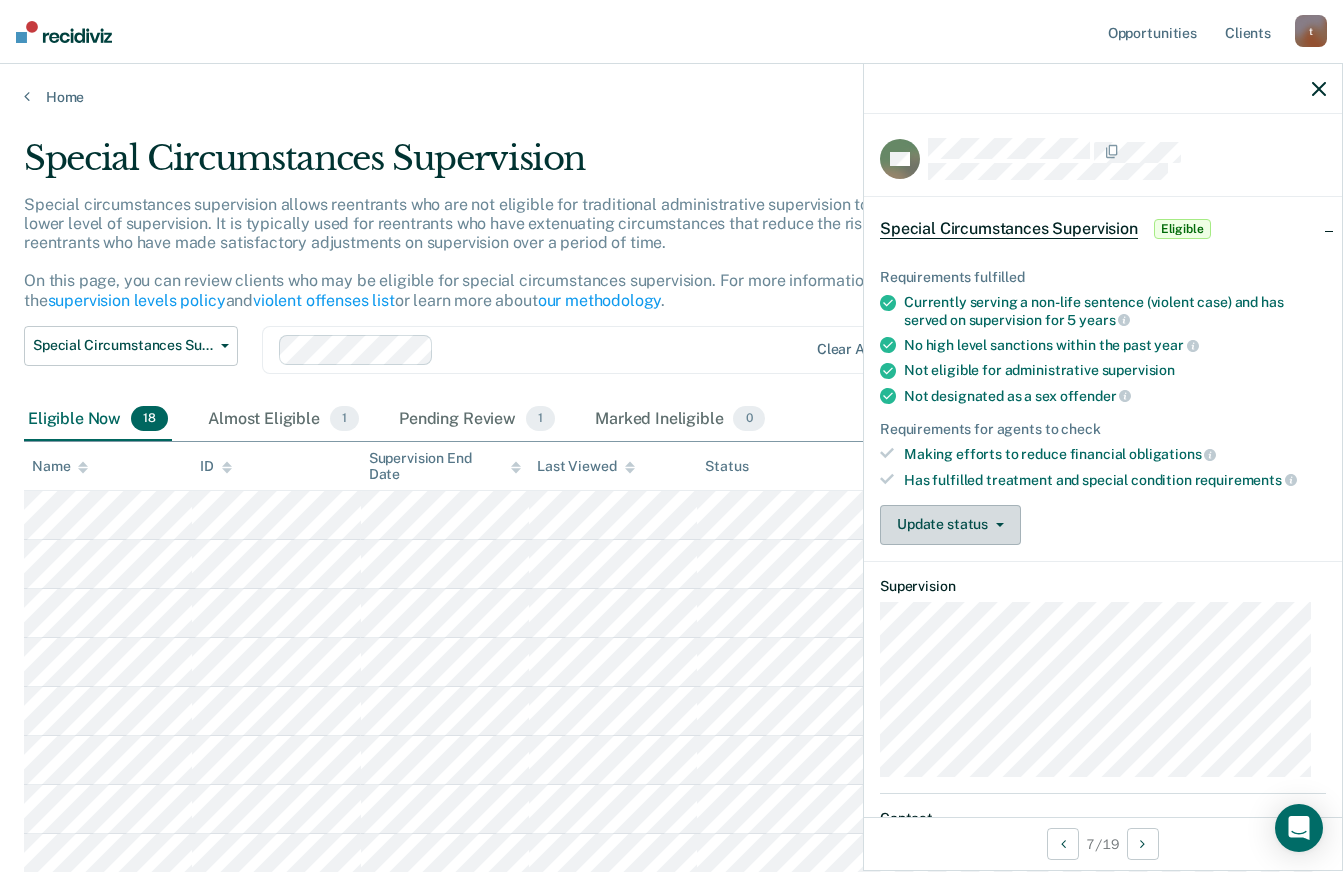 click on "Update status" at bounding box center [950, 525] 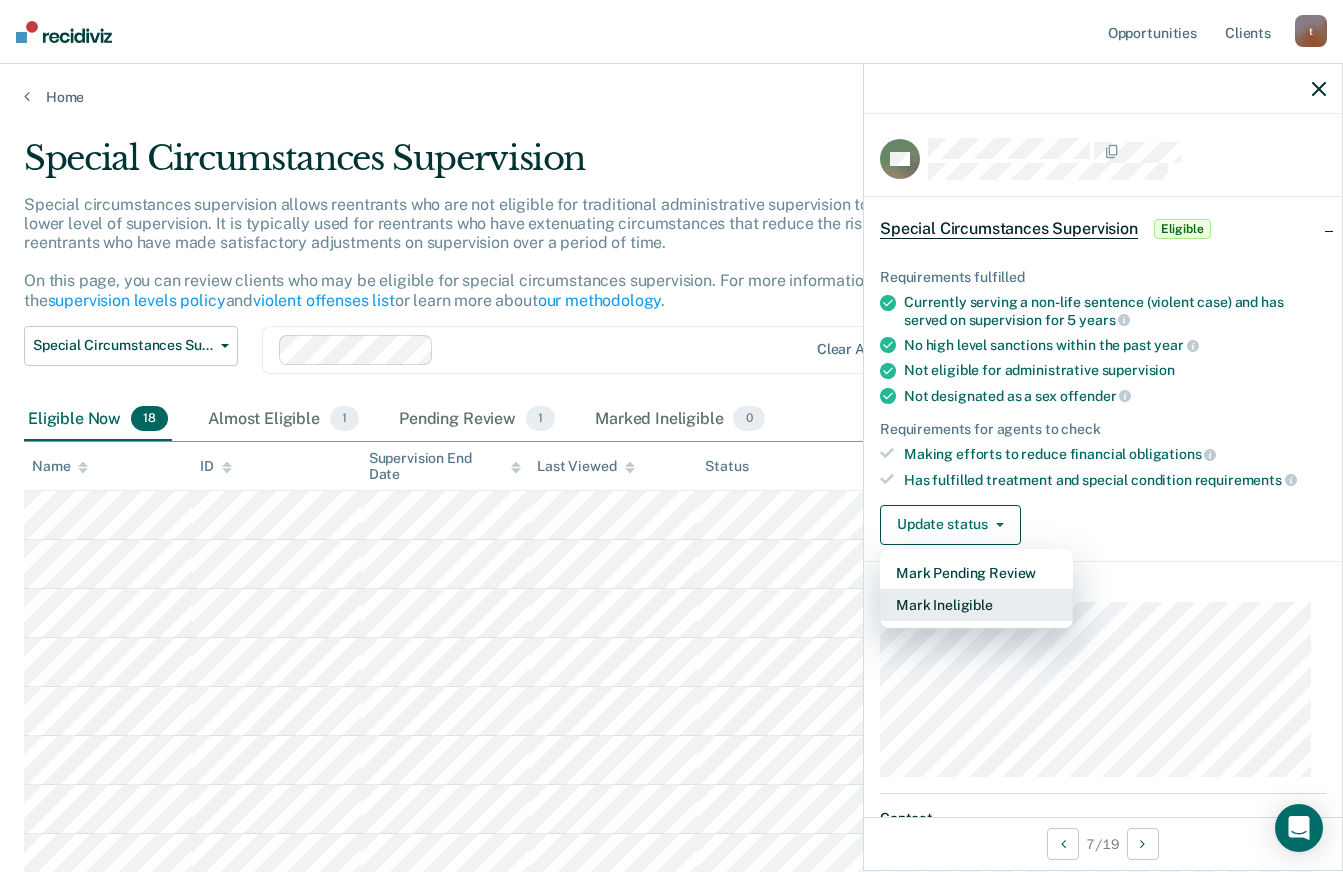 click on "Mark Ineligible" at bounding box center [976, 605] 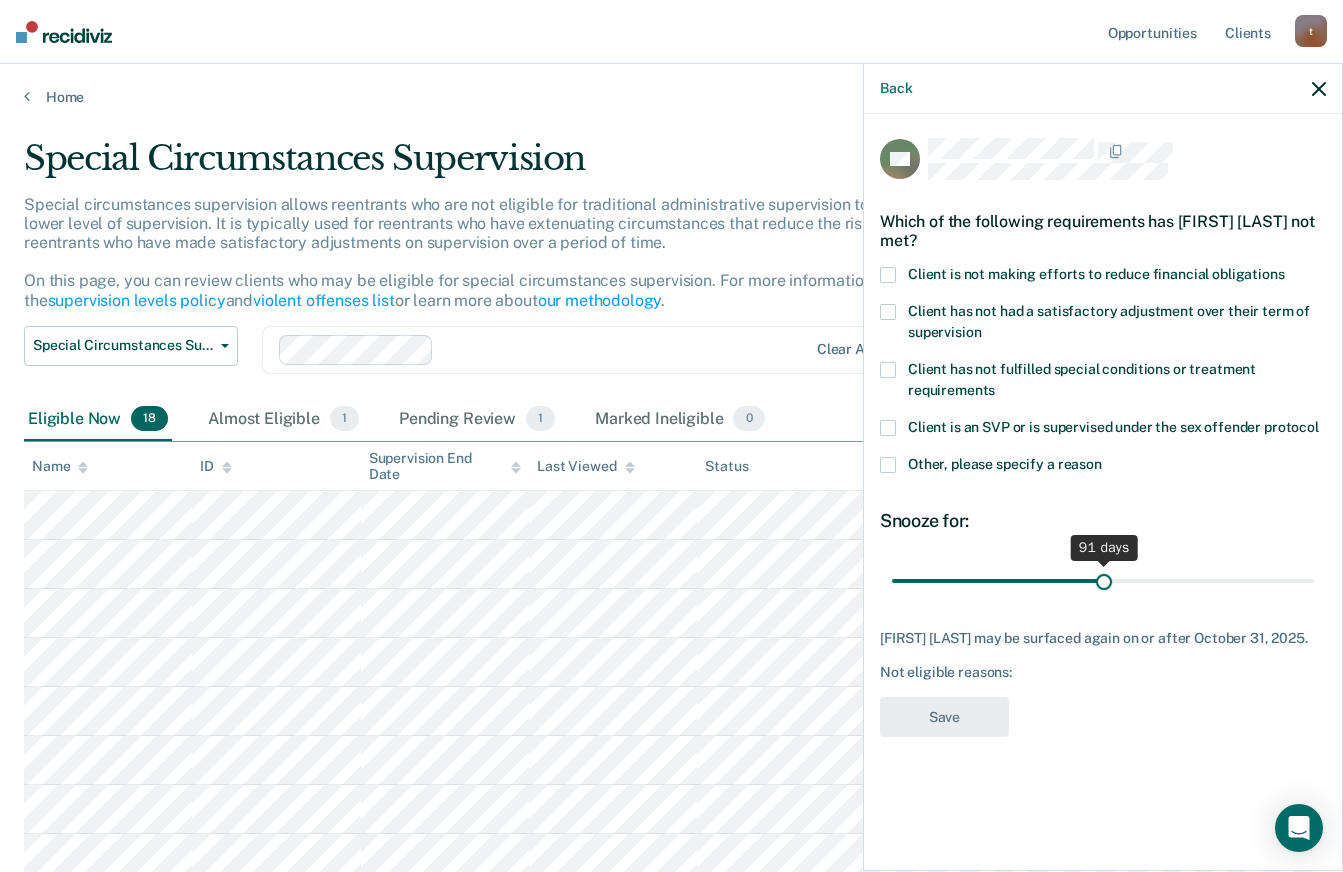 drag, startPoint x: 962, startPoint y: 572, endPoint x: 1103, endPoint y: 580, distance: 141.22676 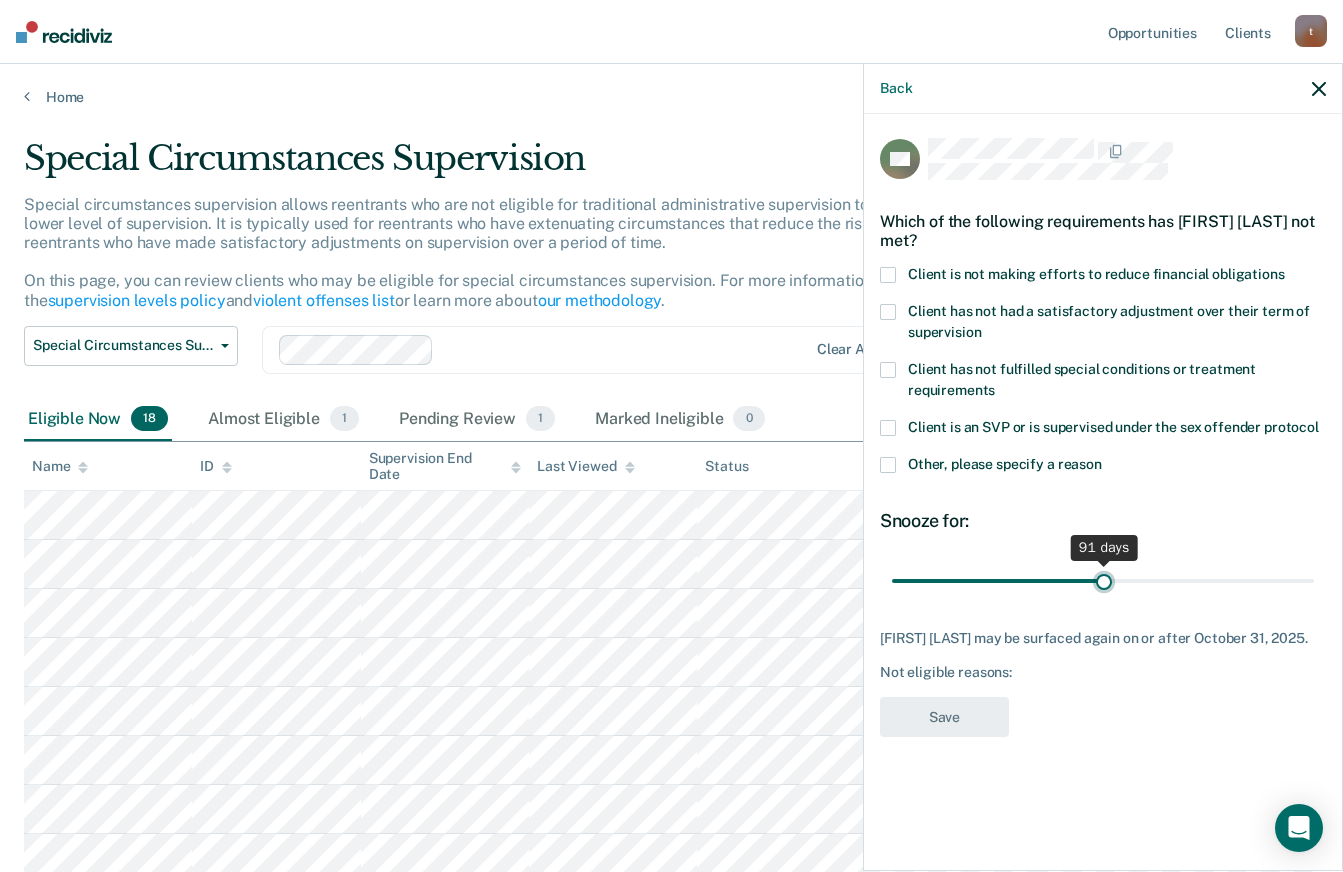 click at bounding box center [1103, 580] 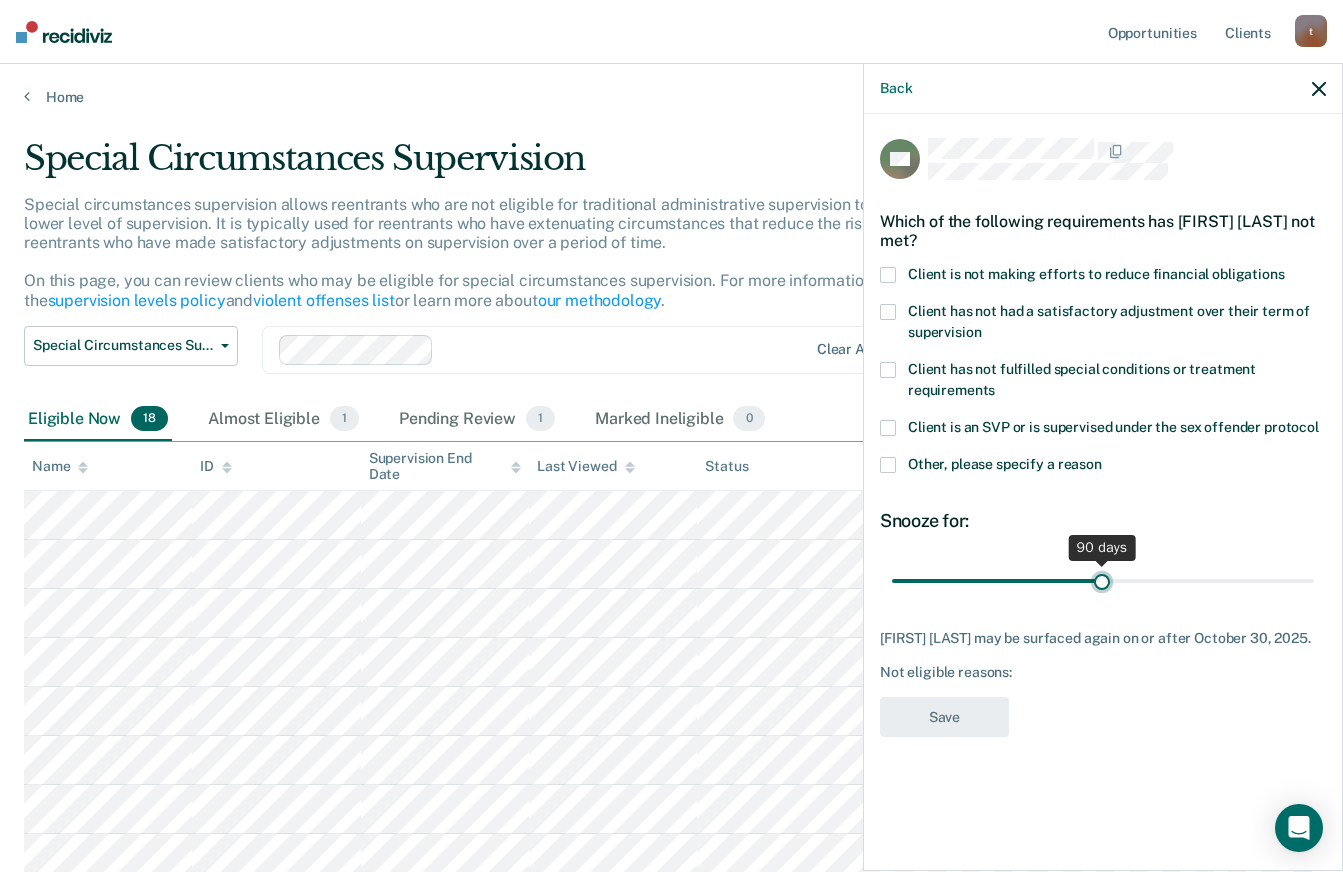 type on "90" 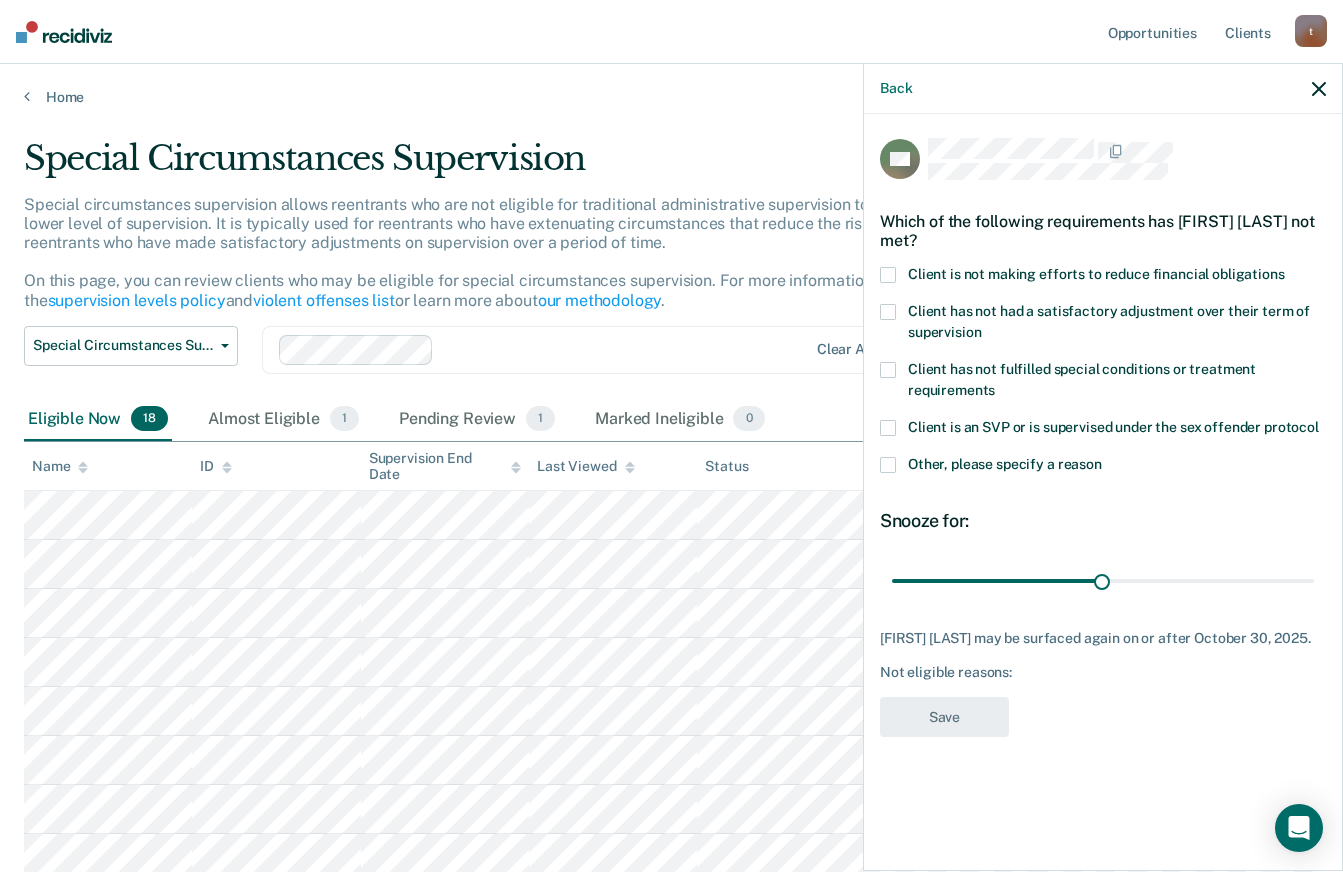 click at bounding box center [888, 275] 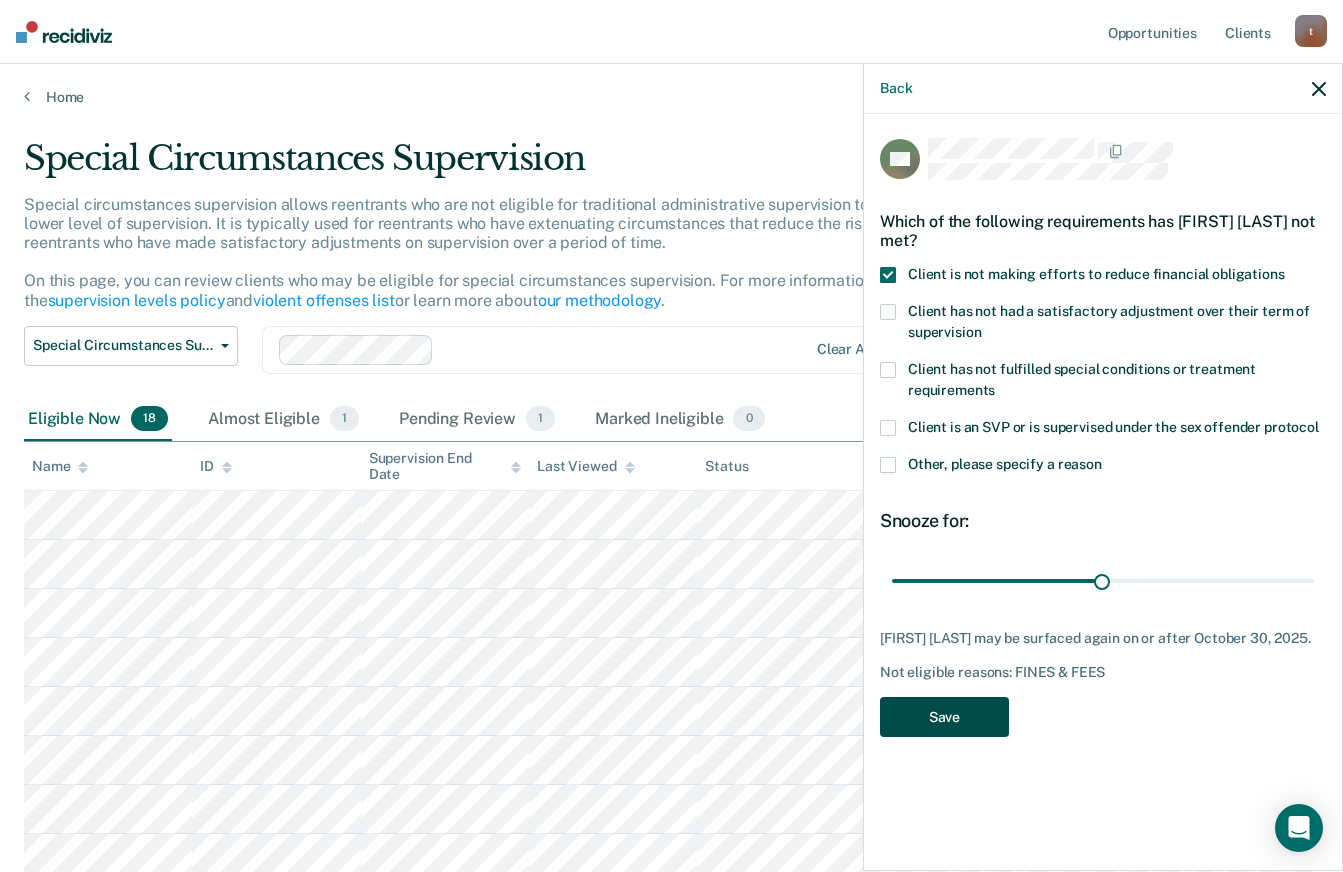click on "Save" at bounding box center [944, 717] 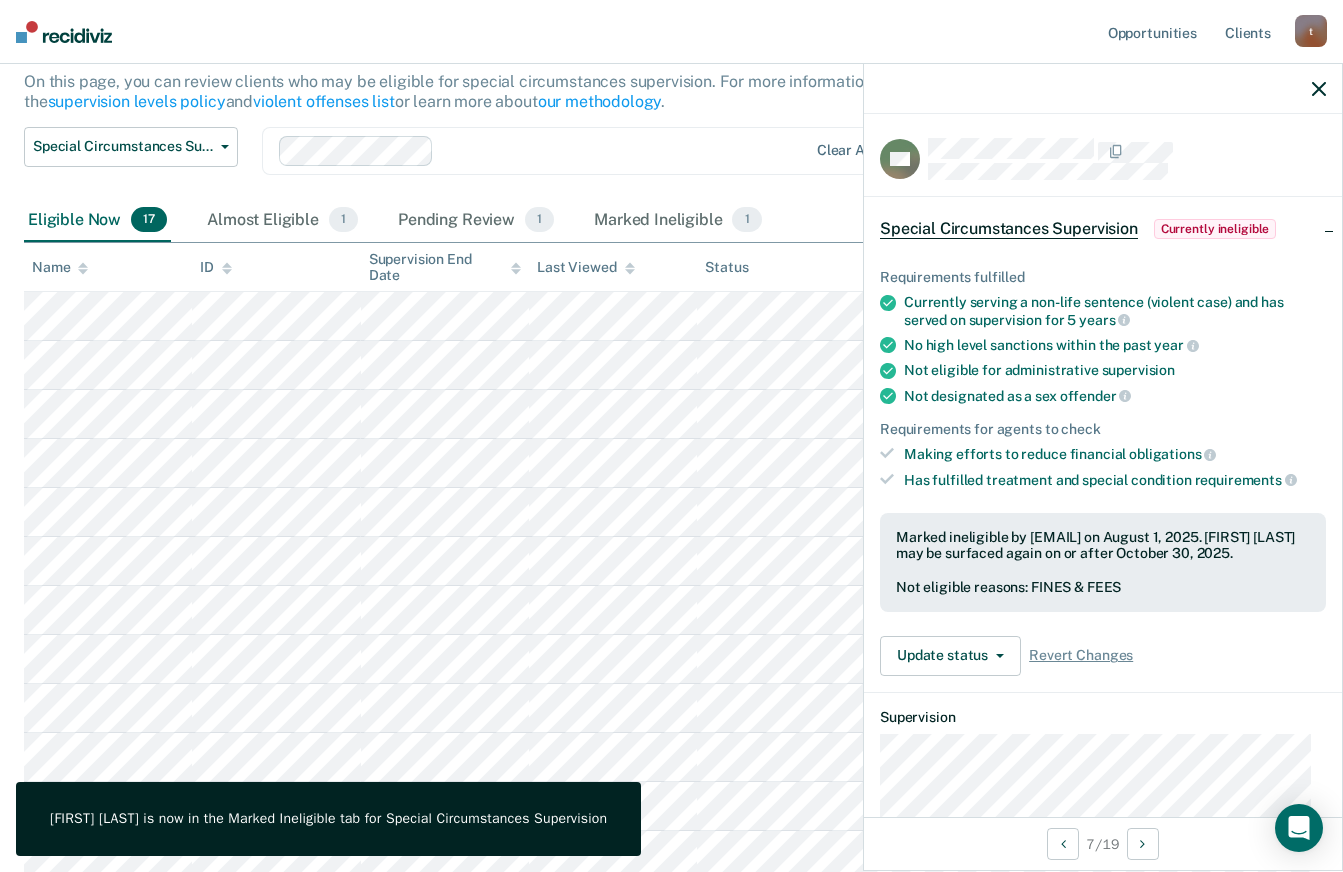 scroll, scrollTop: 200, scrollLeft: 0, axis: vertical 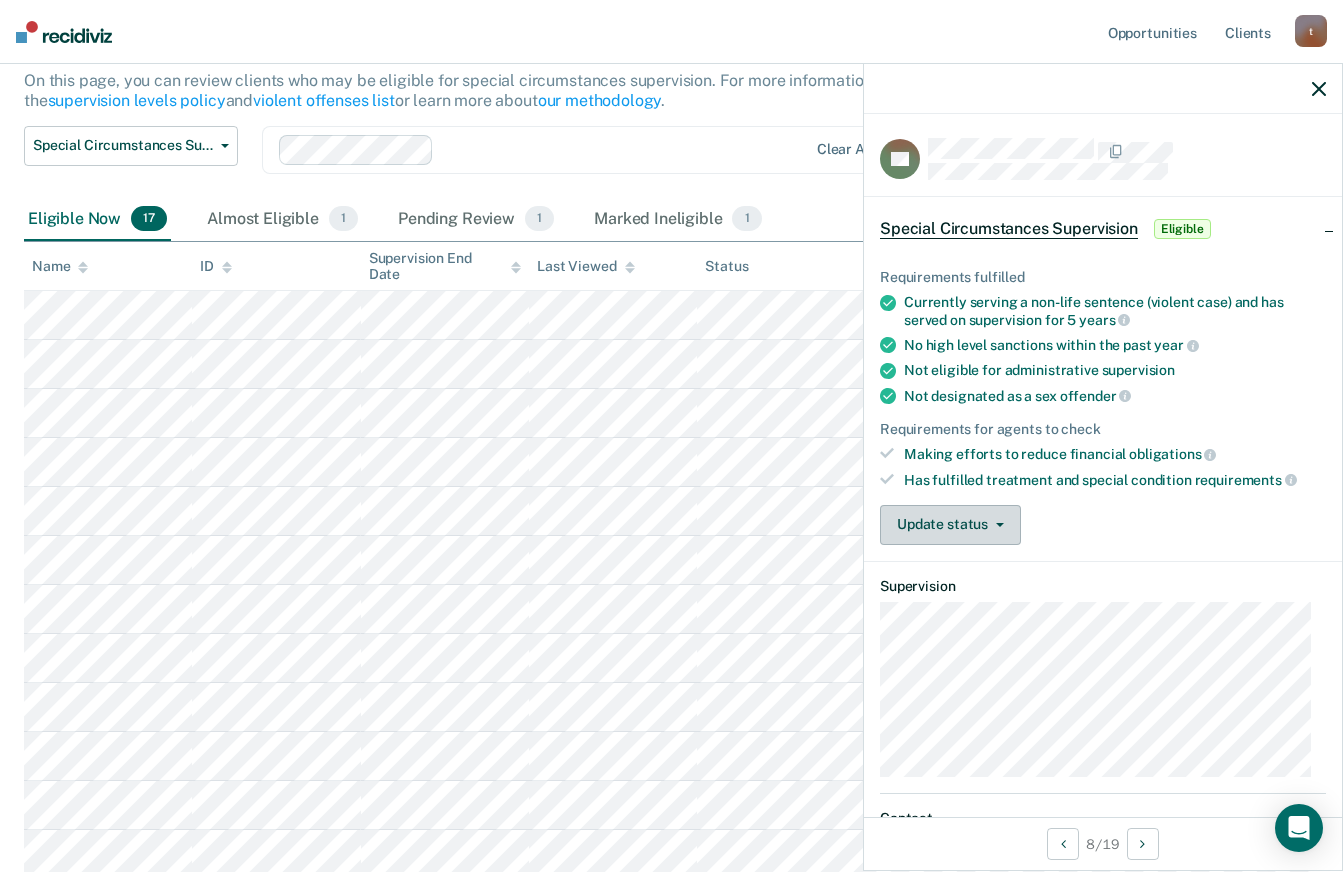 click on "Update status" at bounding box center [950, 525] 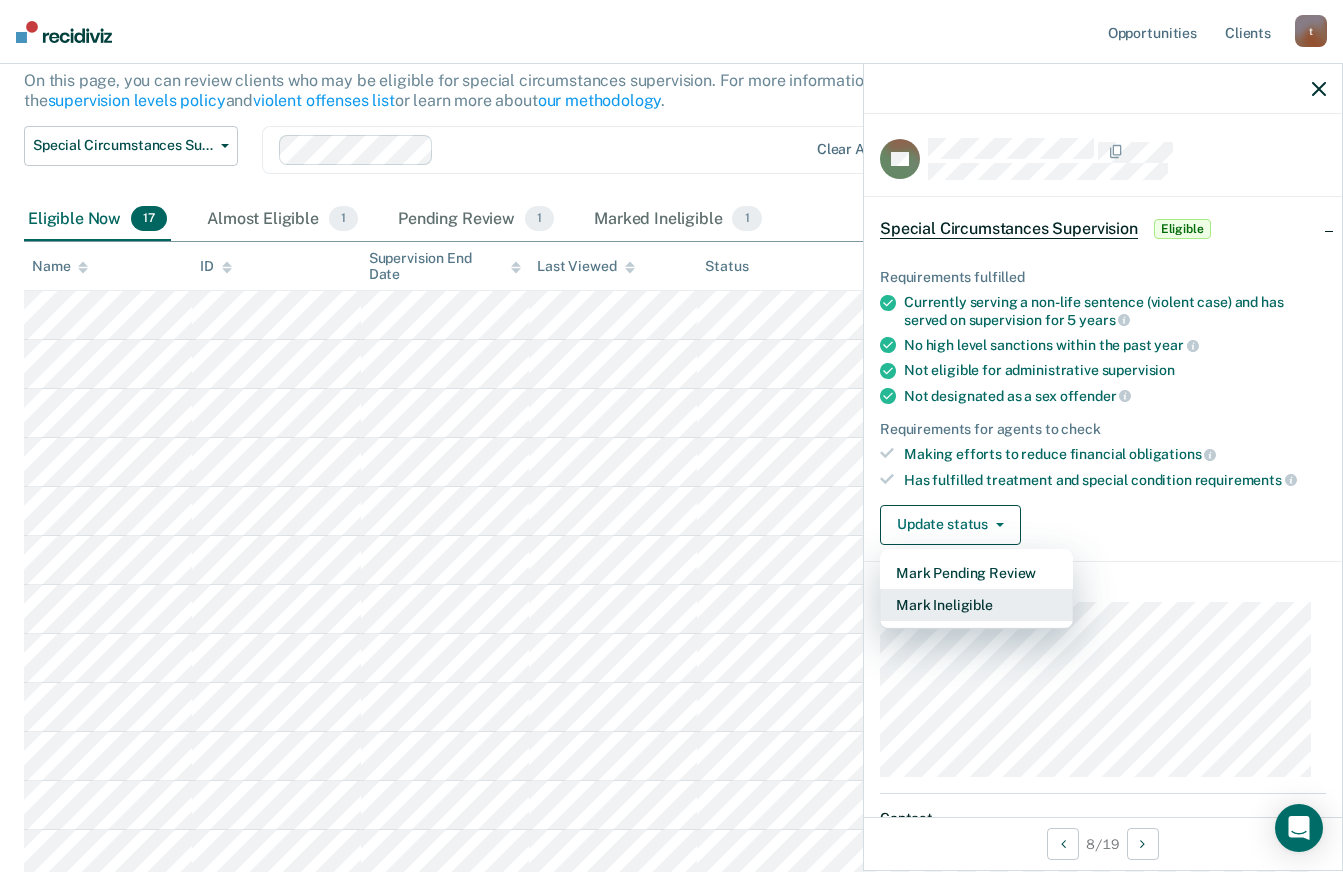 click on "Mark Ineligible" at bounding box center (976, 605) 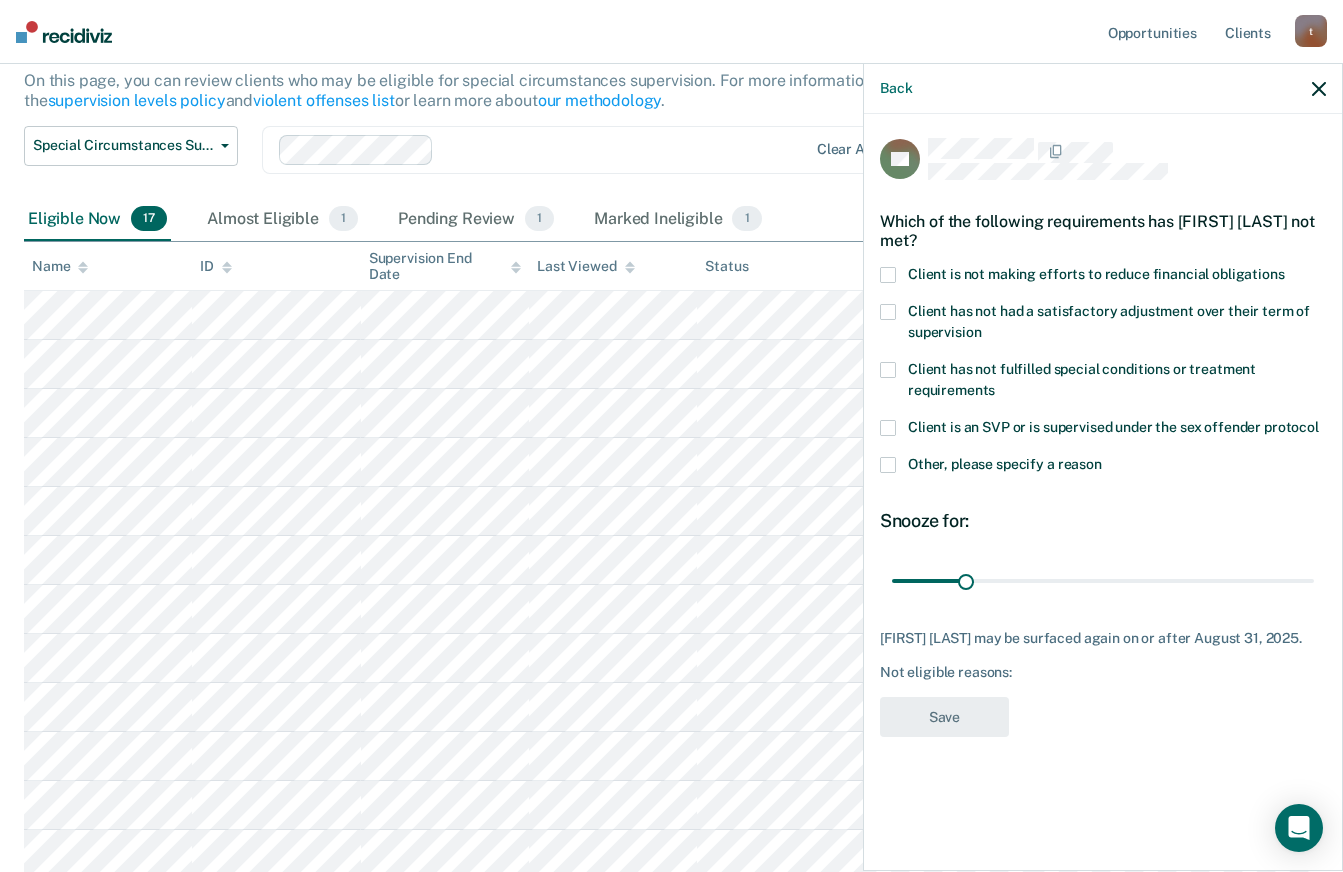 click at bounding box center (888, 275) 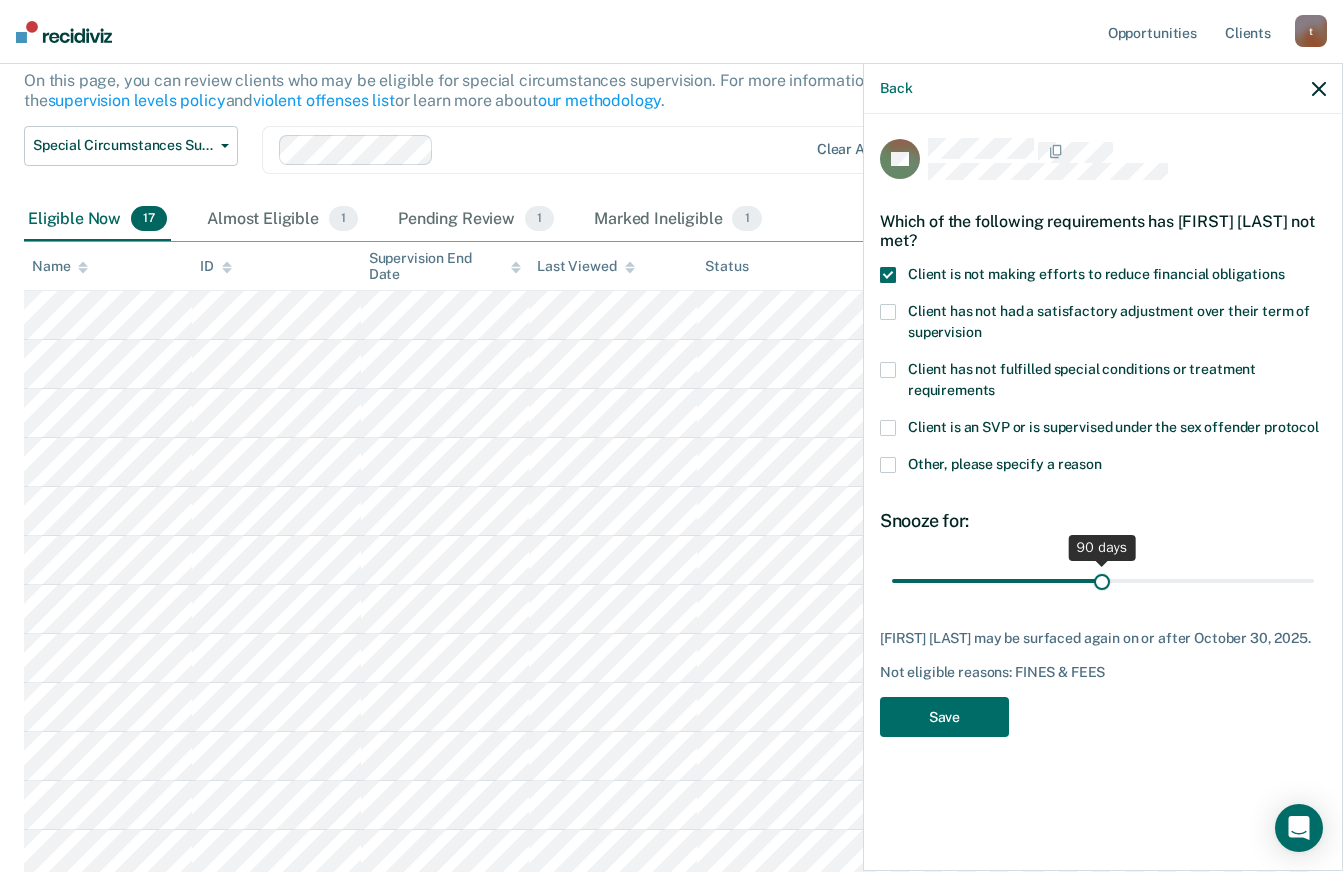 drag, startPoint x: 961, startPoint y: 573, endPoint x: 1101, endPoint y: 584, distance: 140.43147 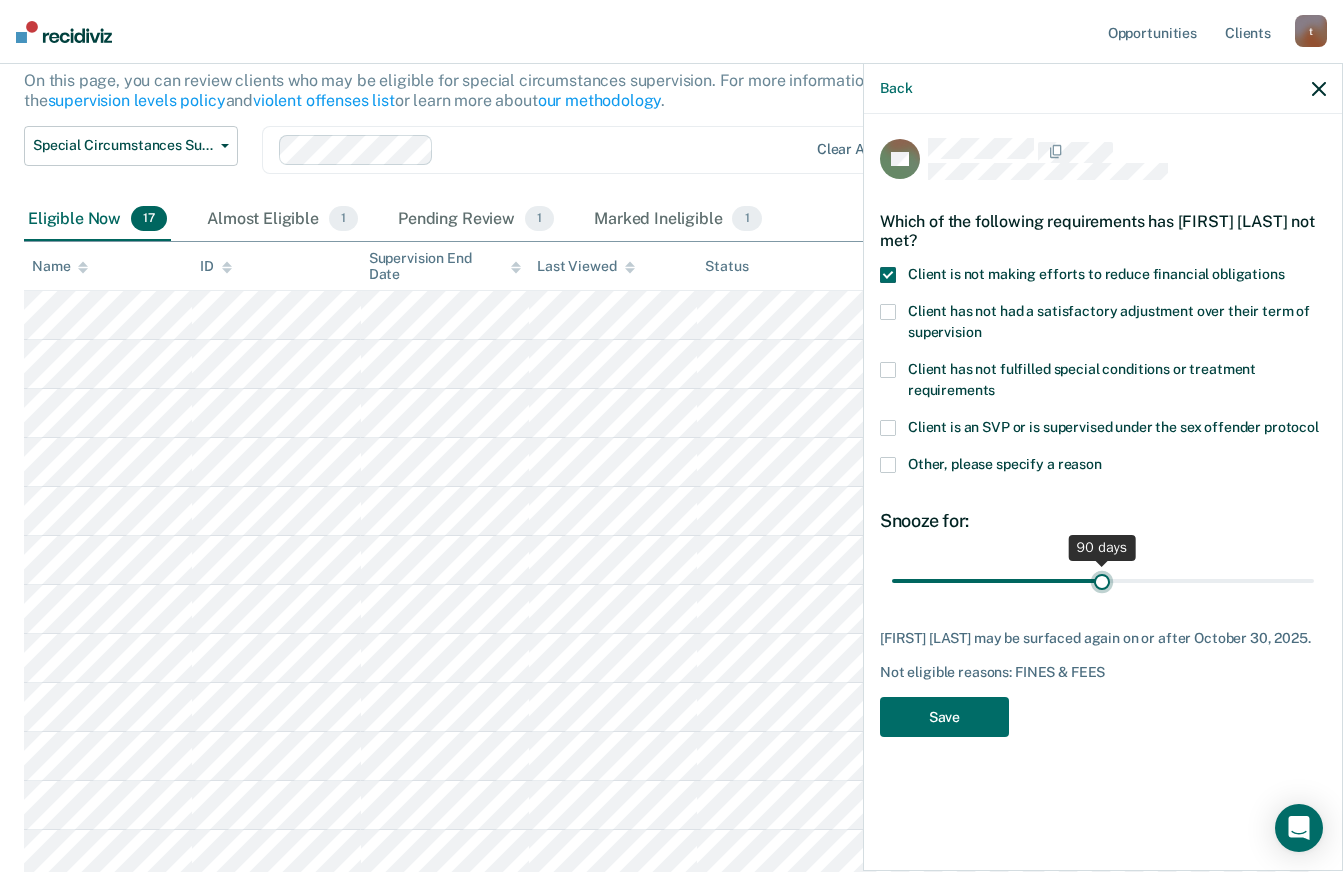 type on "90" 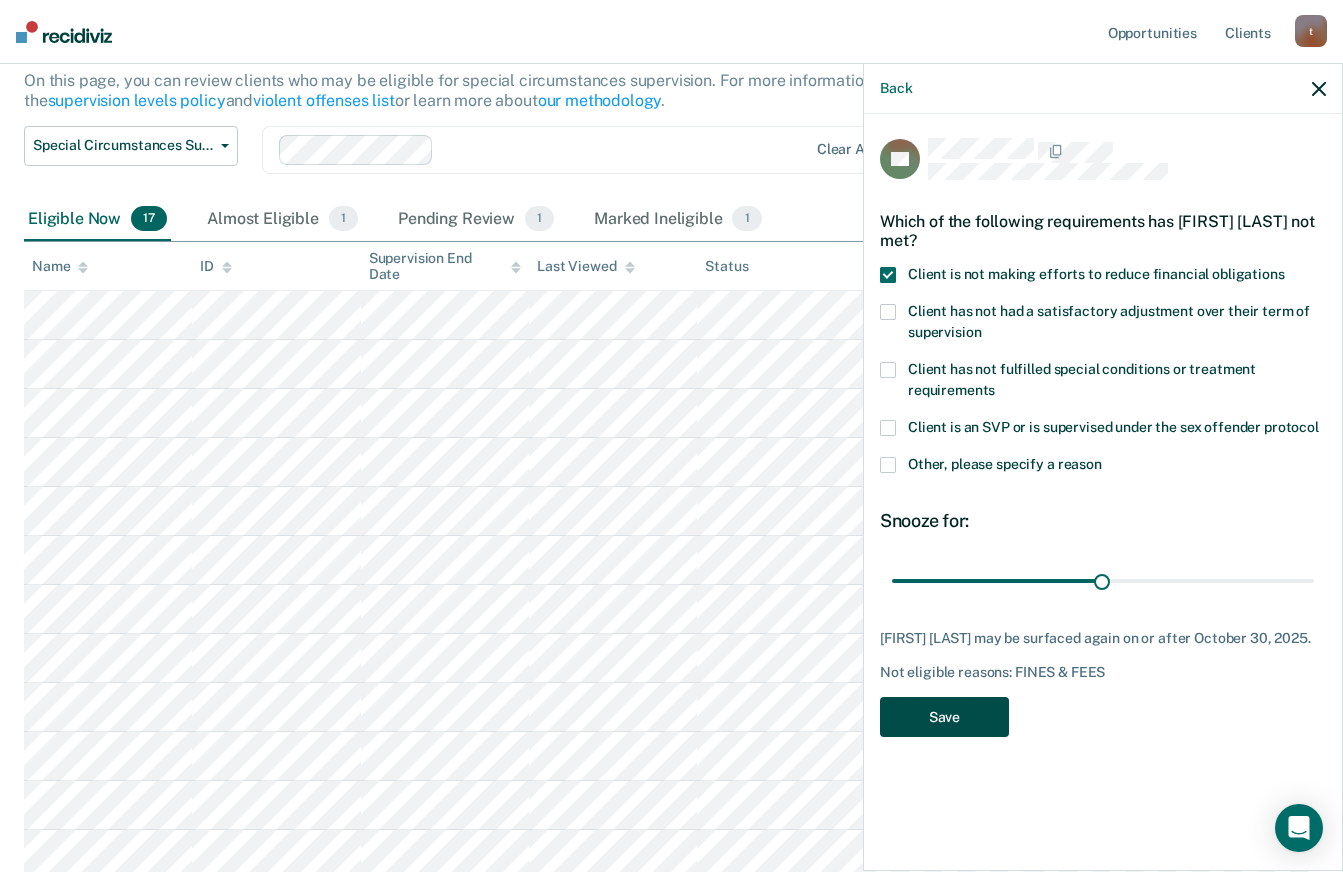 click on "Save" at bounding box center [944, 717] 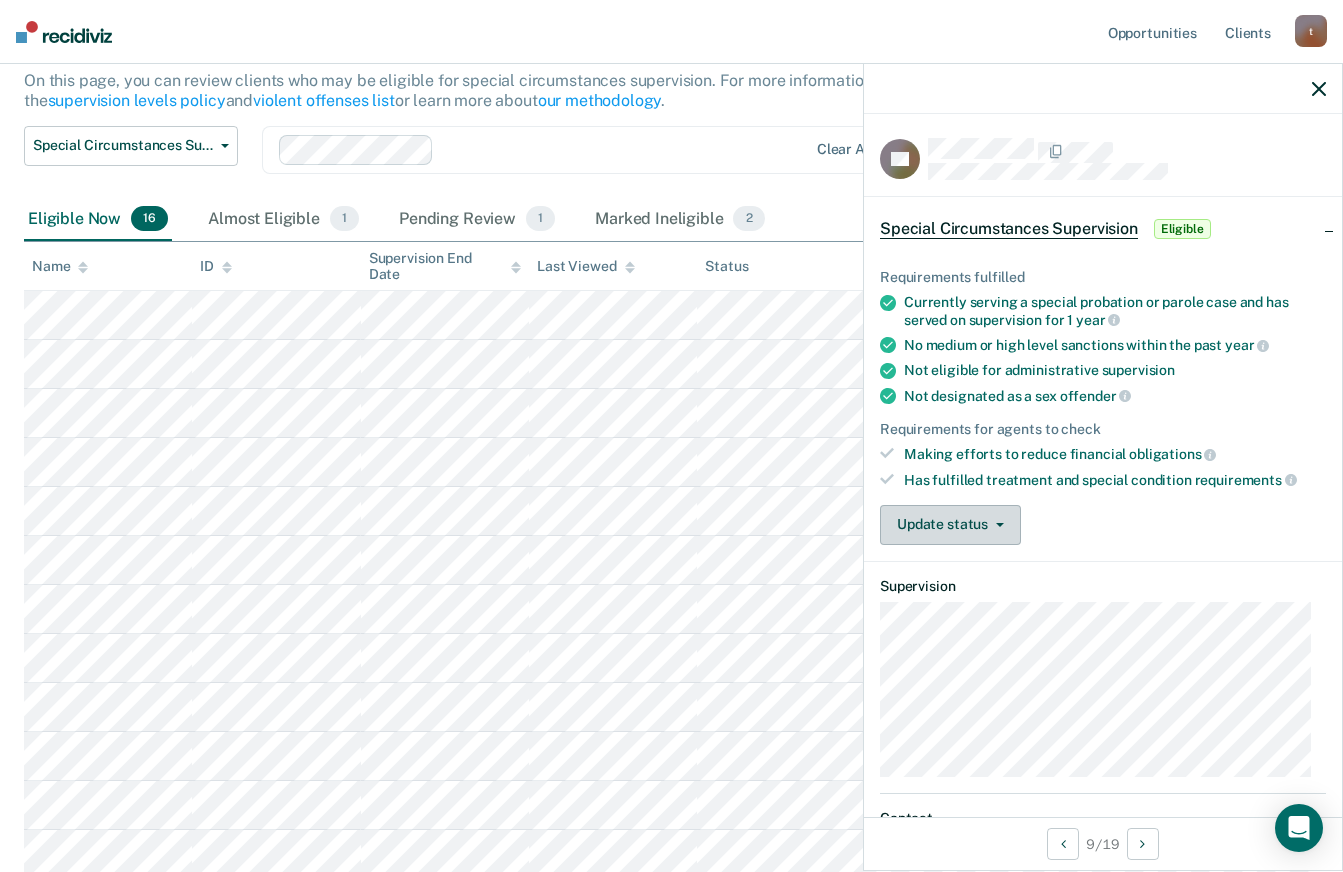 click on "Update status" at bounding box center (950, 525) 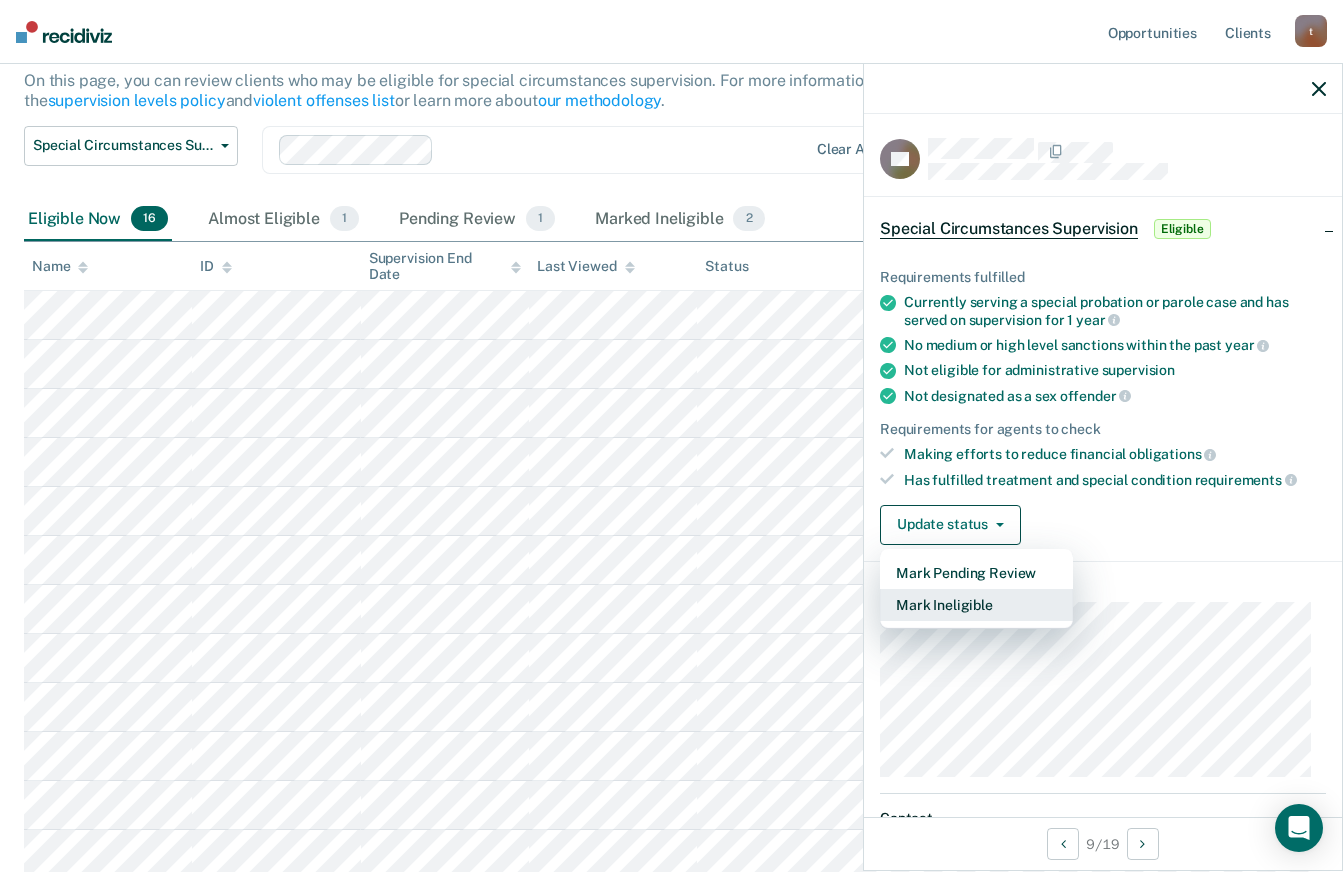 click on "Mark Ineligible" at bounding box center [976, 605] 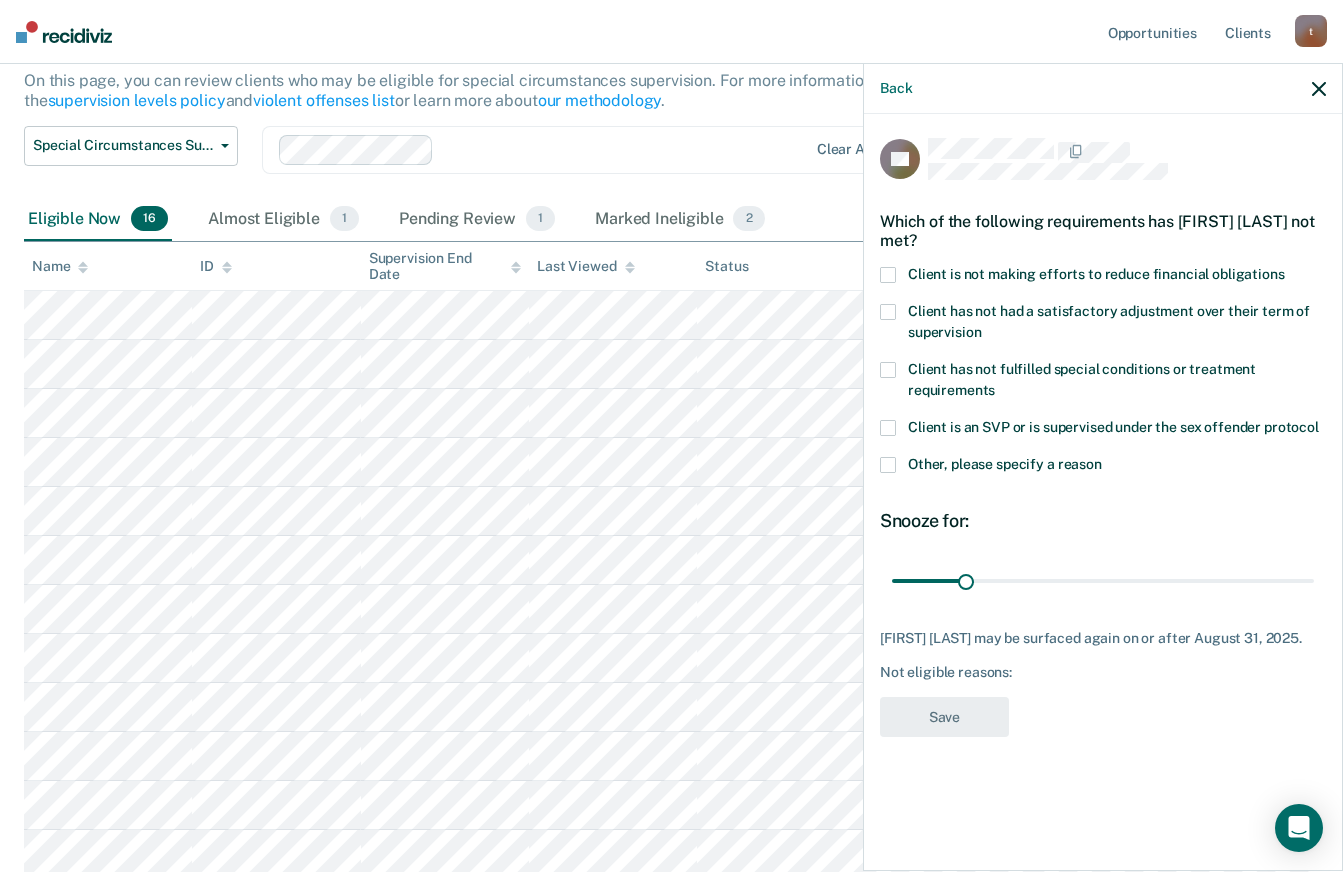 click on "Which of the following requirements has [FIRST] [LAST] not met?" at bounding box center [1103, 231] 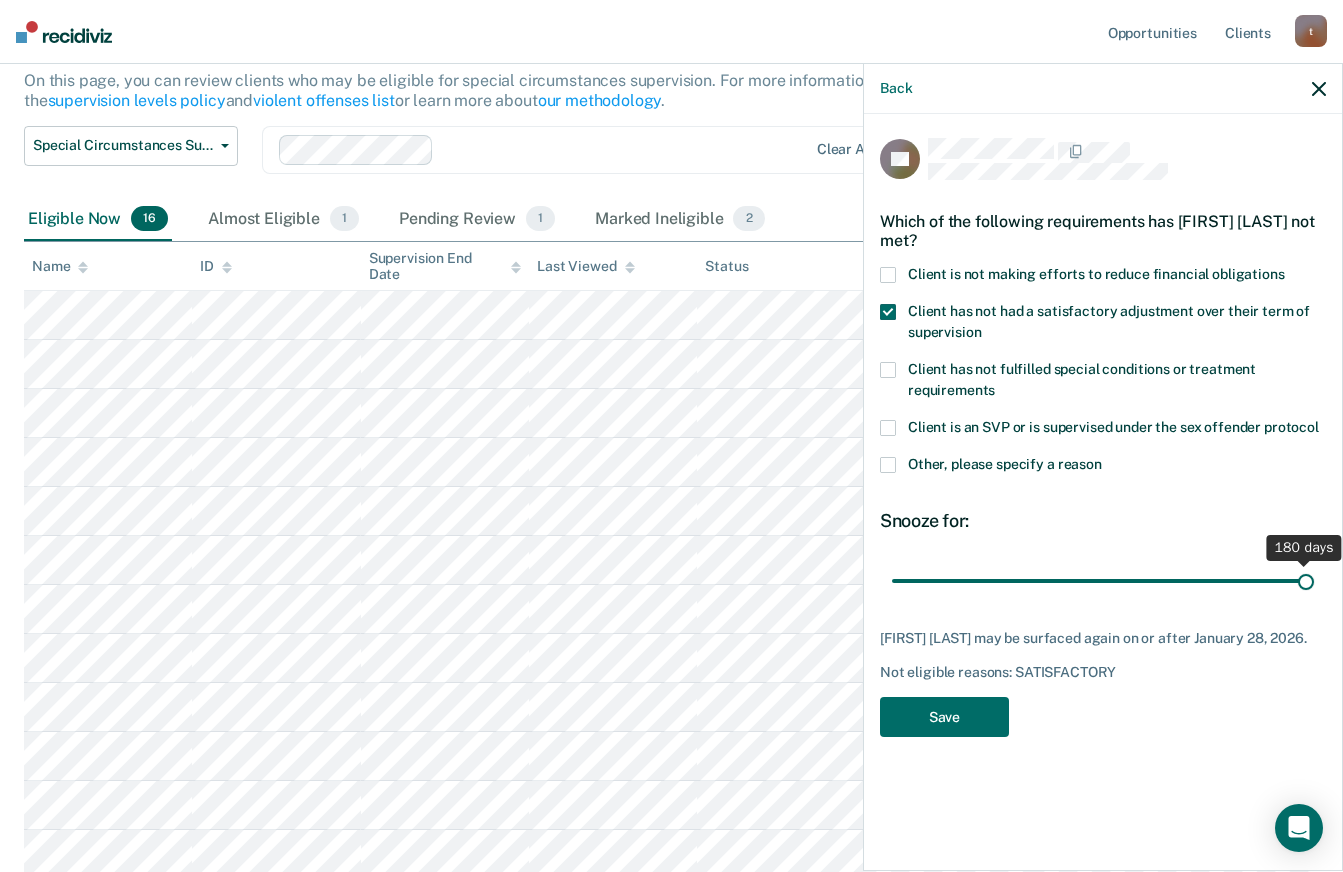 drag, startPoint x: 962, startPoint y: 579, endPoint x: 1360, endPoint y: 572, distance: 398.06155 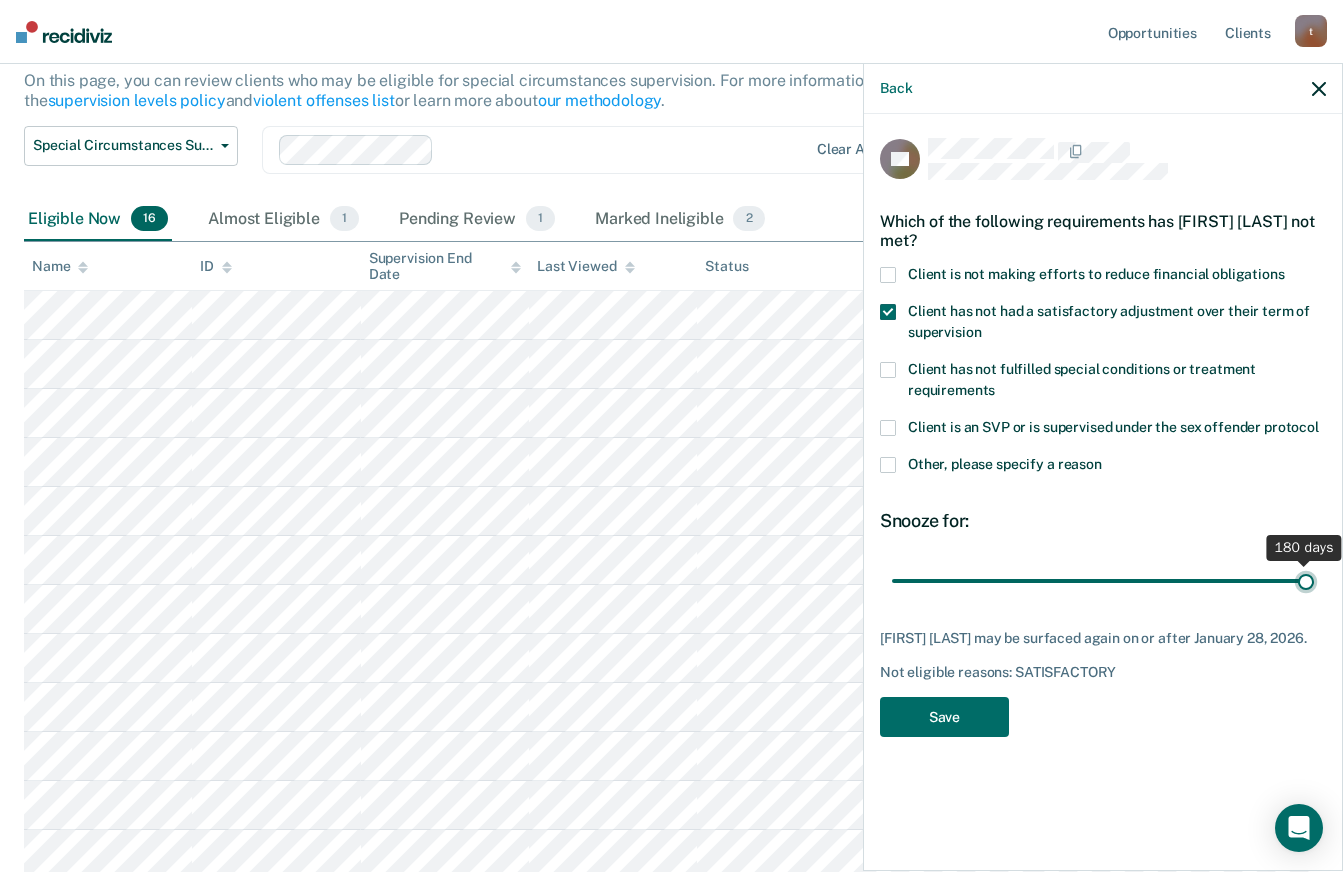 type on "180" 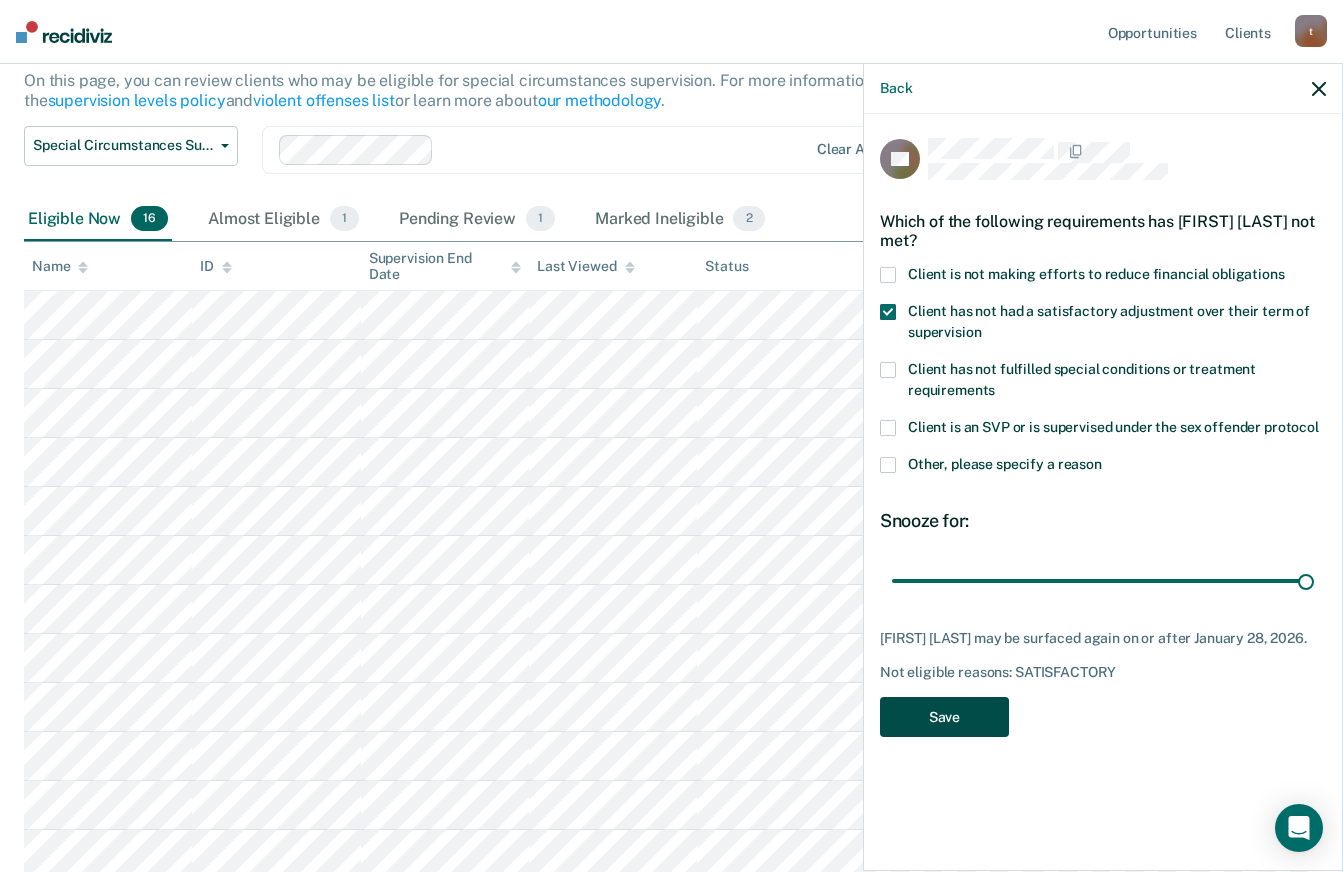 click on "Save" at bounding box center (944, 717) 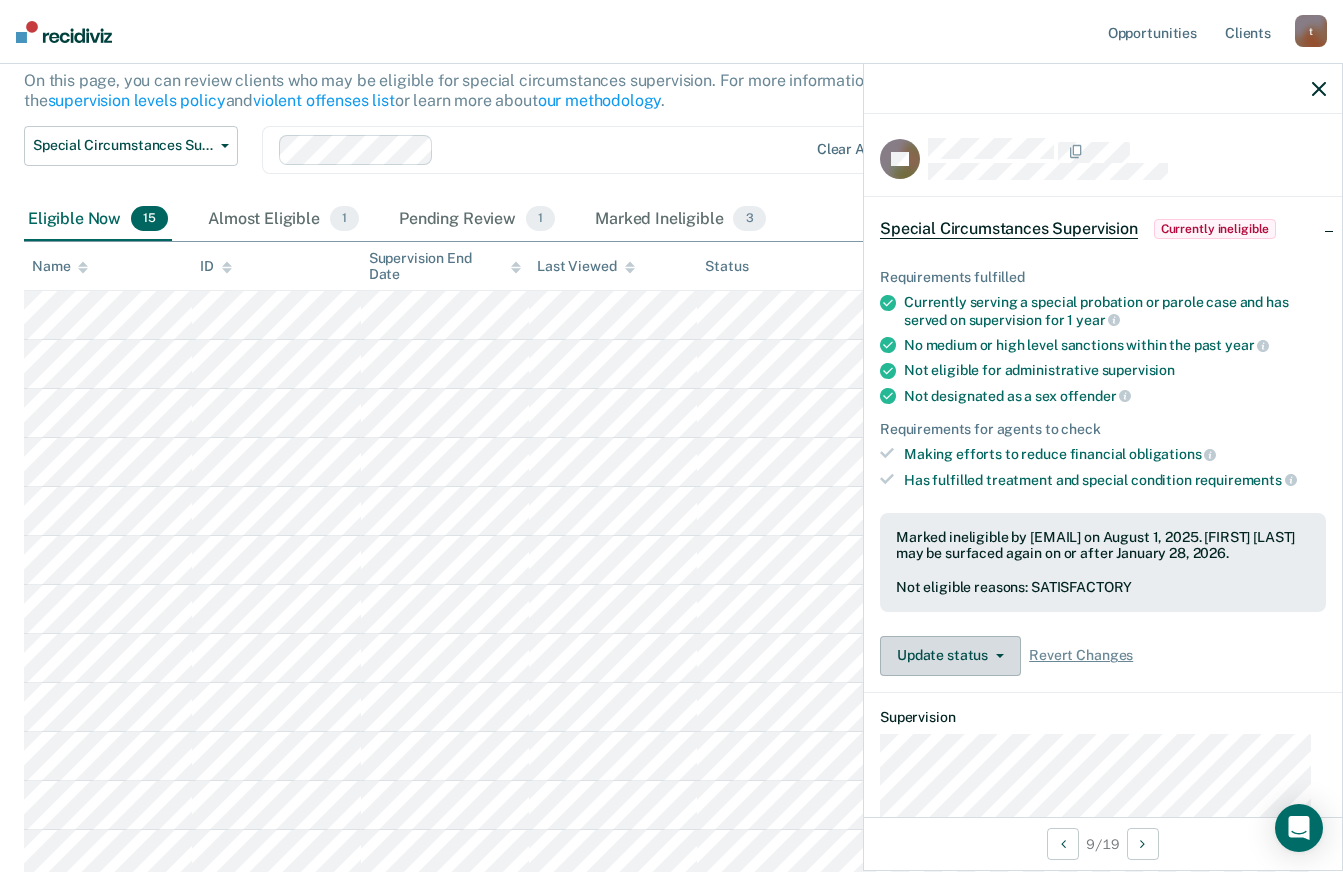 click on "Update status" at bounding box center [950, 656] 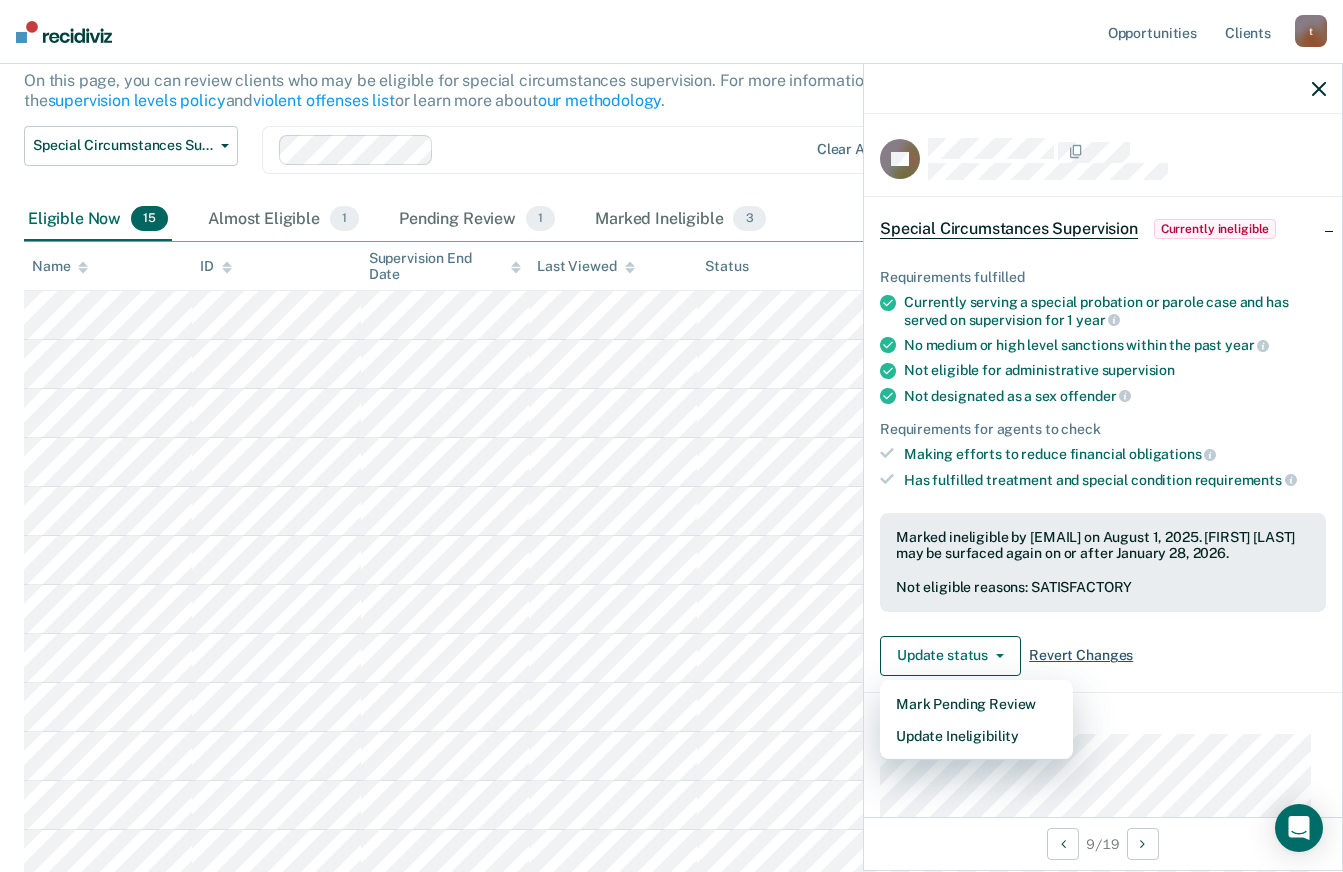 click on "Revert Changes" at bounding box center (1081, 655) 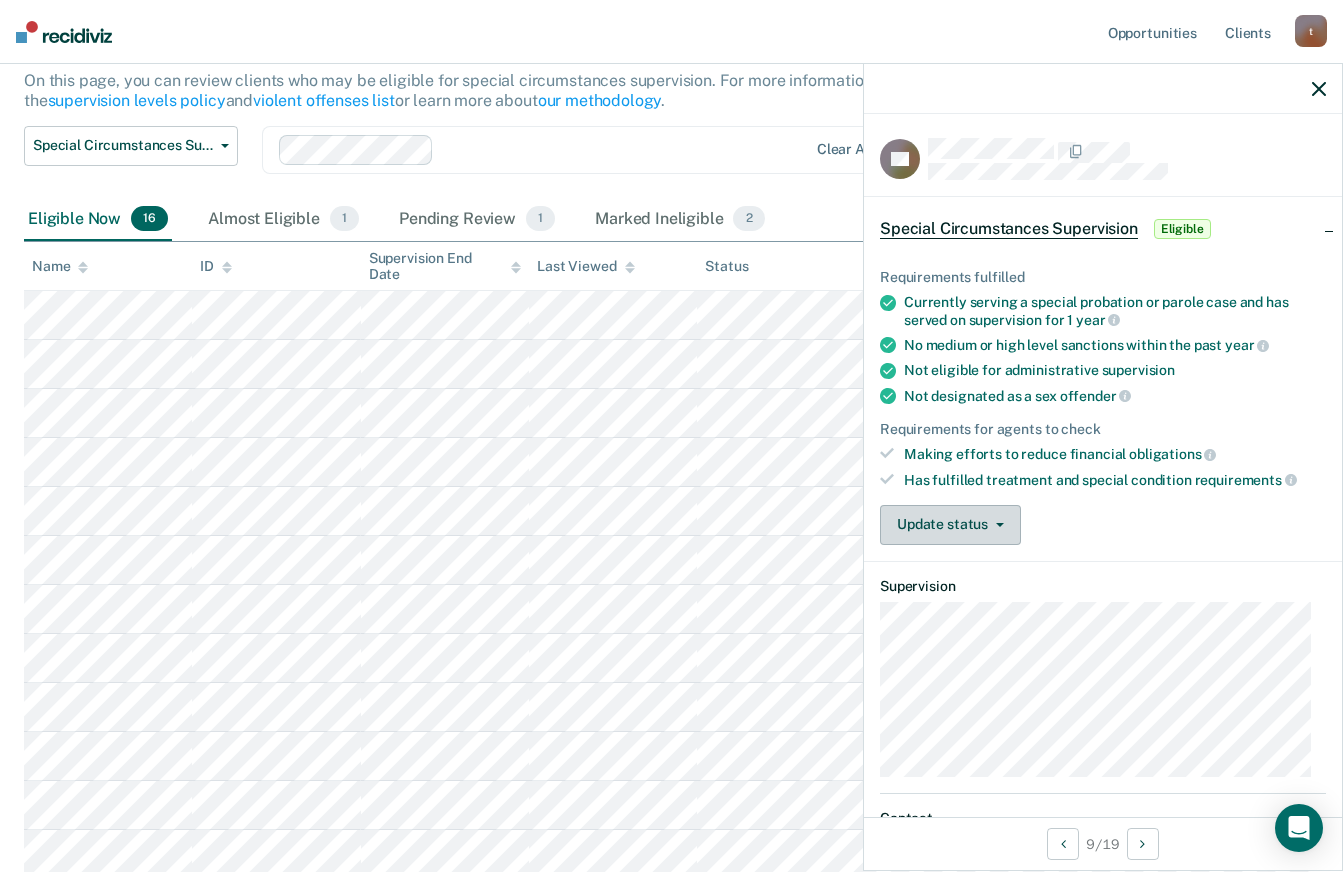 click on "Update status" at bounding box center (950, 525) 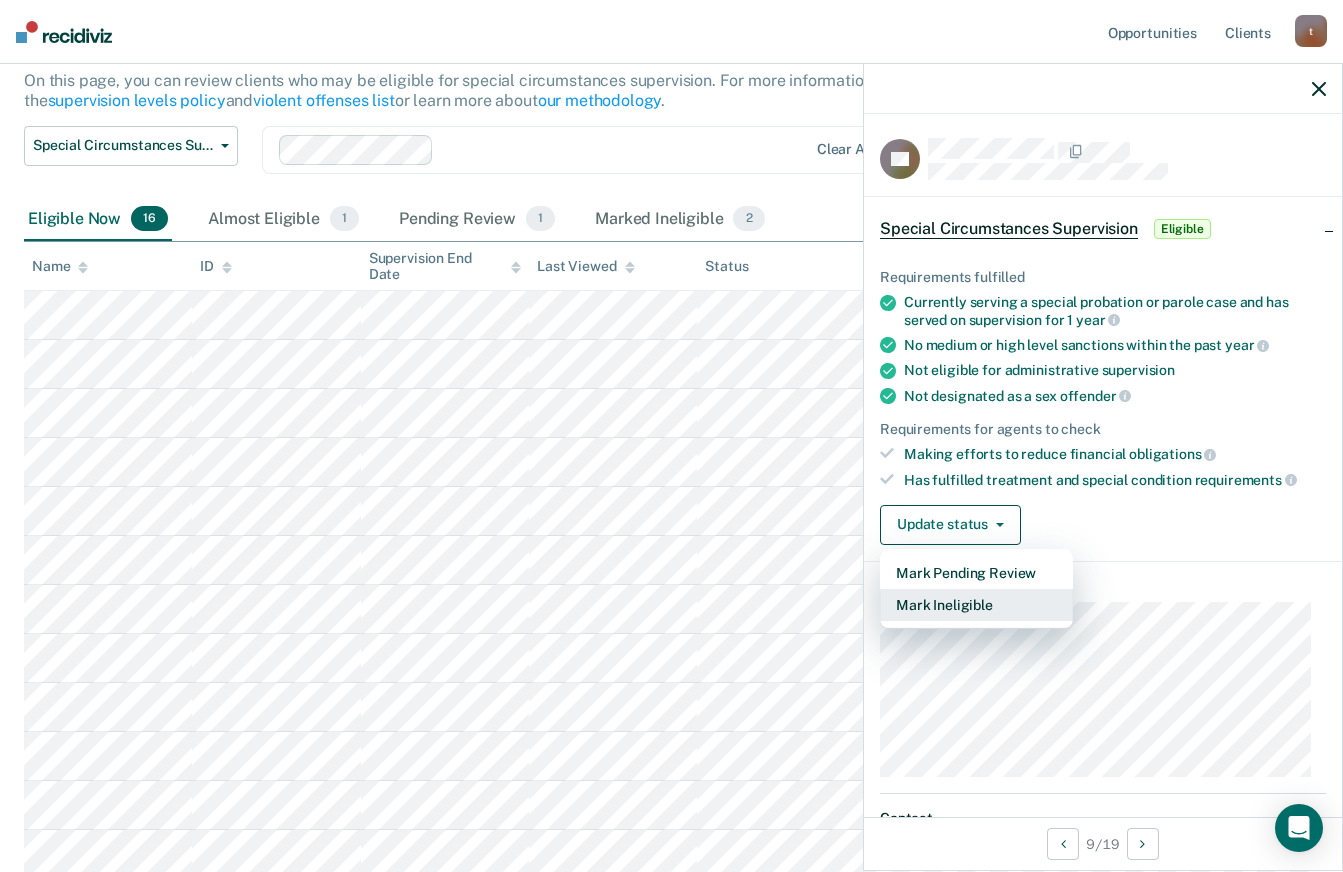 click on "Mark Ineligible" at bounding box center [976, 605] 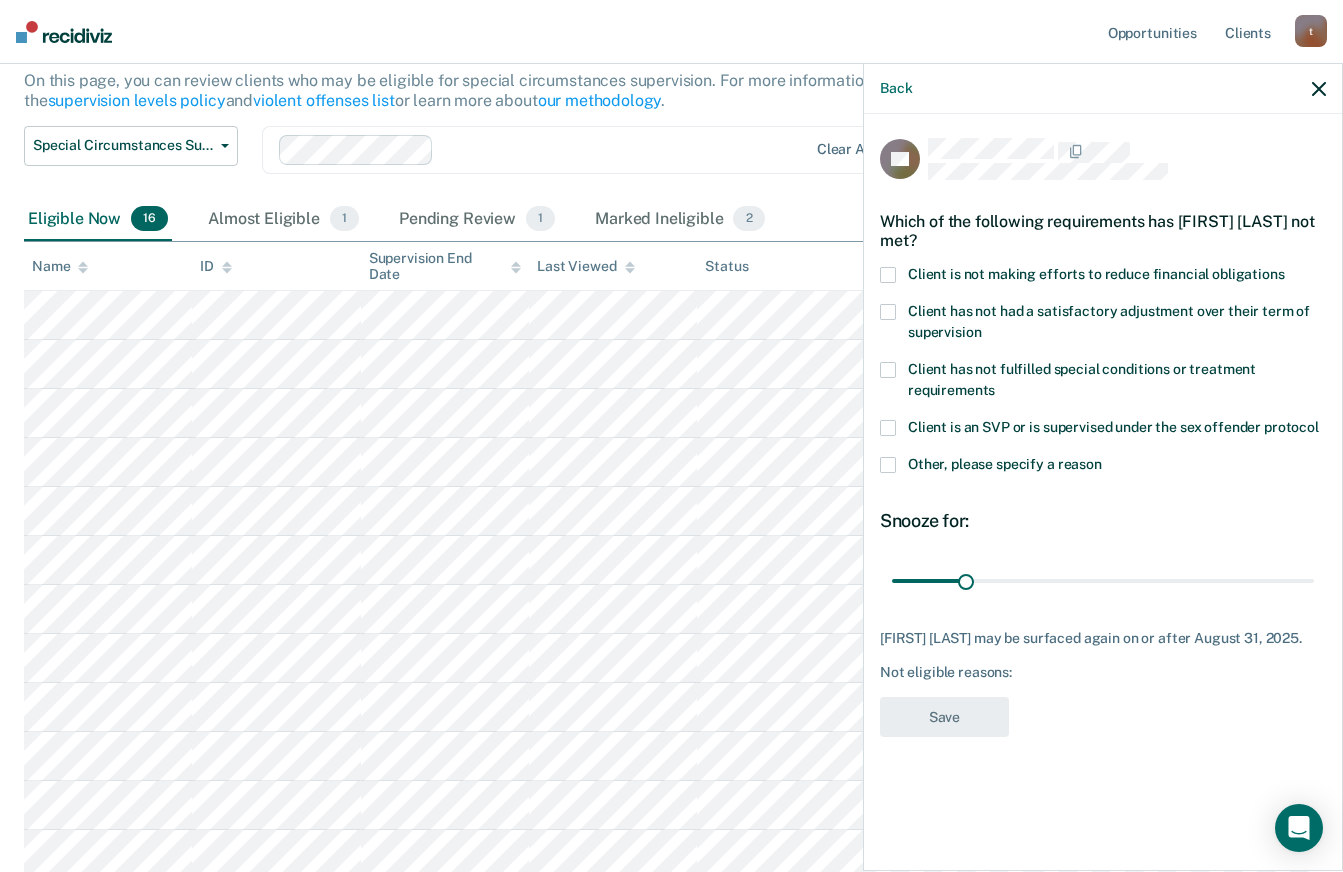 click on "Which of the following requirements has [FIRST] [LAST] not met?" at bounding box center [1103, 231] 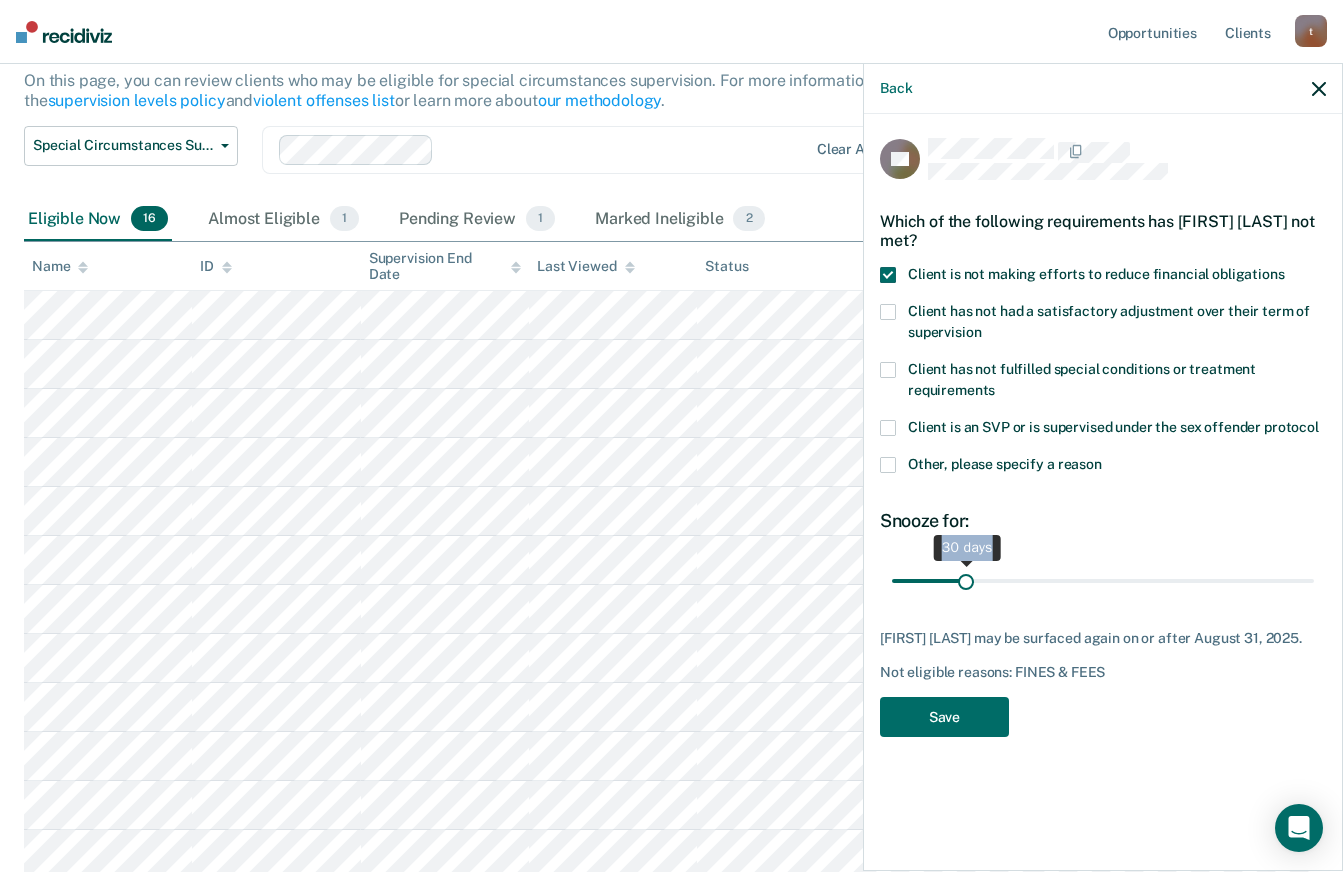 drag, startPoint x: 963, startPoint y: 565, endPoint x: 1103, endPoint y: 578, distance: 140.60228 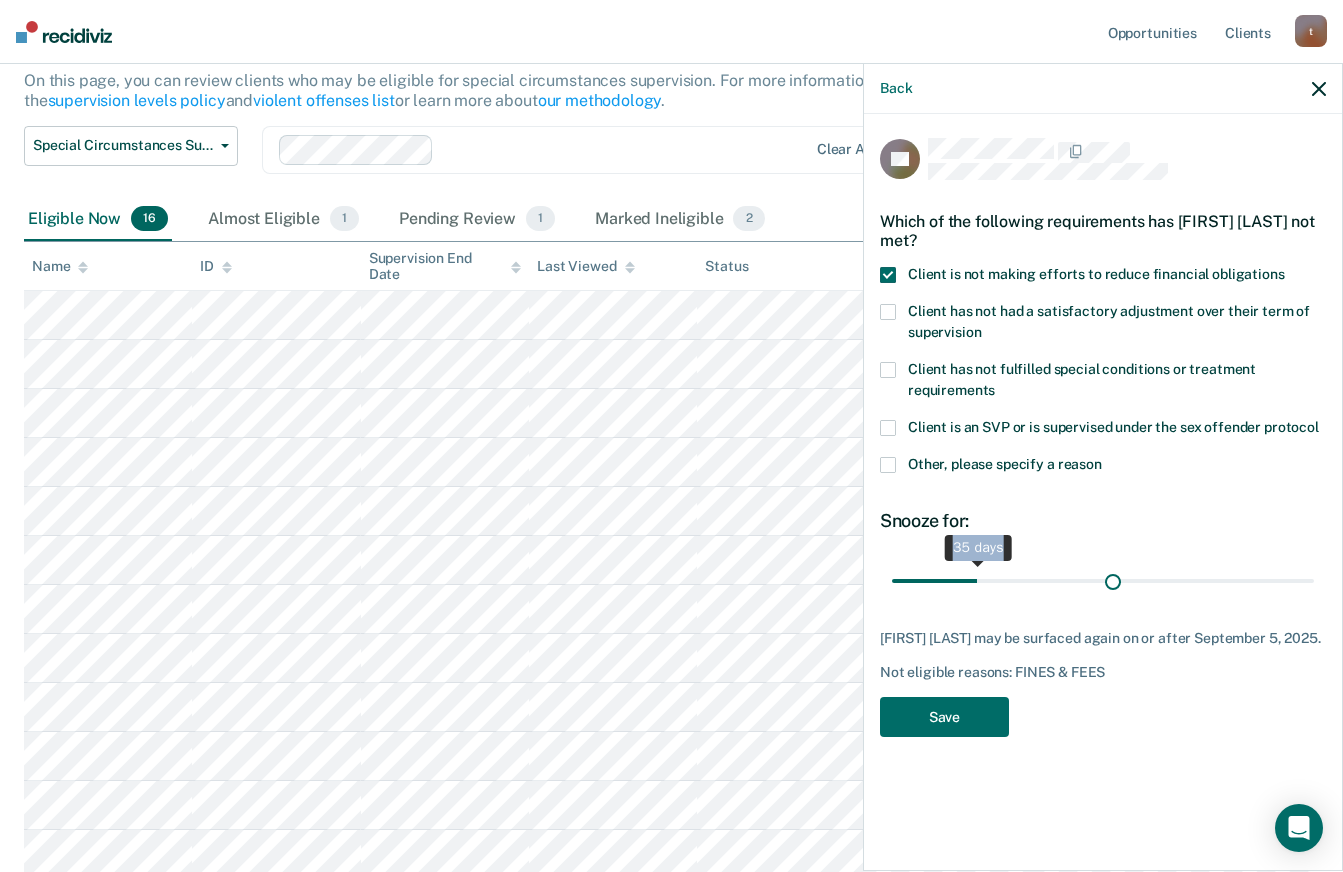 click at bounding box center (1103, 580) 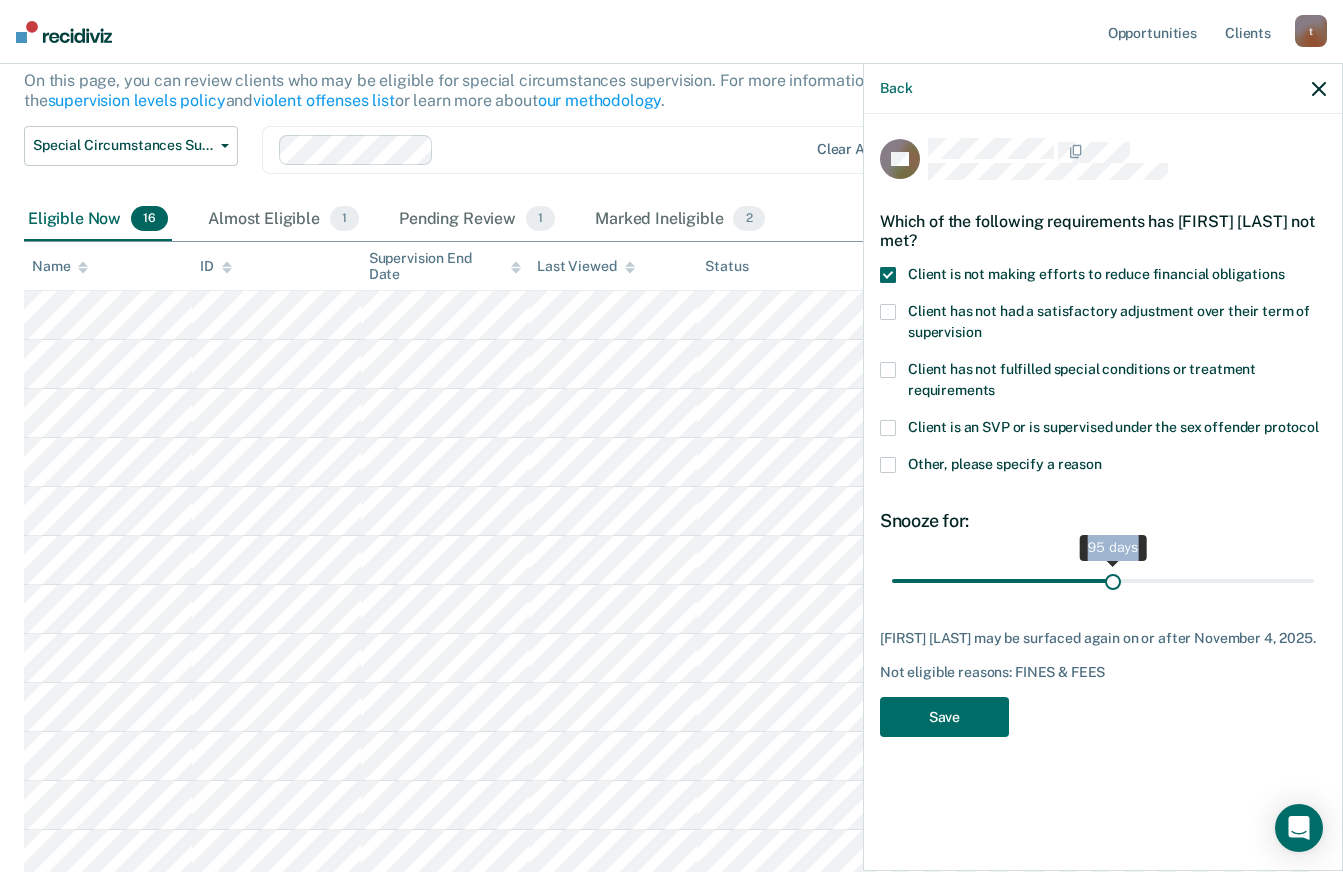 click at bounding box center (1103, 580) 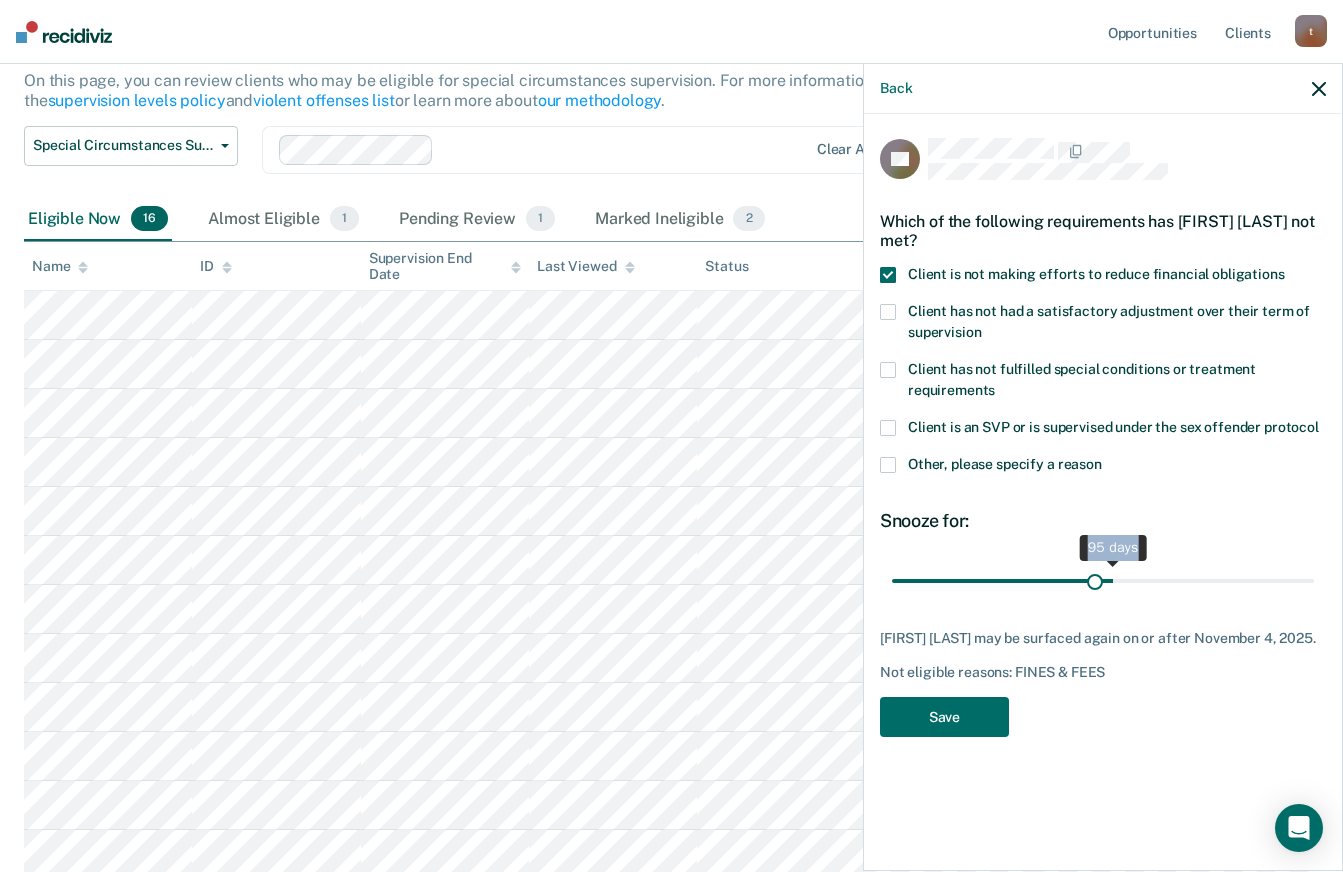 drag, startPoint x: 1114, startPoint y: 573, endPoint x: 1096, endPoint y: 573, distance: 18 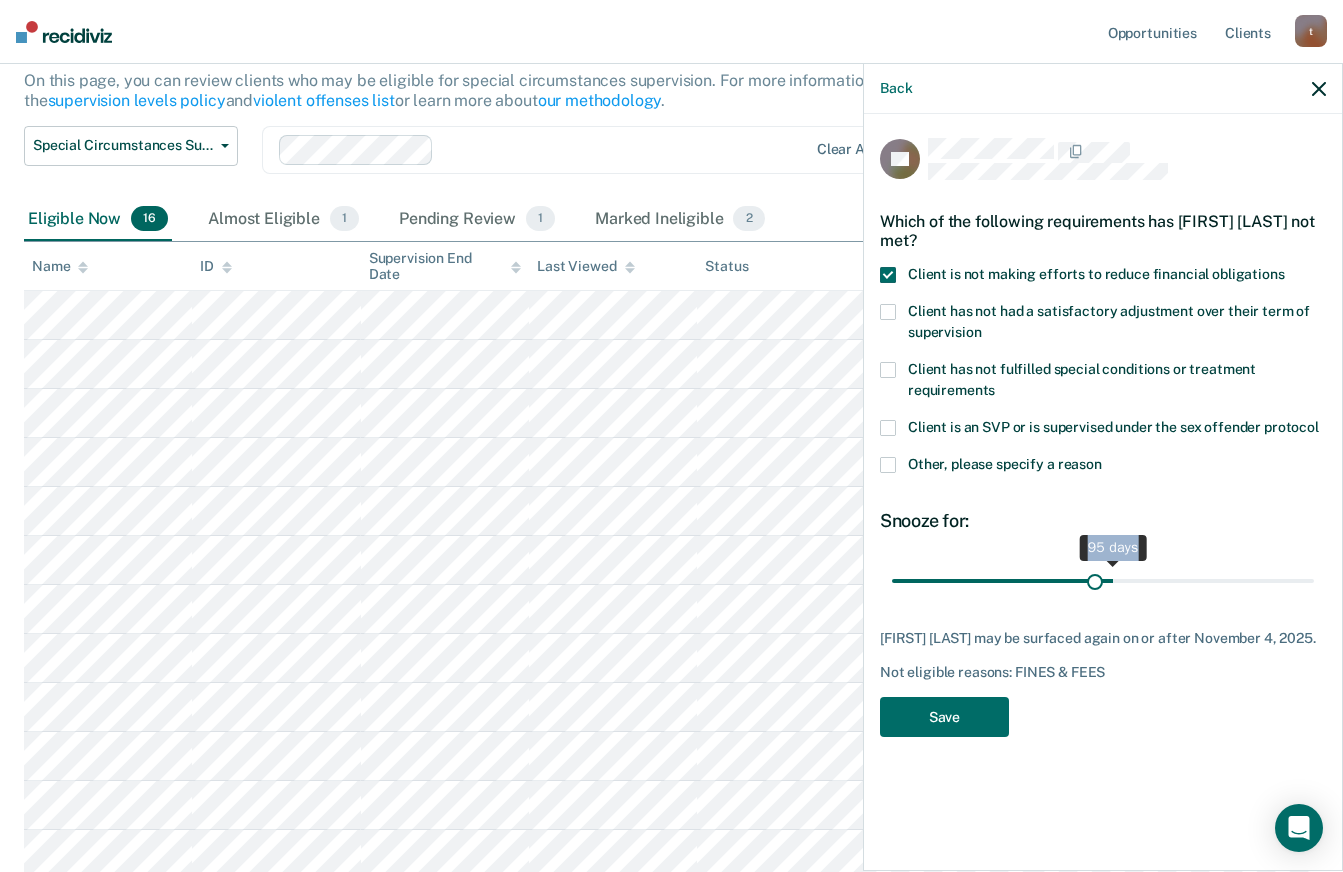 click at bounding box center (1103, 580) 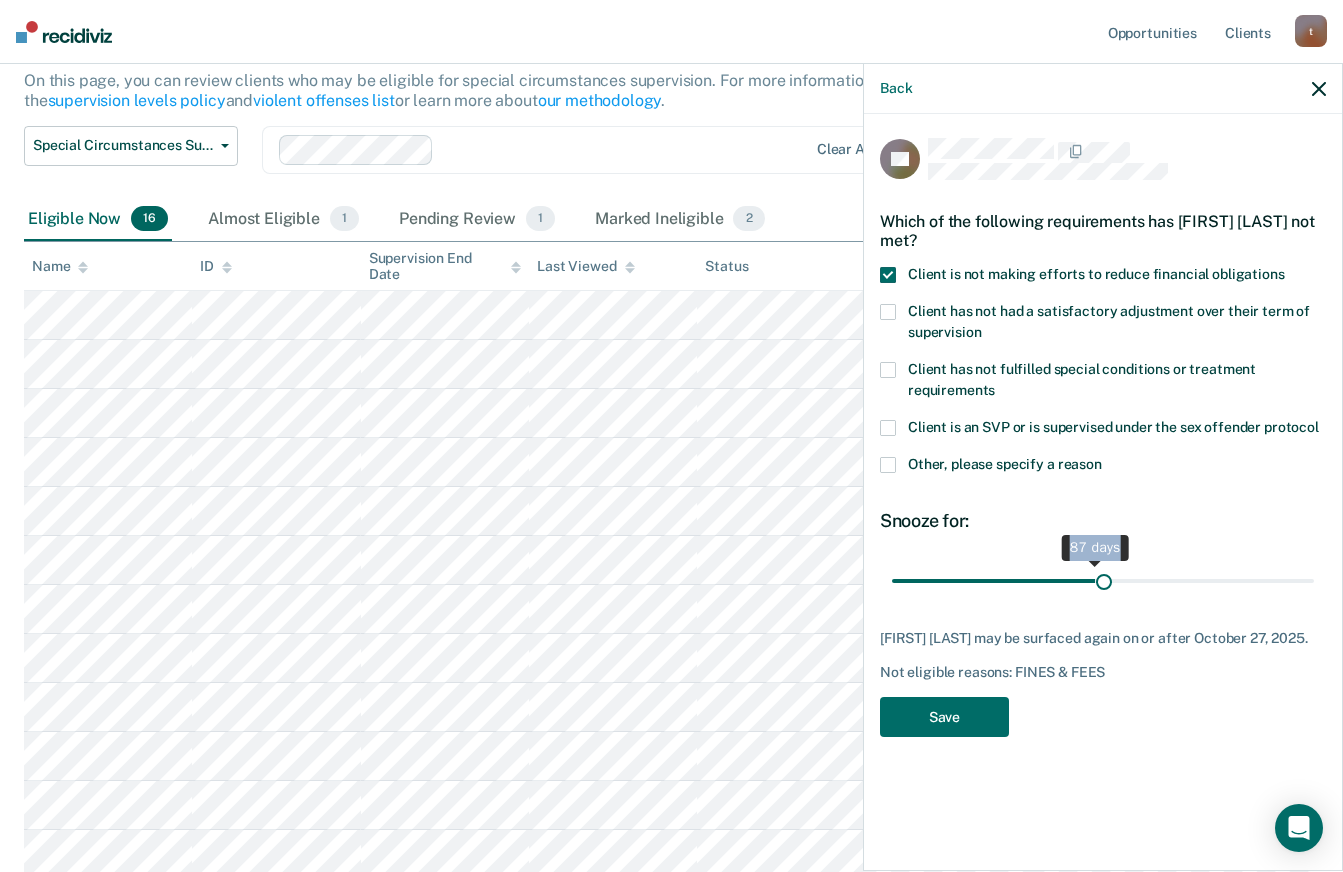 type on "91" 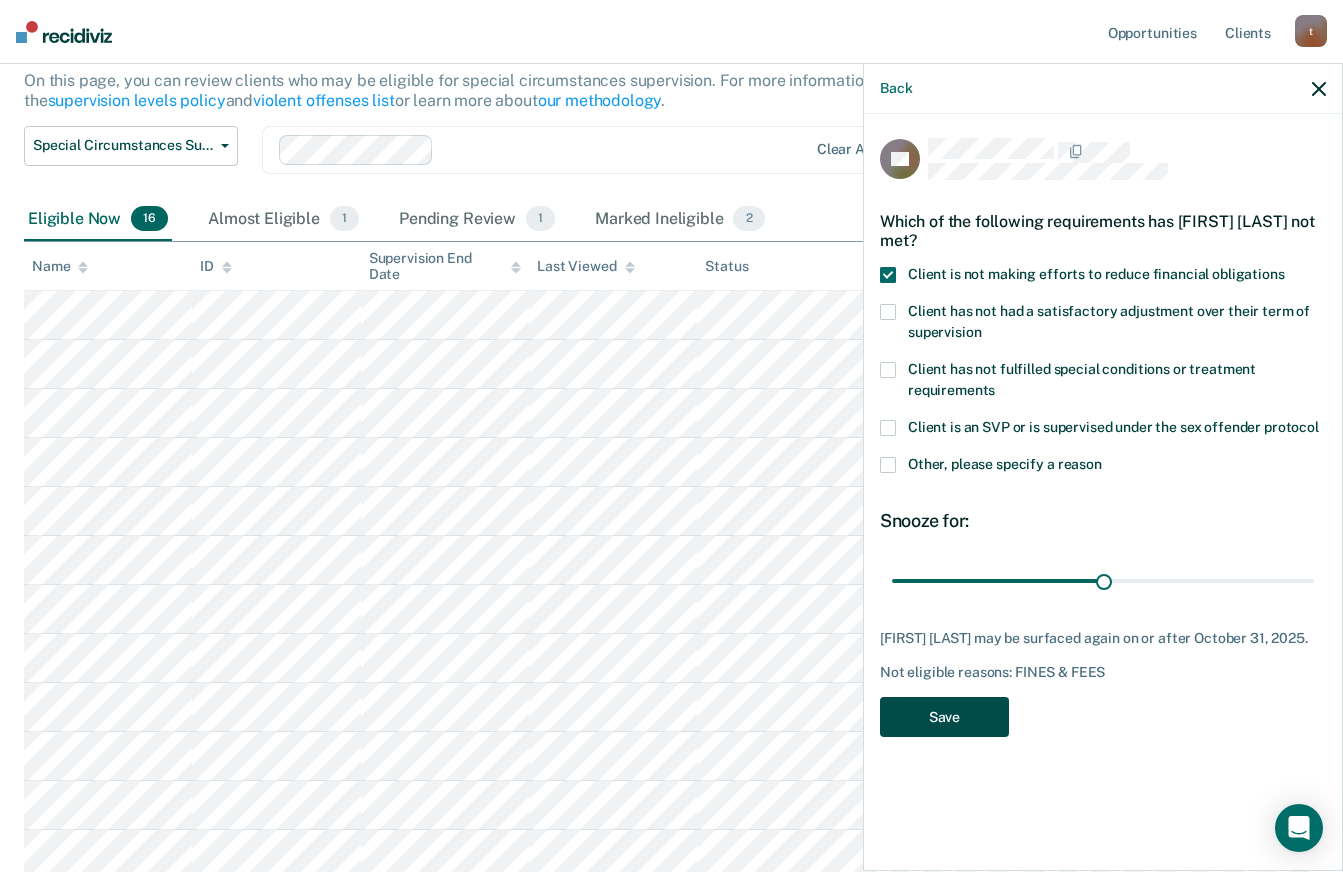 click on "Save" at bounding box center (944, 717) 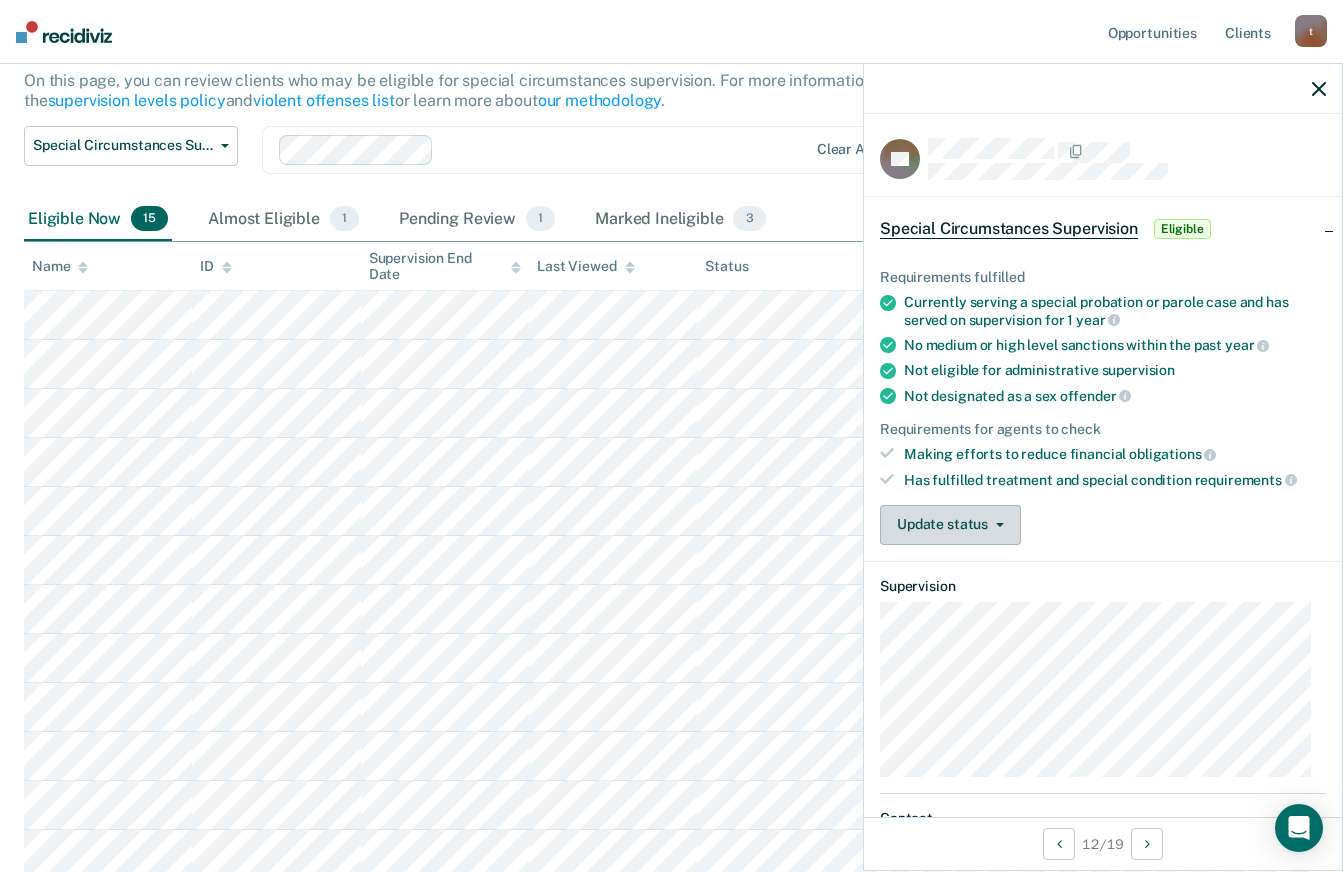 click on "Update status" at bounding box center [950, 525] 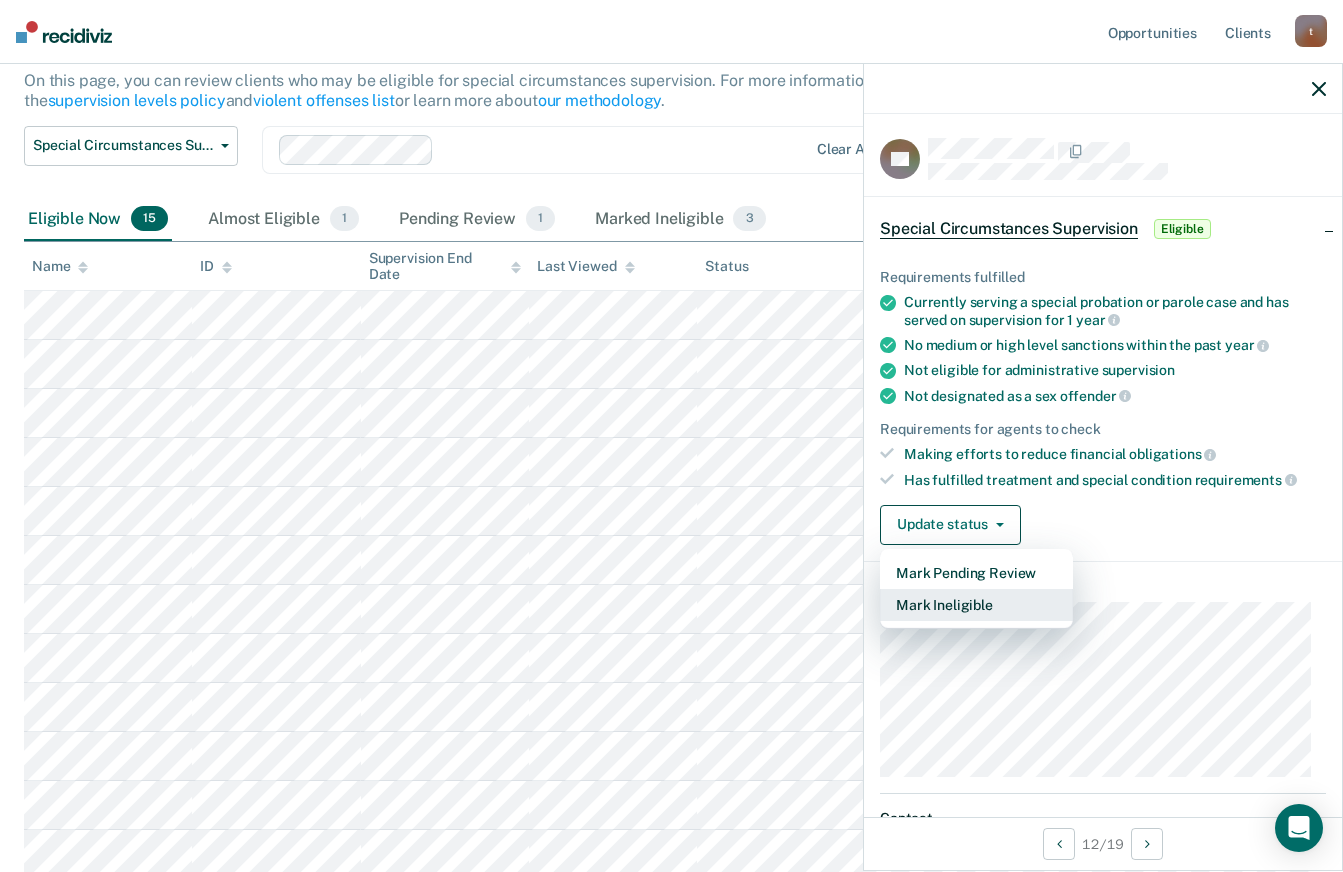 click on "Mark Ineligible" at bounding box center (976, 605) 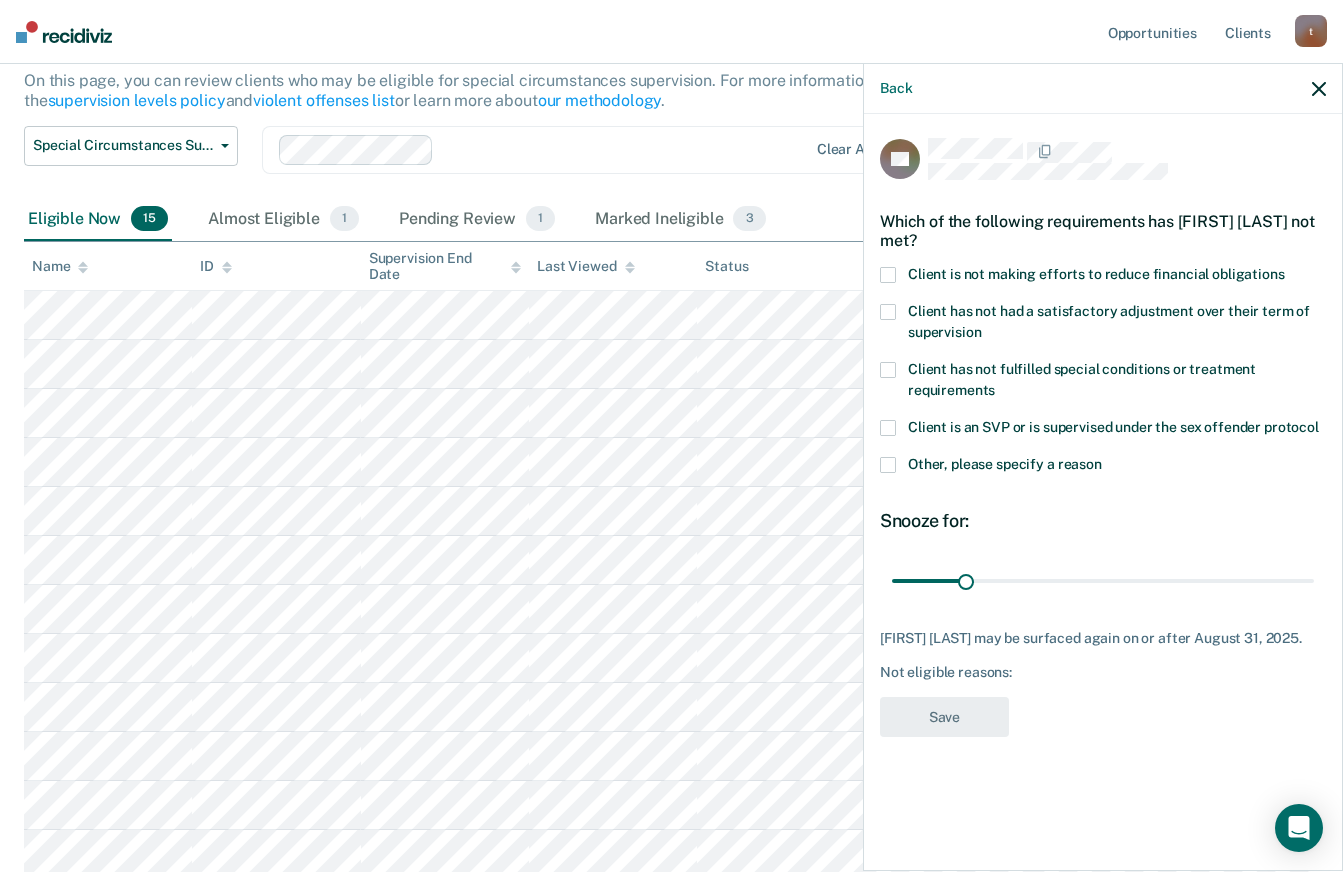click at bounding box center (888, 312) 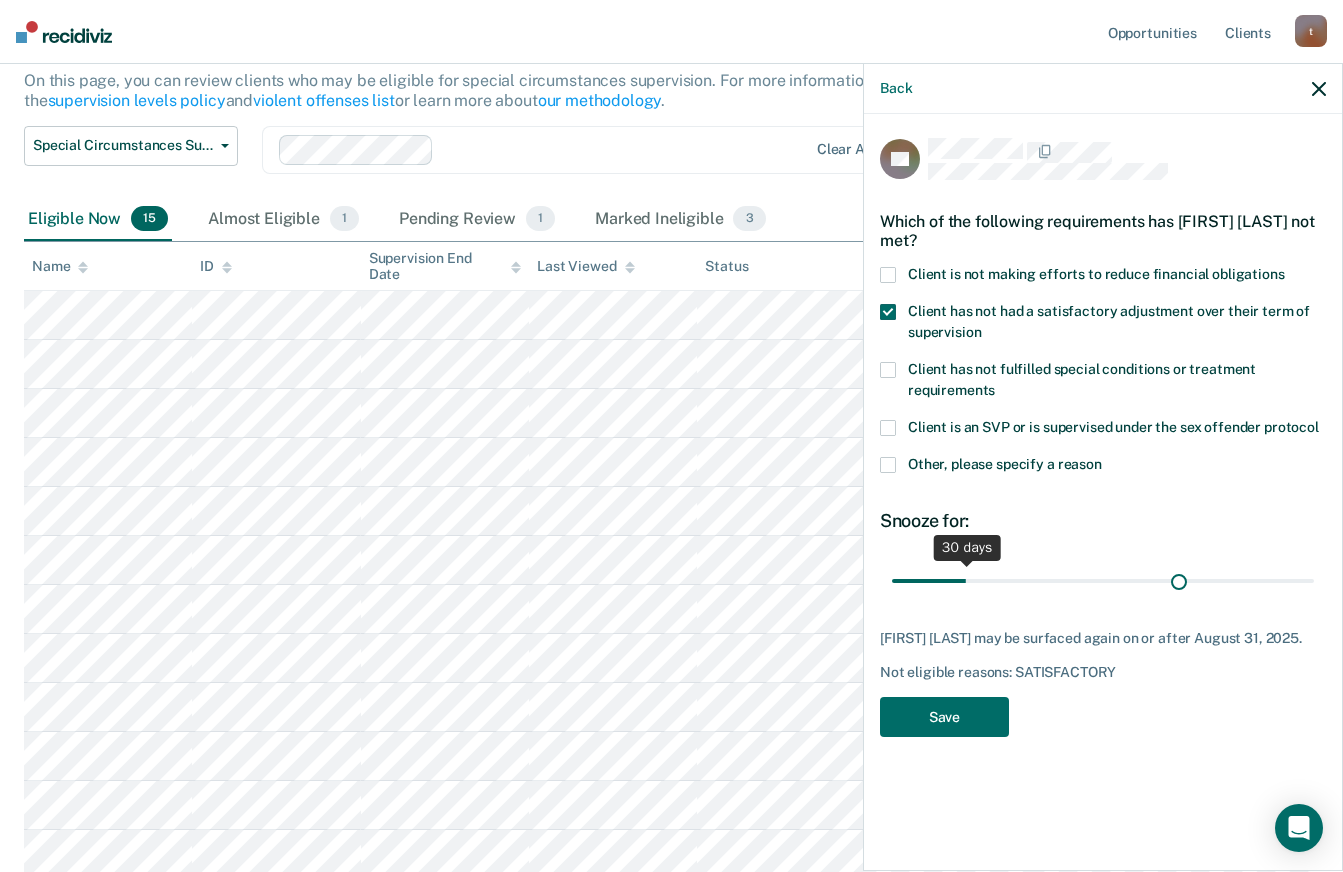 click at bounding box center (1103, 580) 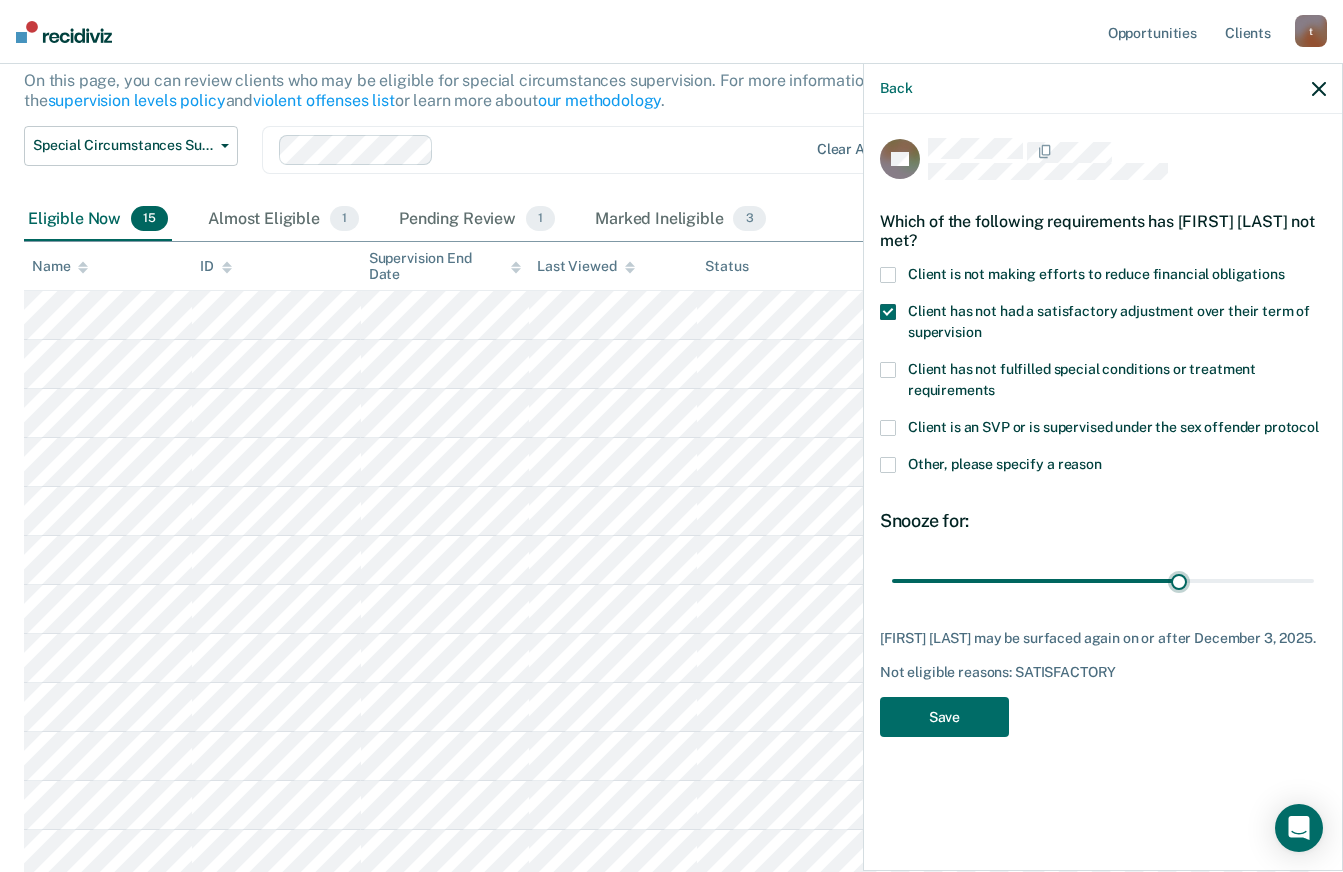 click on "124 days" at bounding box center [1103, 580] 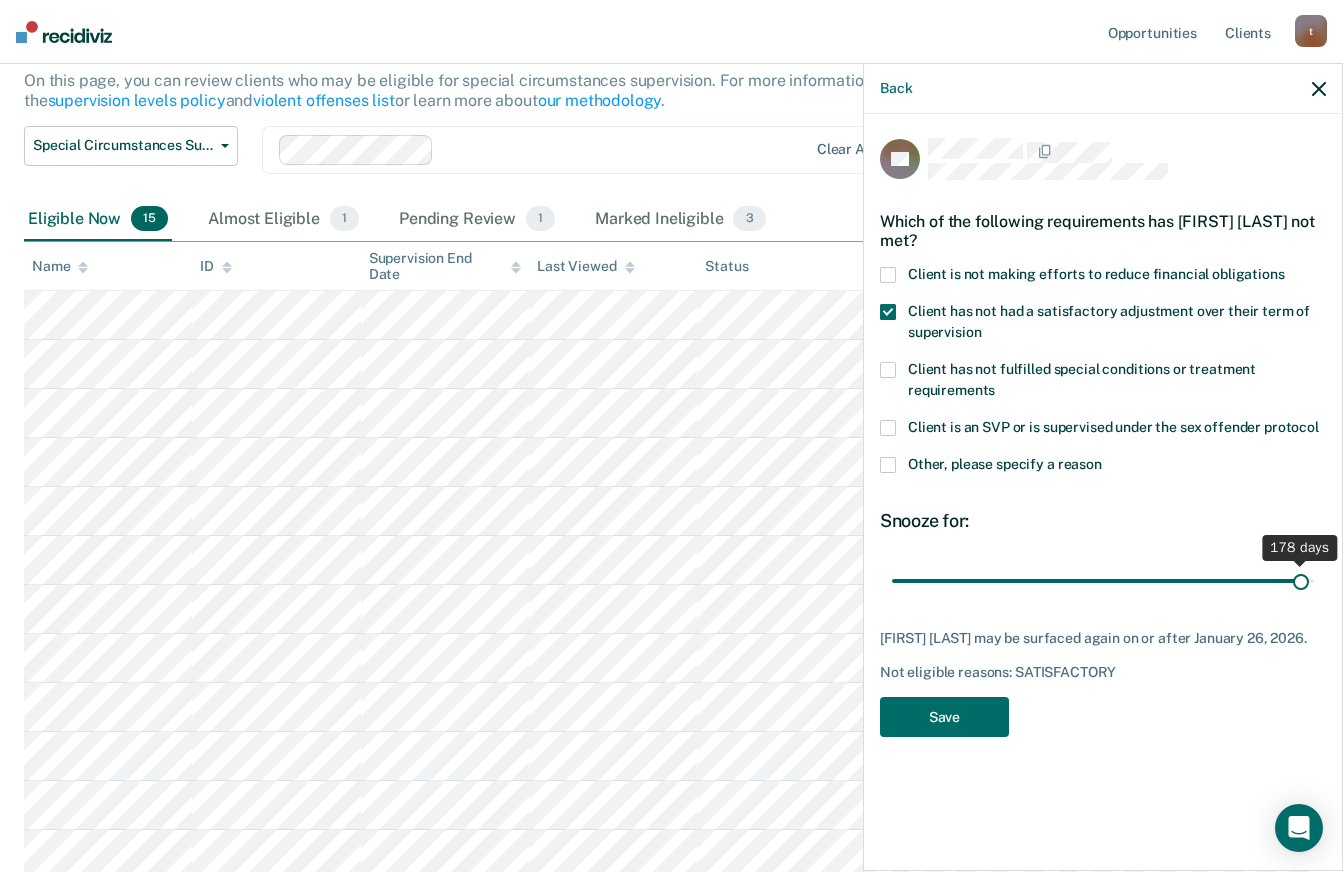 type on "178" 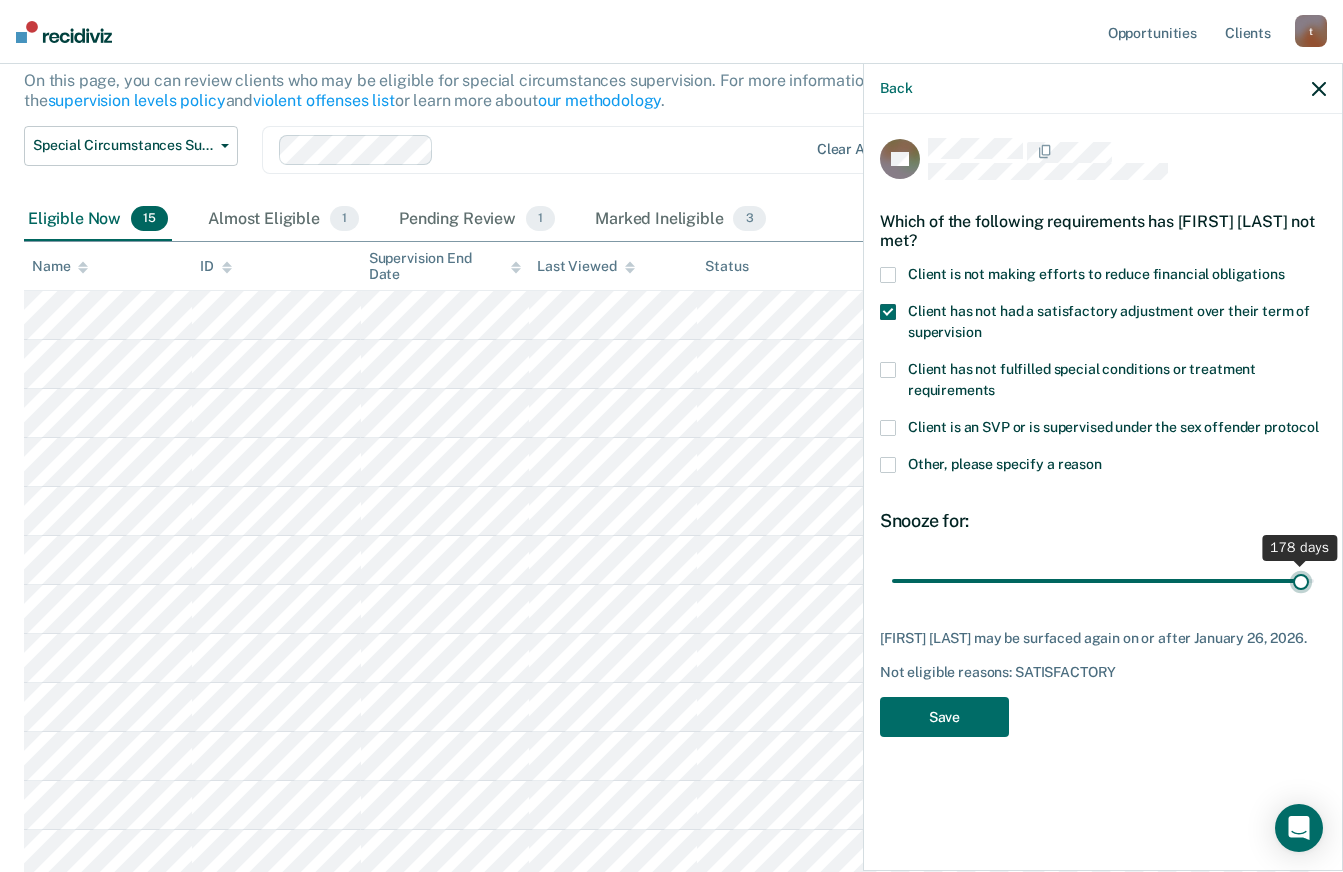 click at bounding box center [1103, 580] 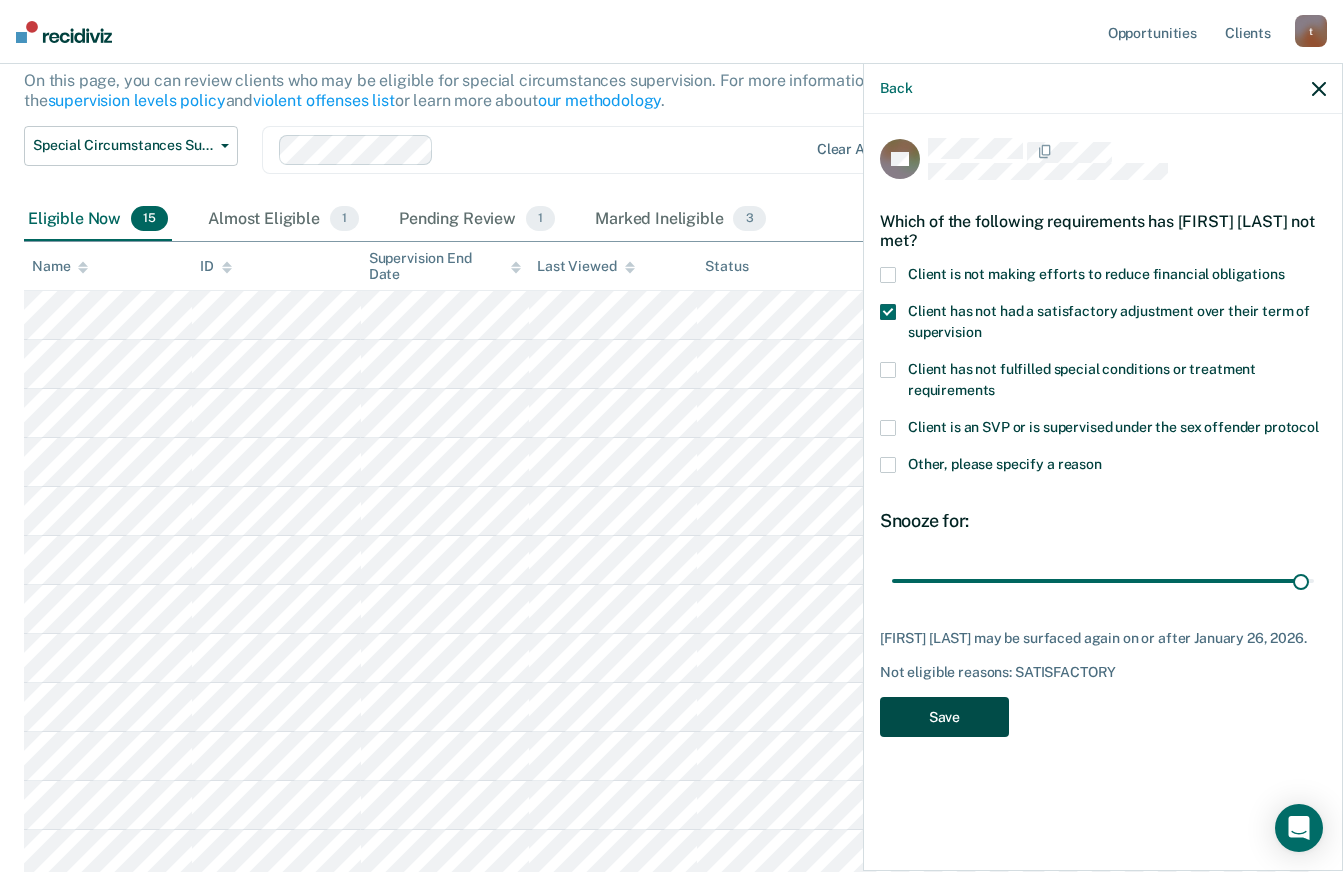 click on "Save" at bounding box center [944, 717] 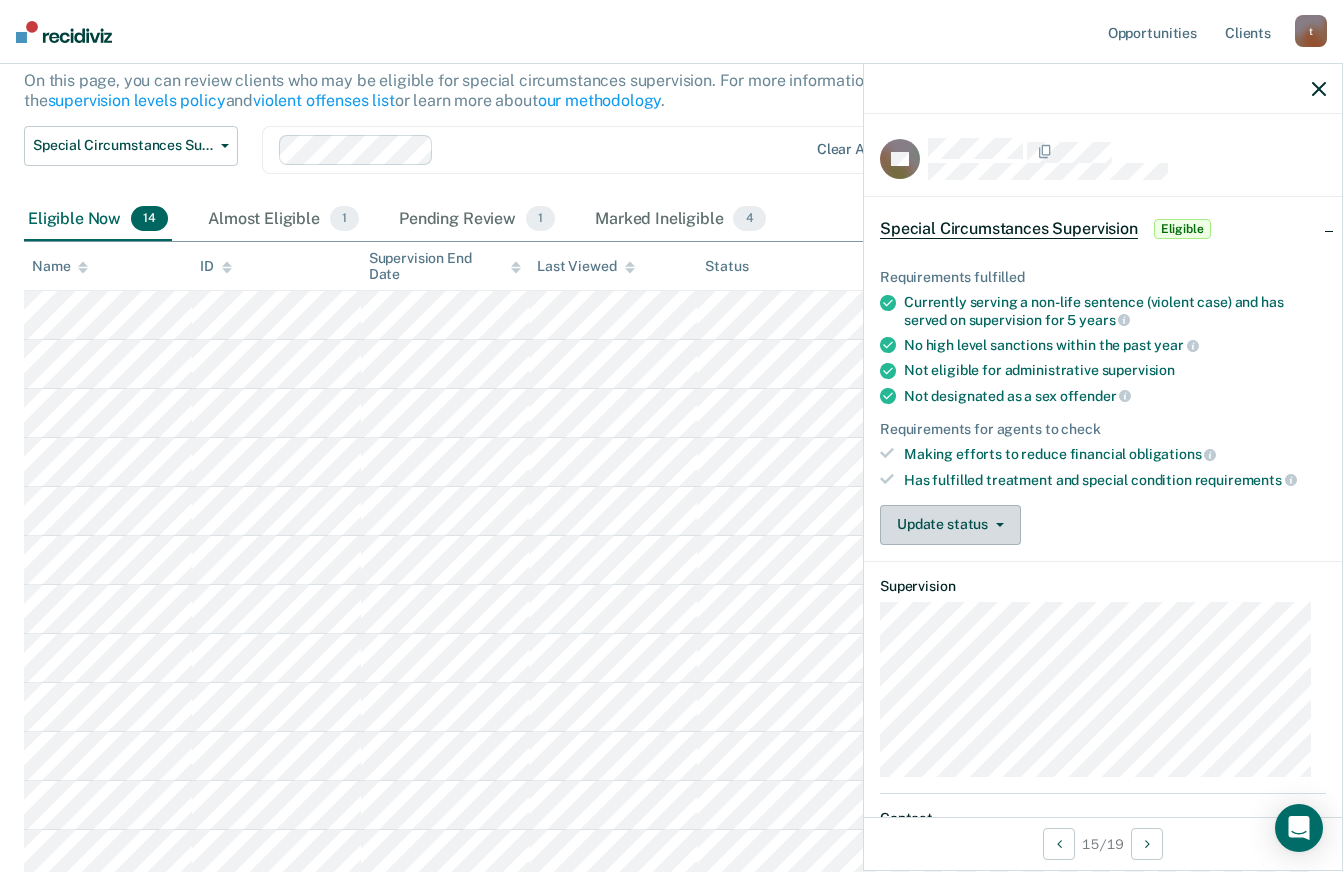 click on "Update status" at bounding box center [950, 525] 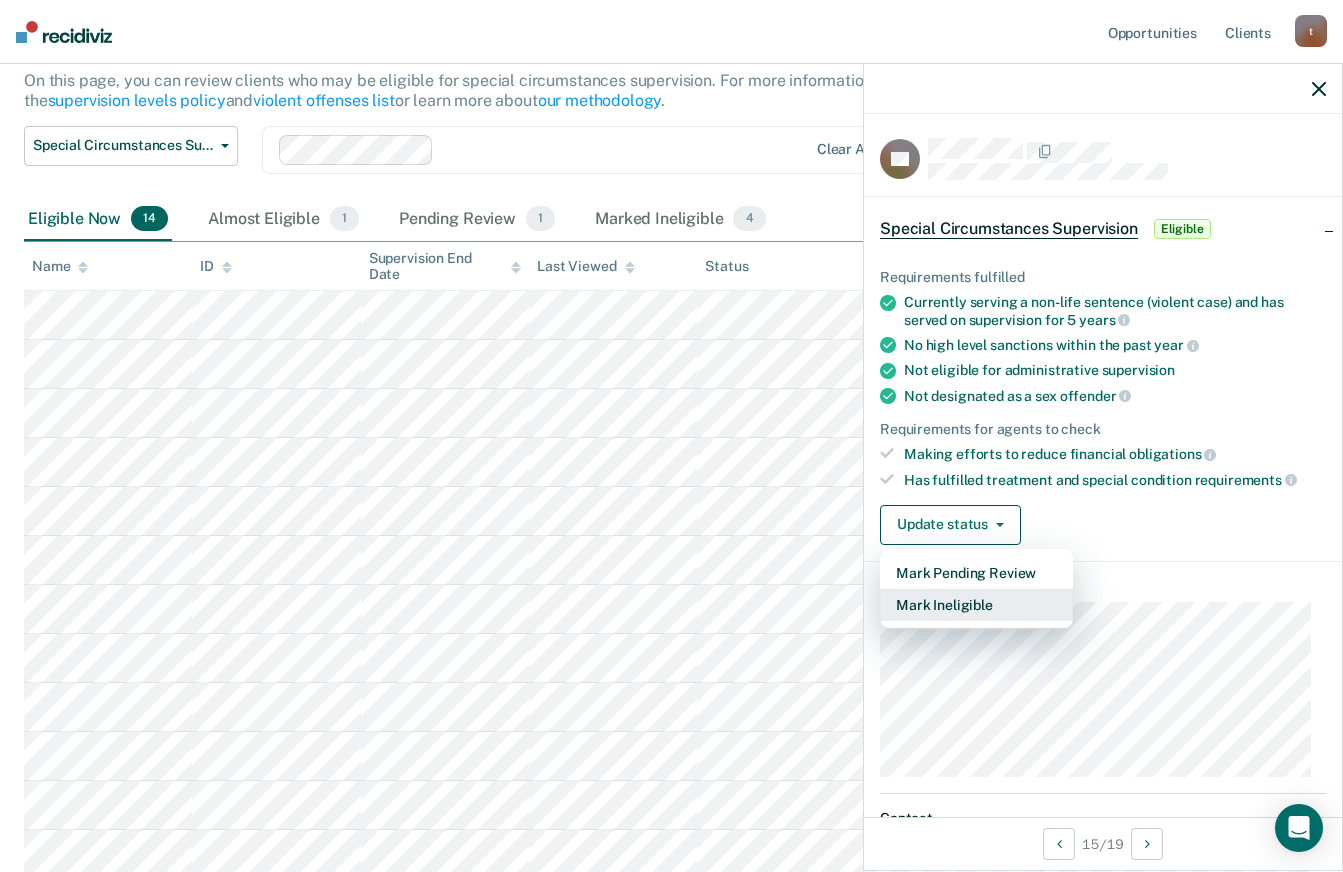 click on "Mark Ineligible" at bounding box center (976, 605) 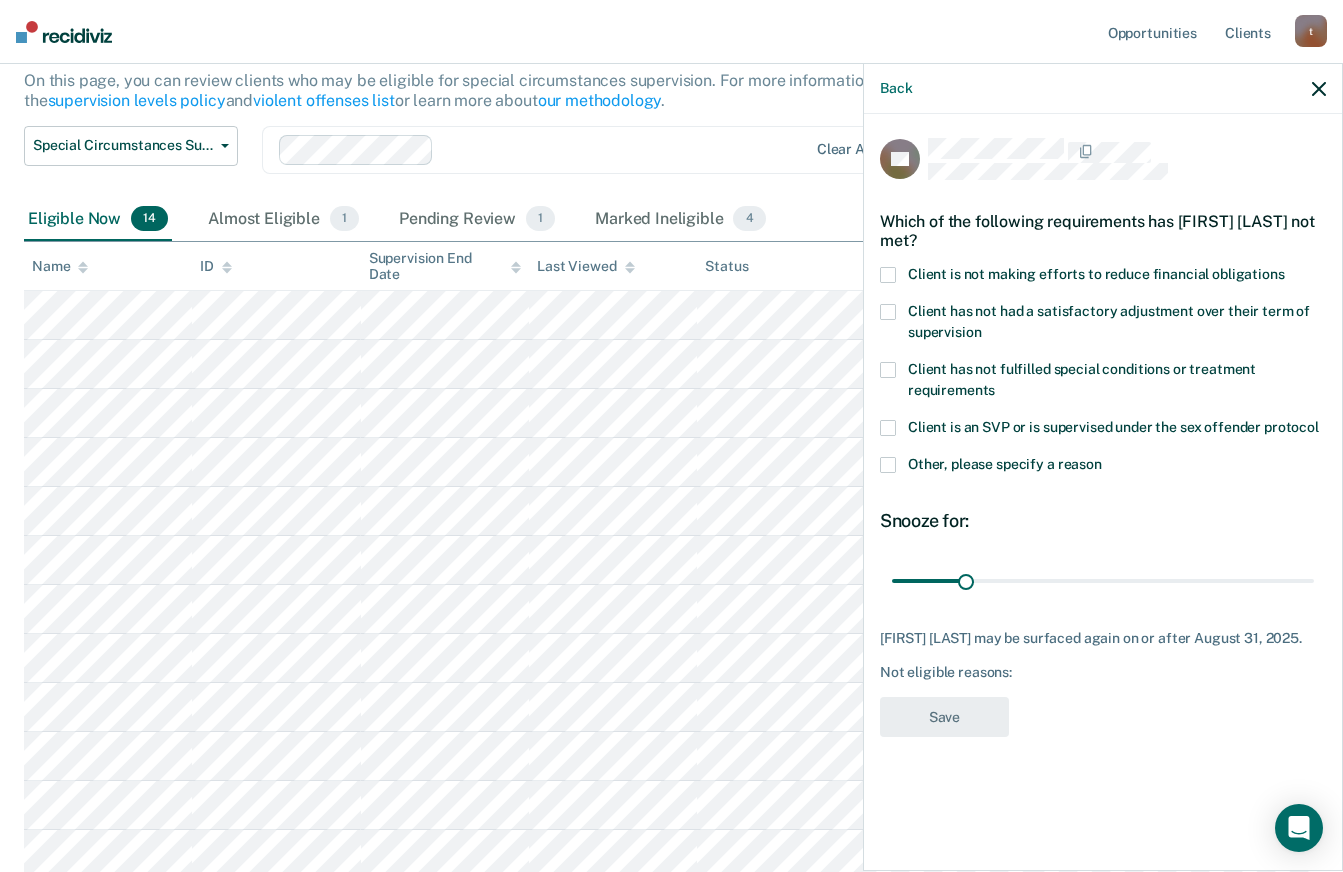 click at bounding box center [888, 275] 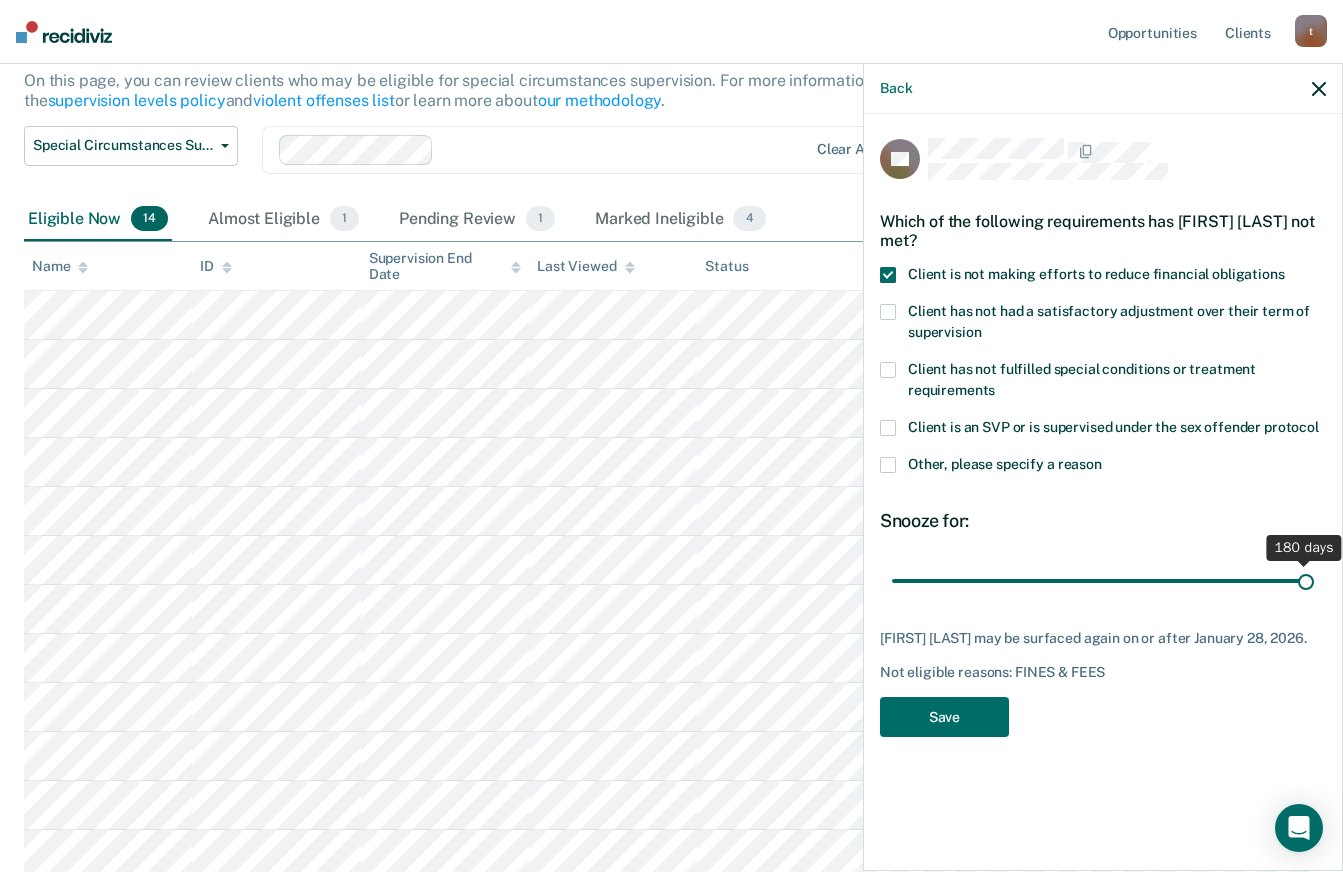 type on "180" 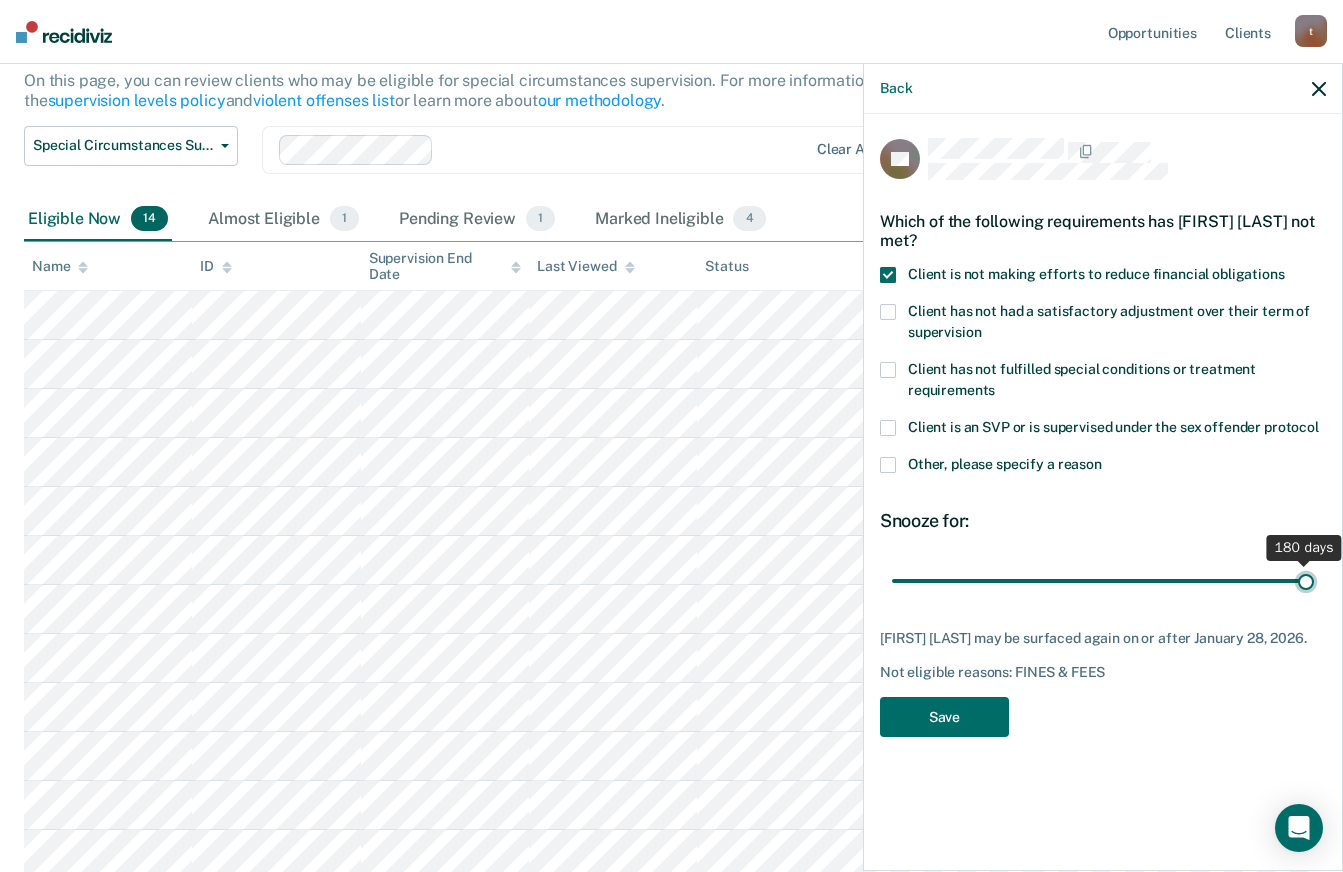 click at bounding box center [1103, 580] 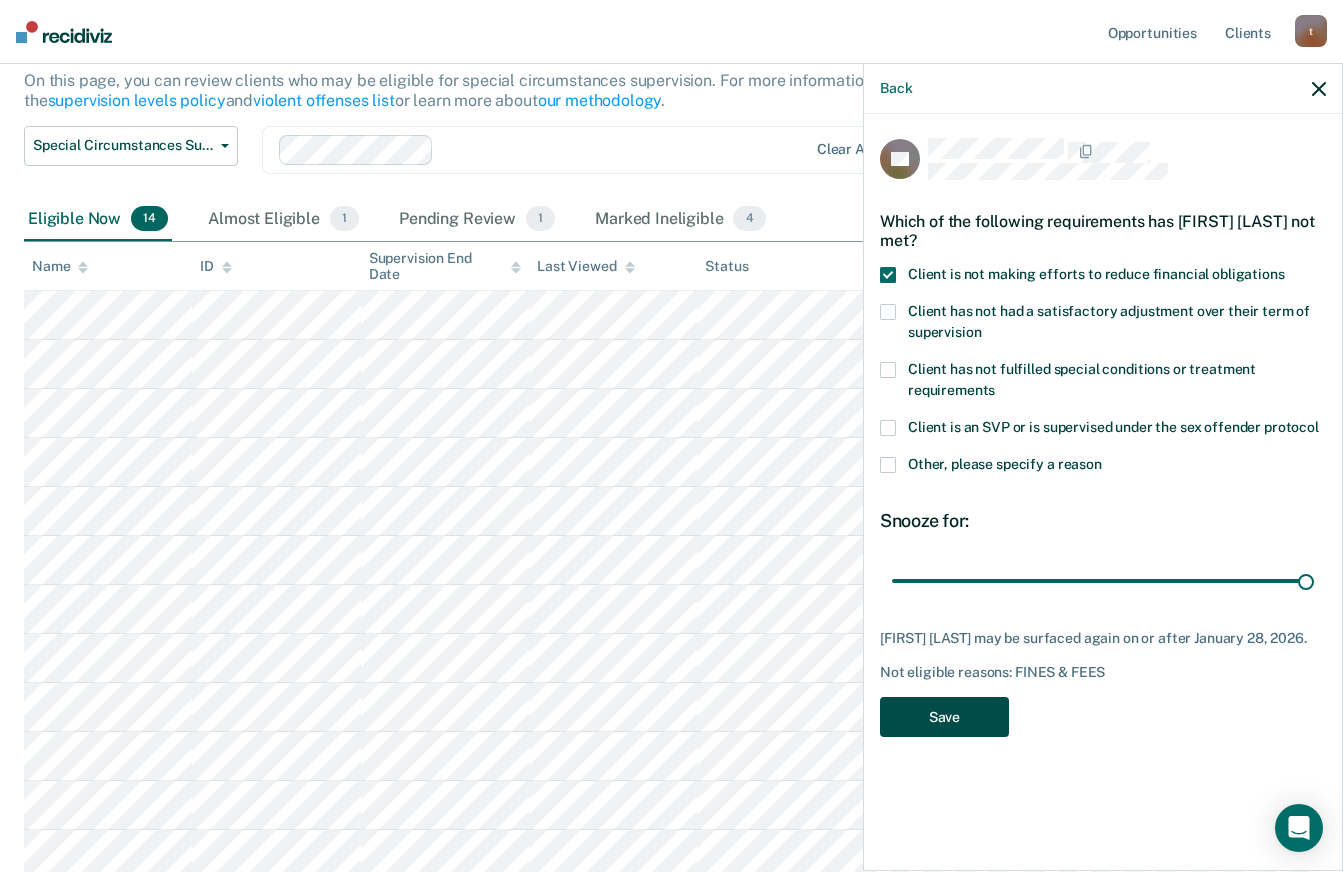 click on "Save" at bounding box center (944, 717) 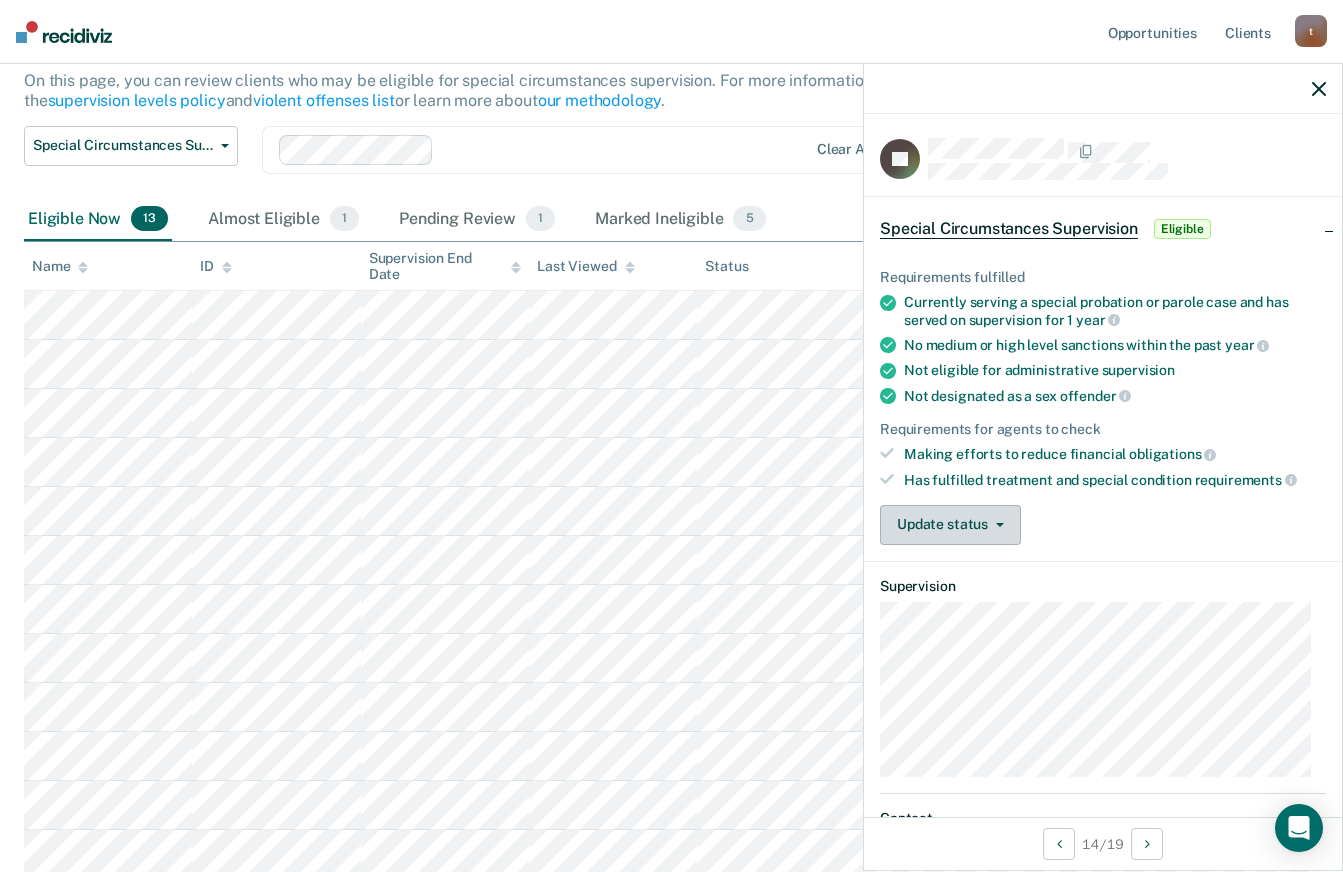 click 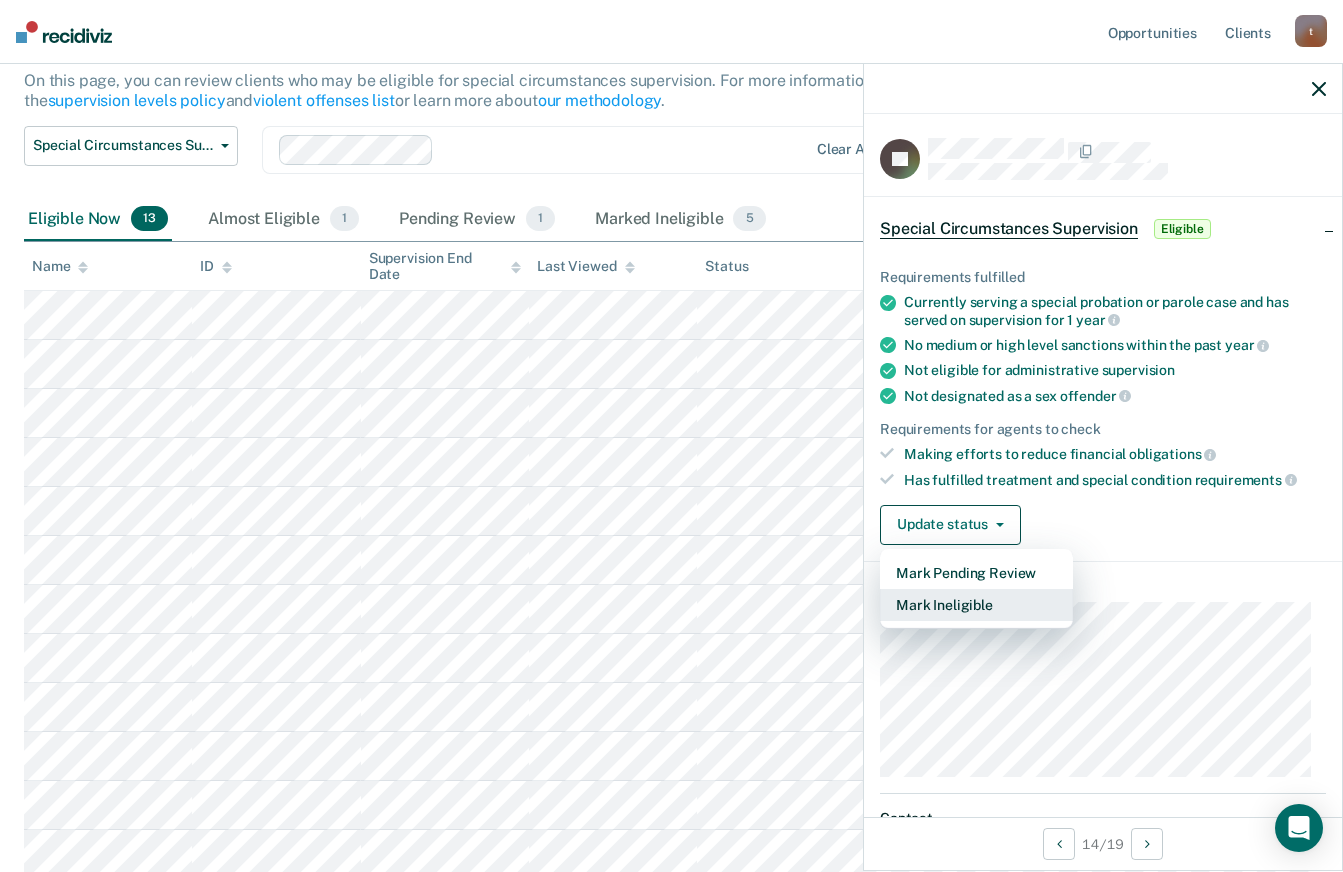 click on "Mark Ineligible" at bounding box center (976, 605) 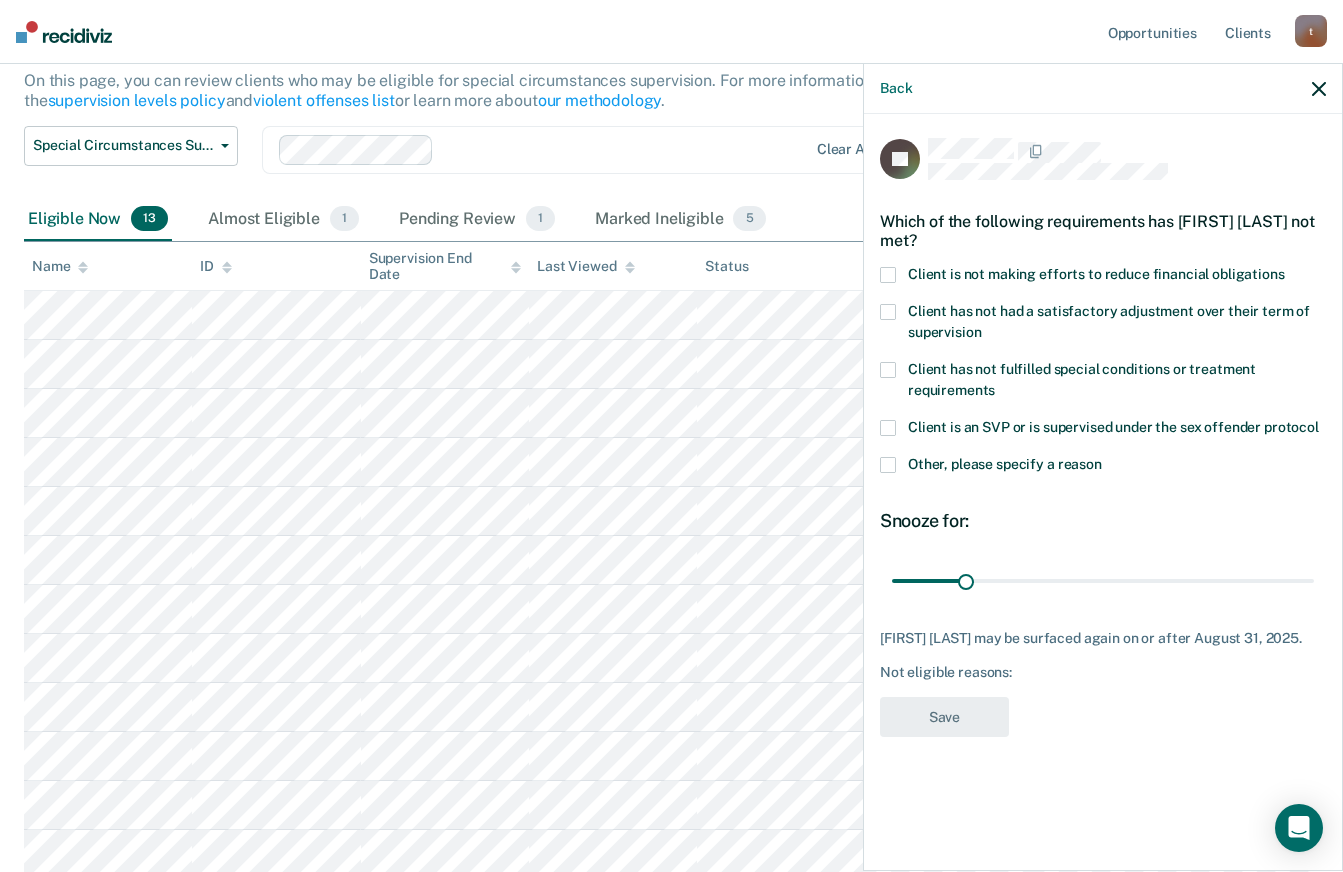 click at bounding box center (888, 312) 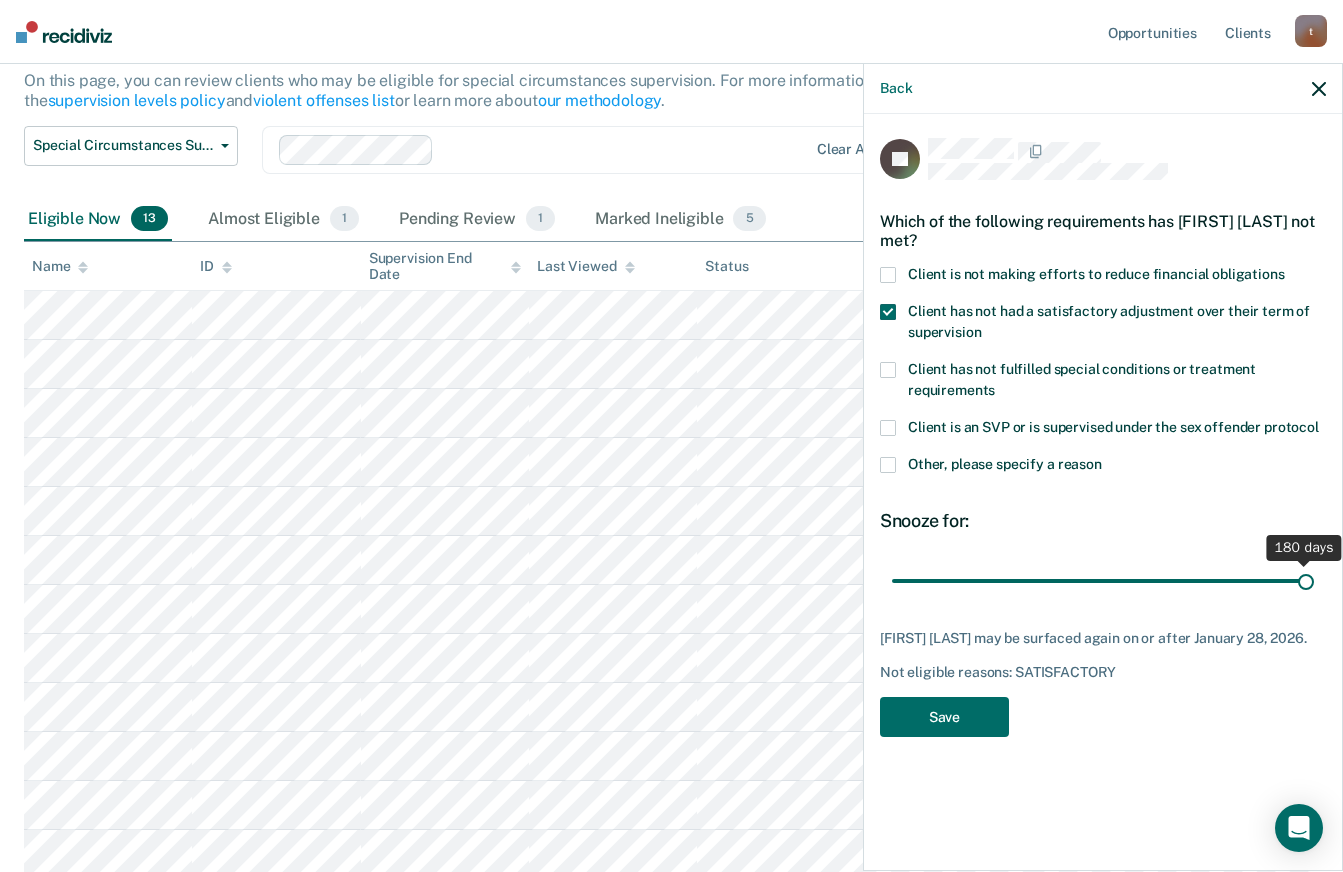 type on "180" 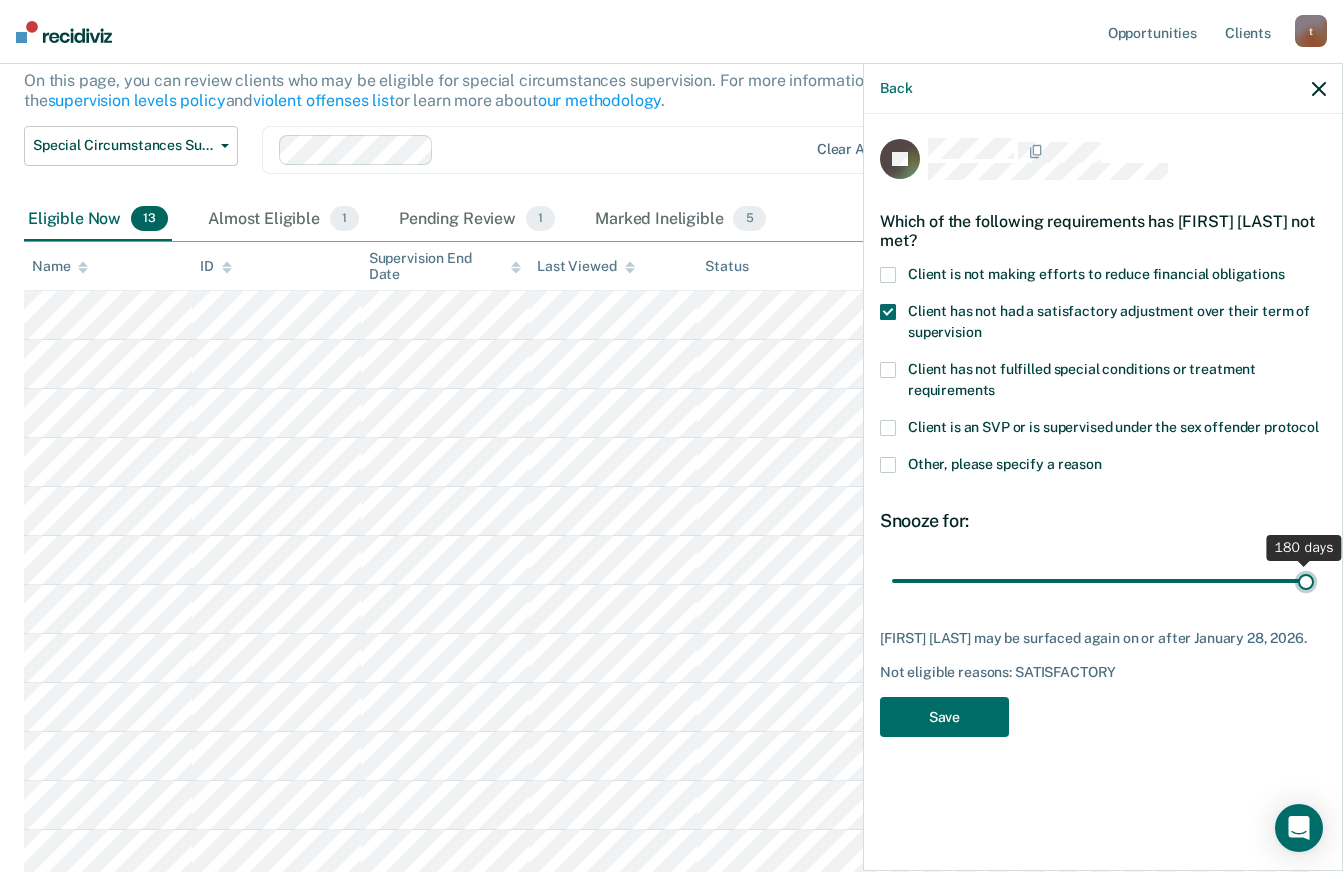 click at bounding box center (1103, 580) 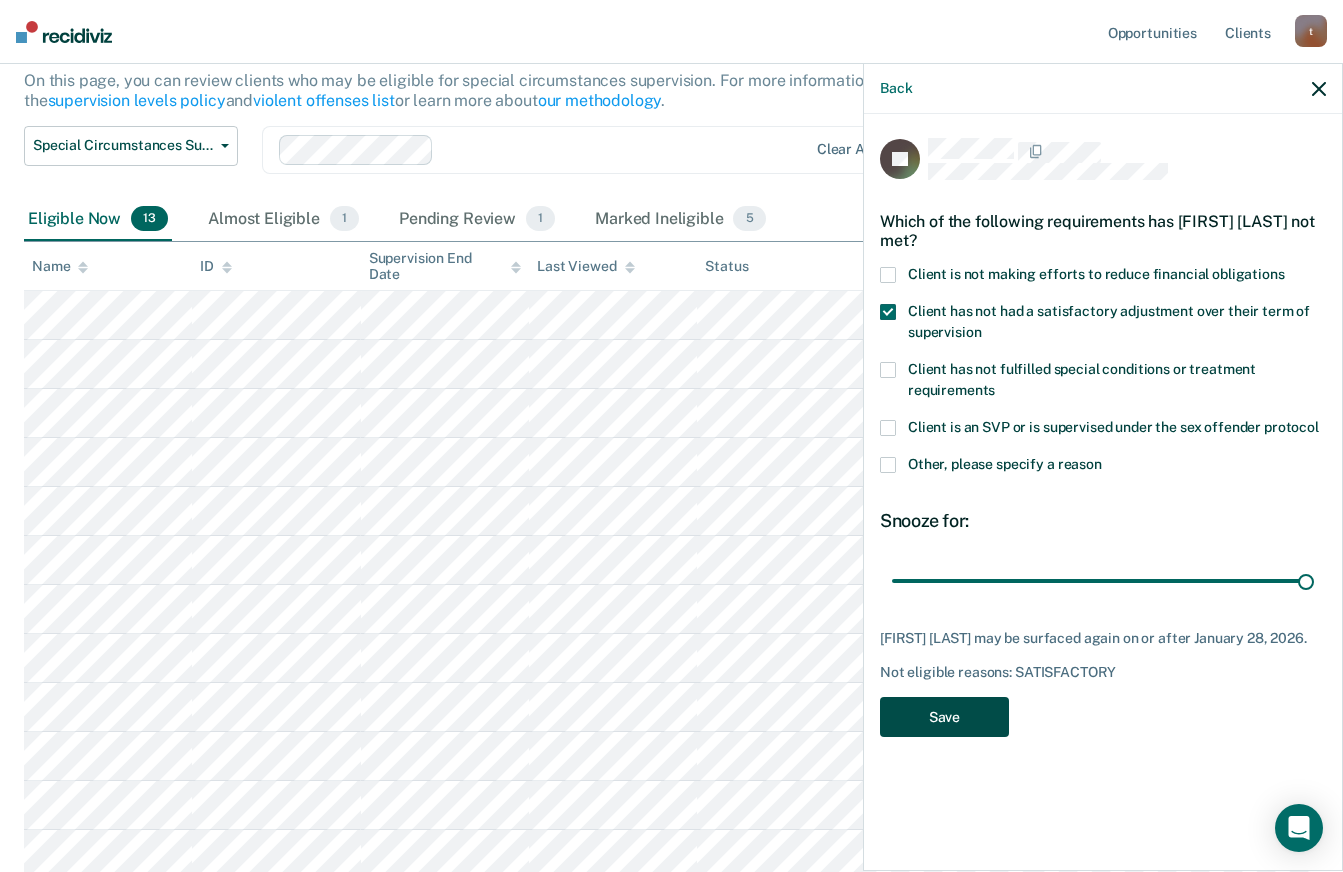 click on "Save" at bounding box center (944, 717) 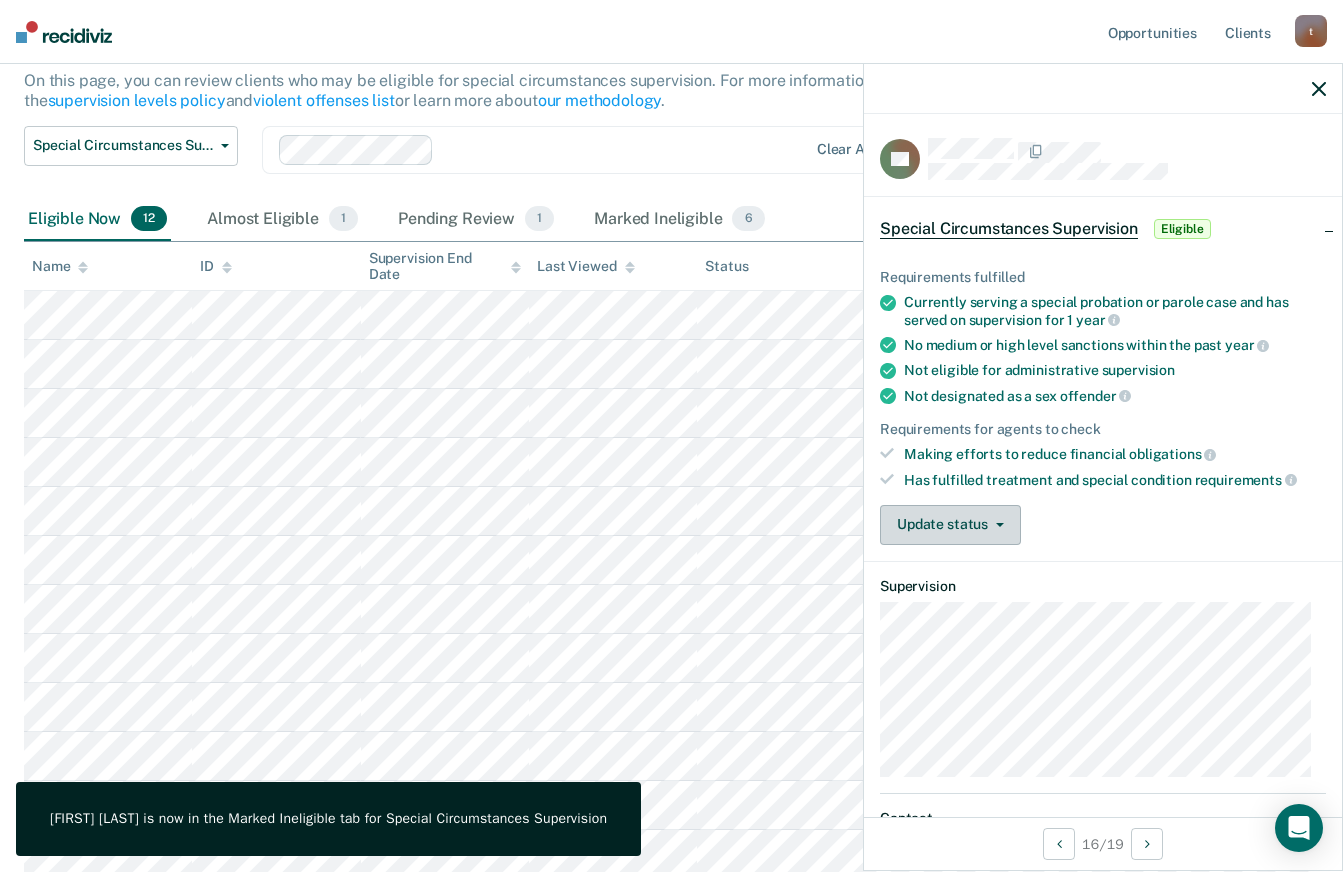 click on "Update status" at bounding box center [950, 525] 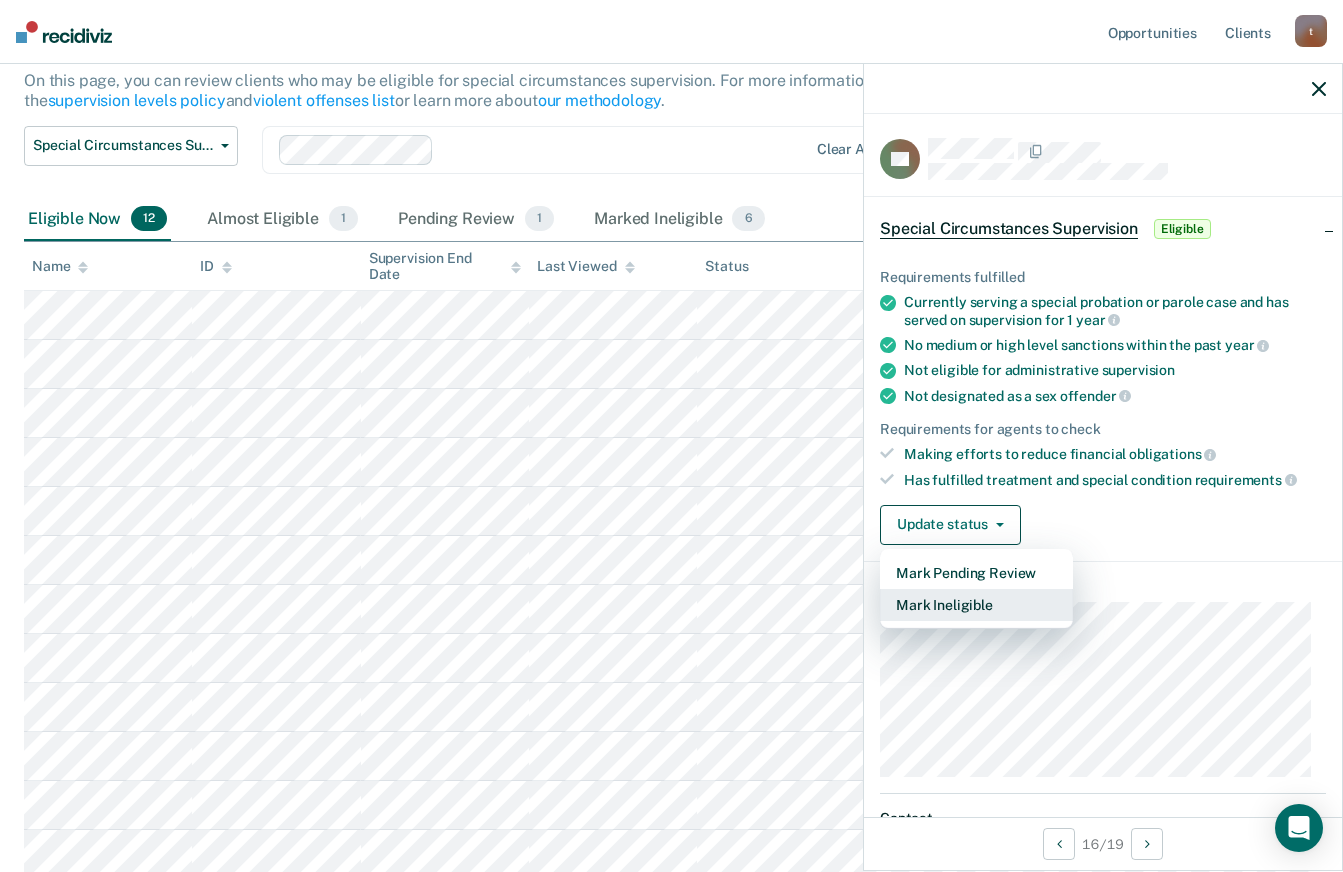 click on "Mark Ineligible" at bounding box center (976, 605) 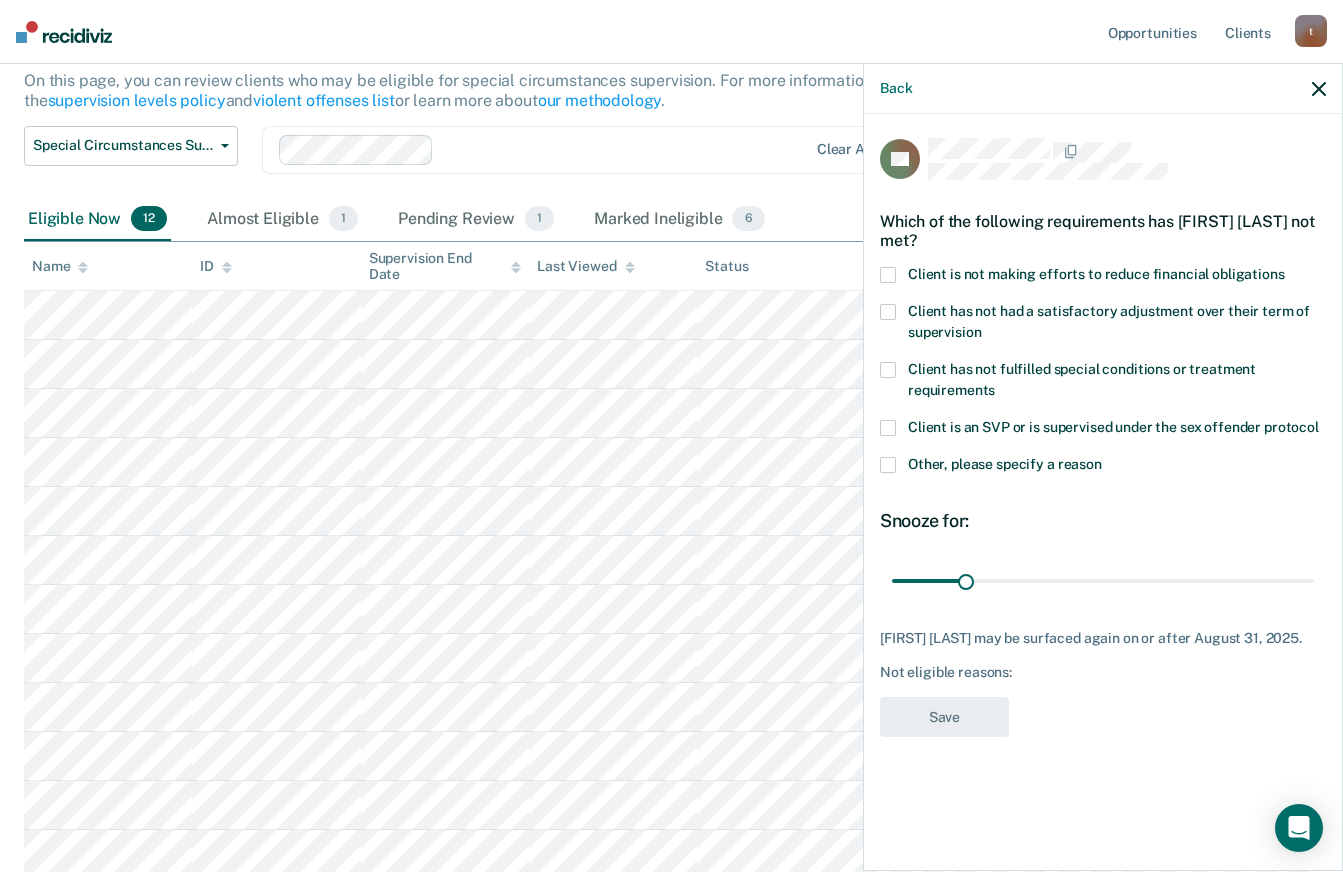 click at bounding box center [888, 312] 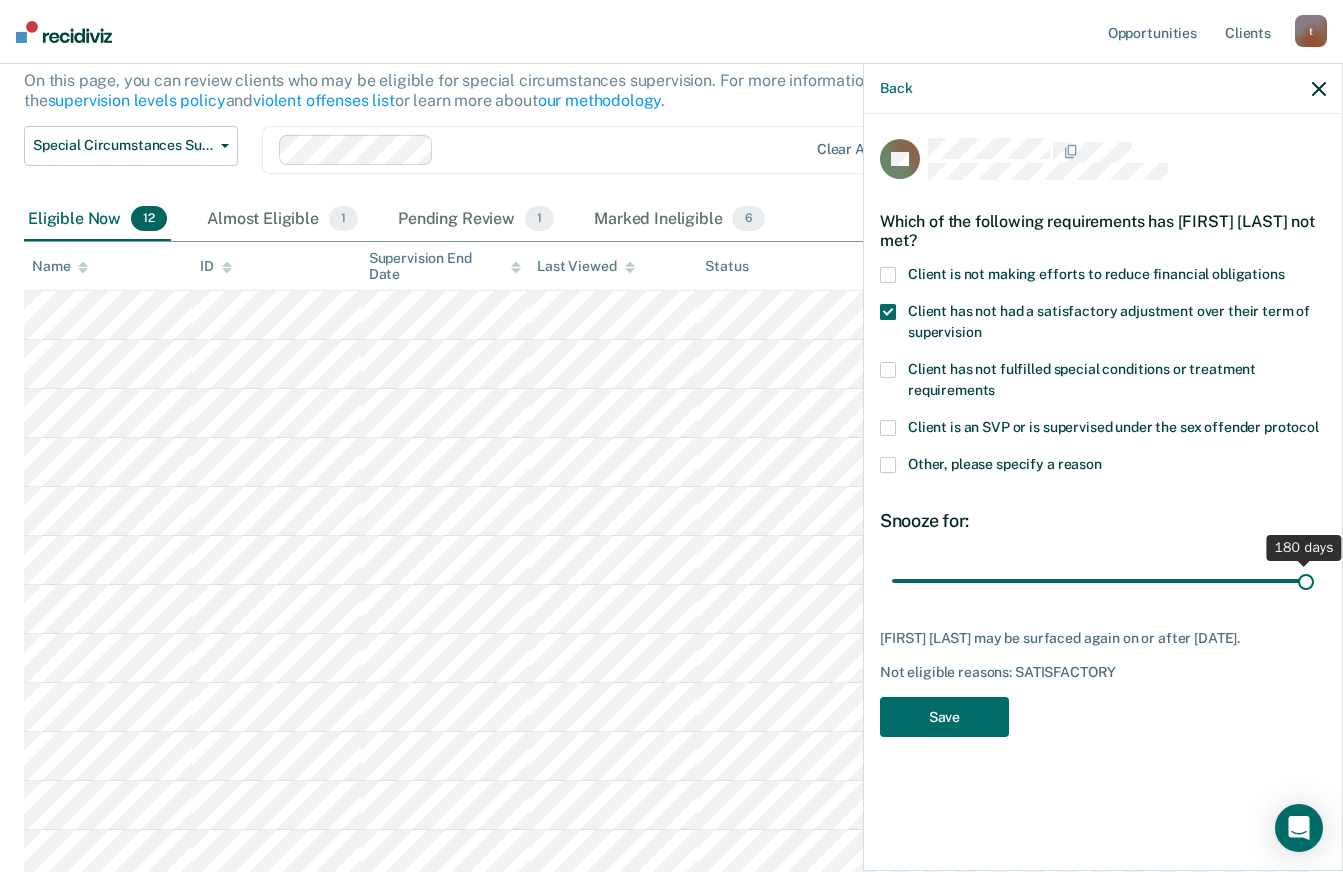 type on "180" 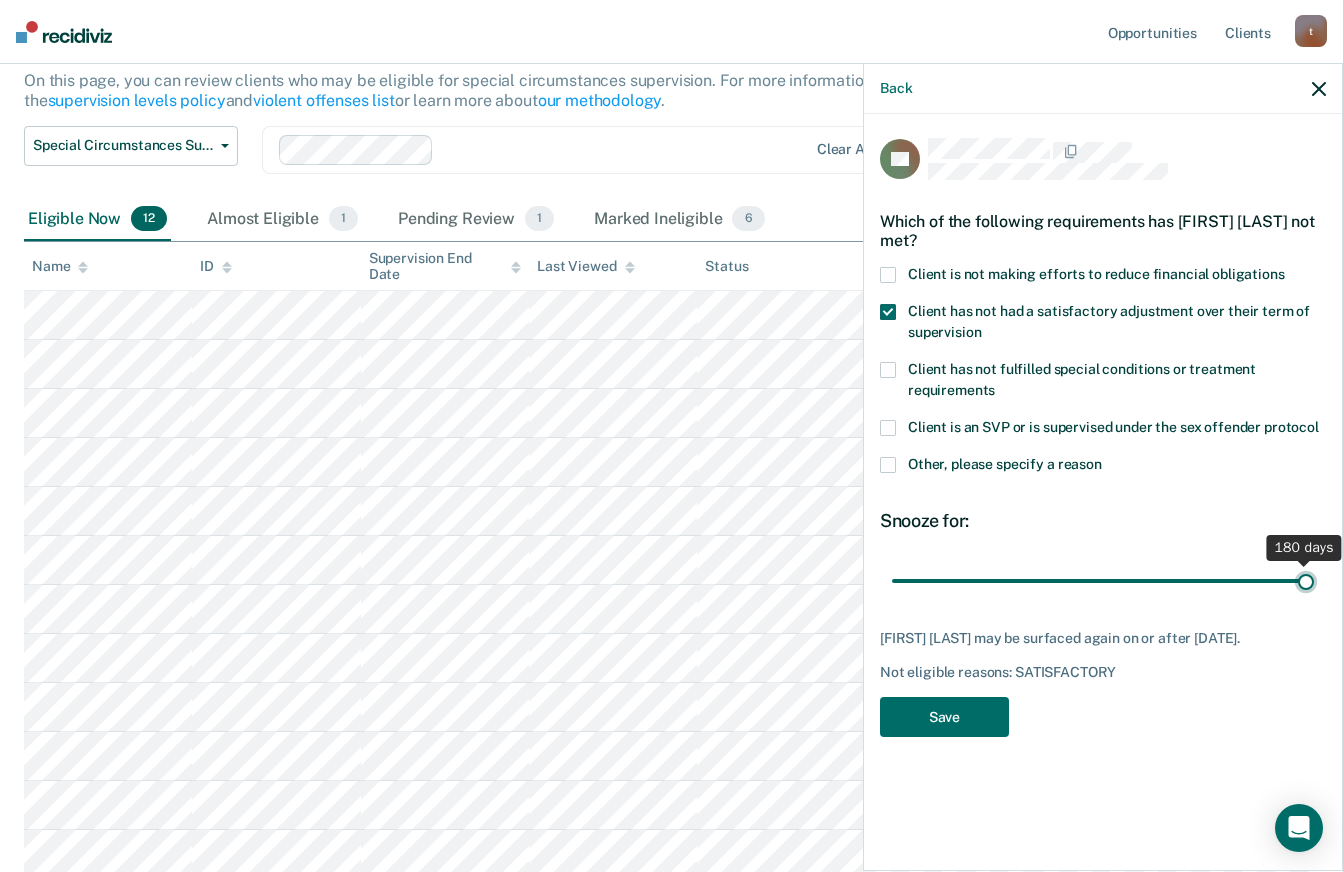 click at bounding box center [1103, 580] 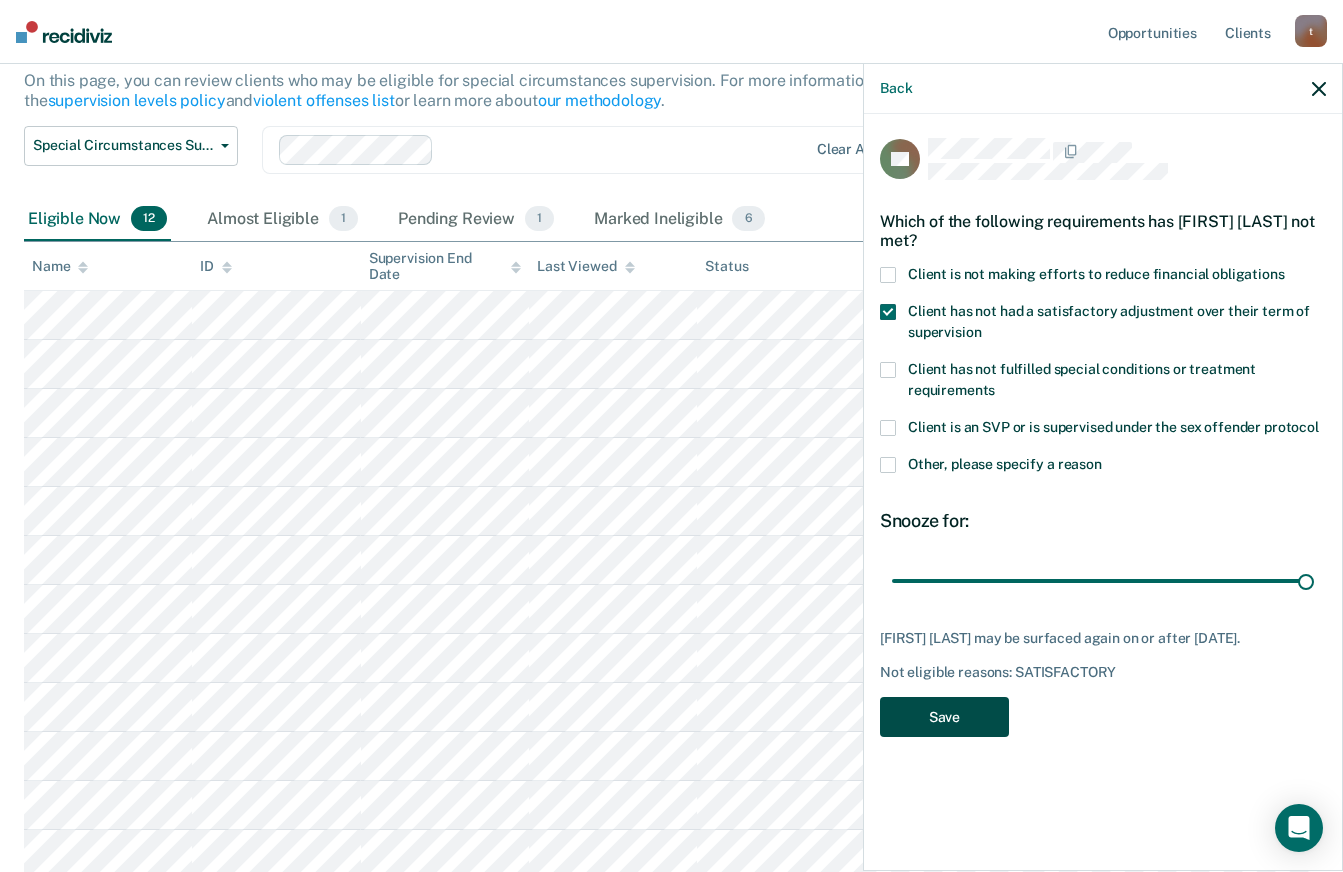 click on "Save" at bounding box center (944, 717) 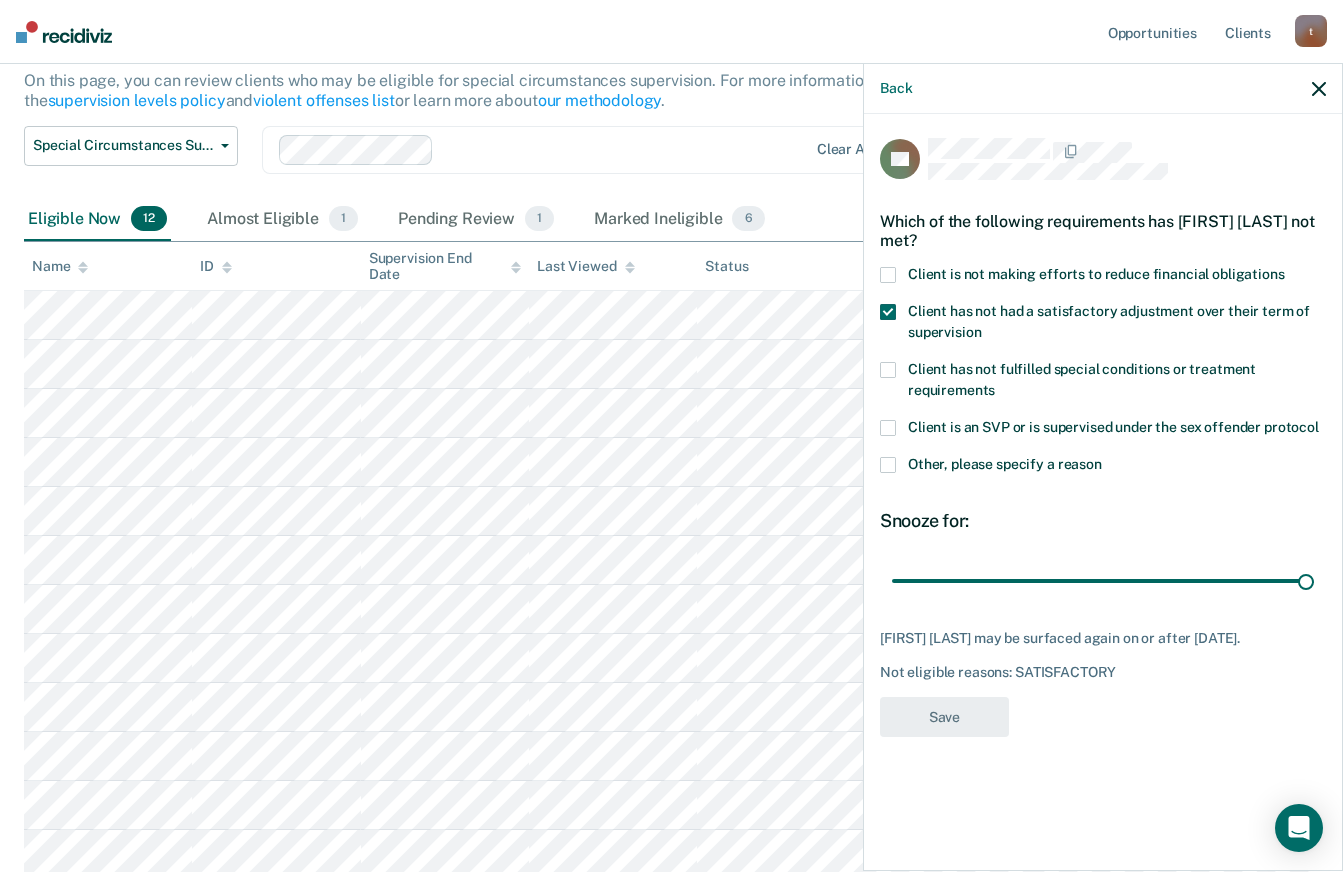 scroll, scrollTop: 158, scrollLeft: 0, axis: vertical 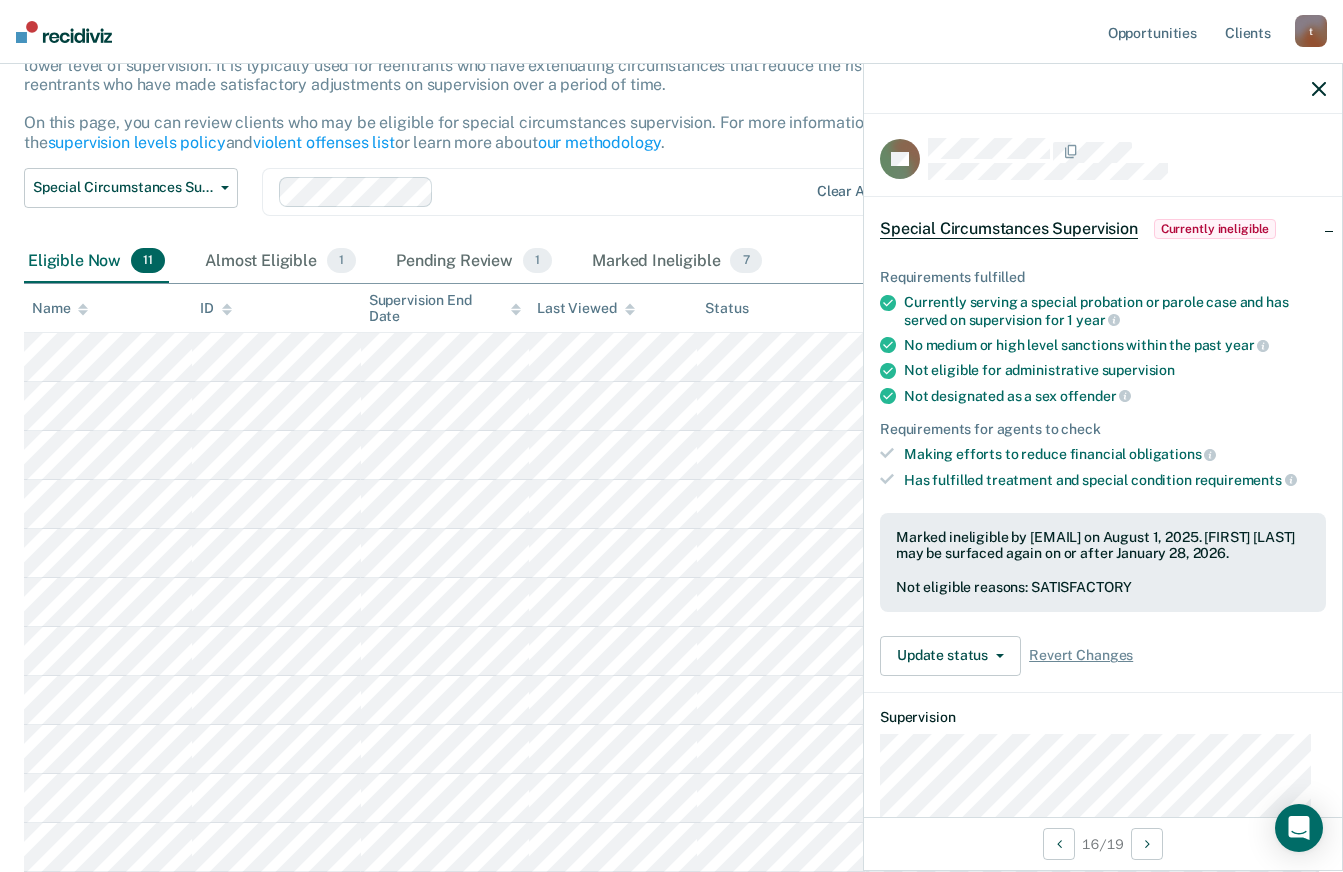 click at bounding box center (1103, 89) 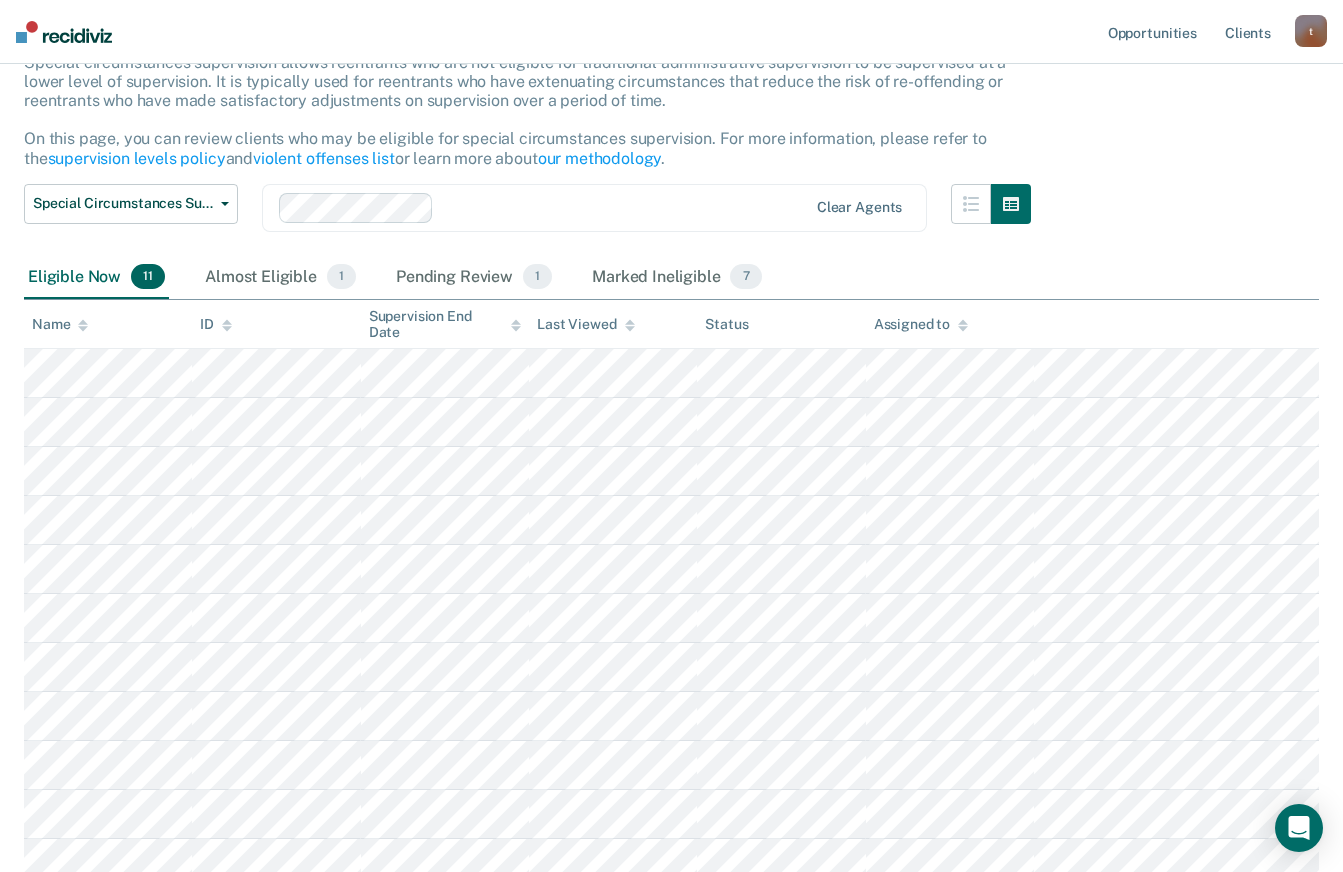 scroll, scrollTop: 158, scrollLeft: 0, axis: vertical 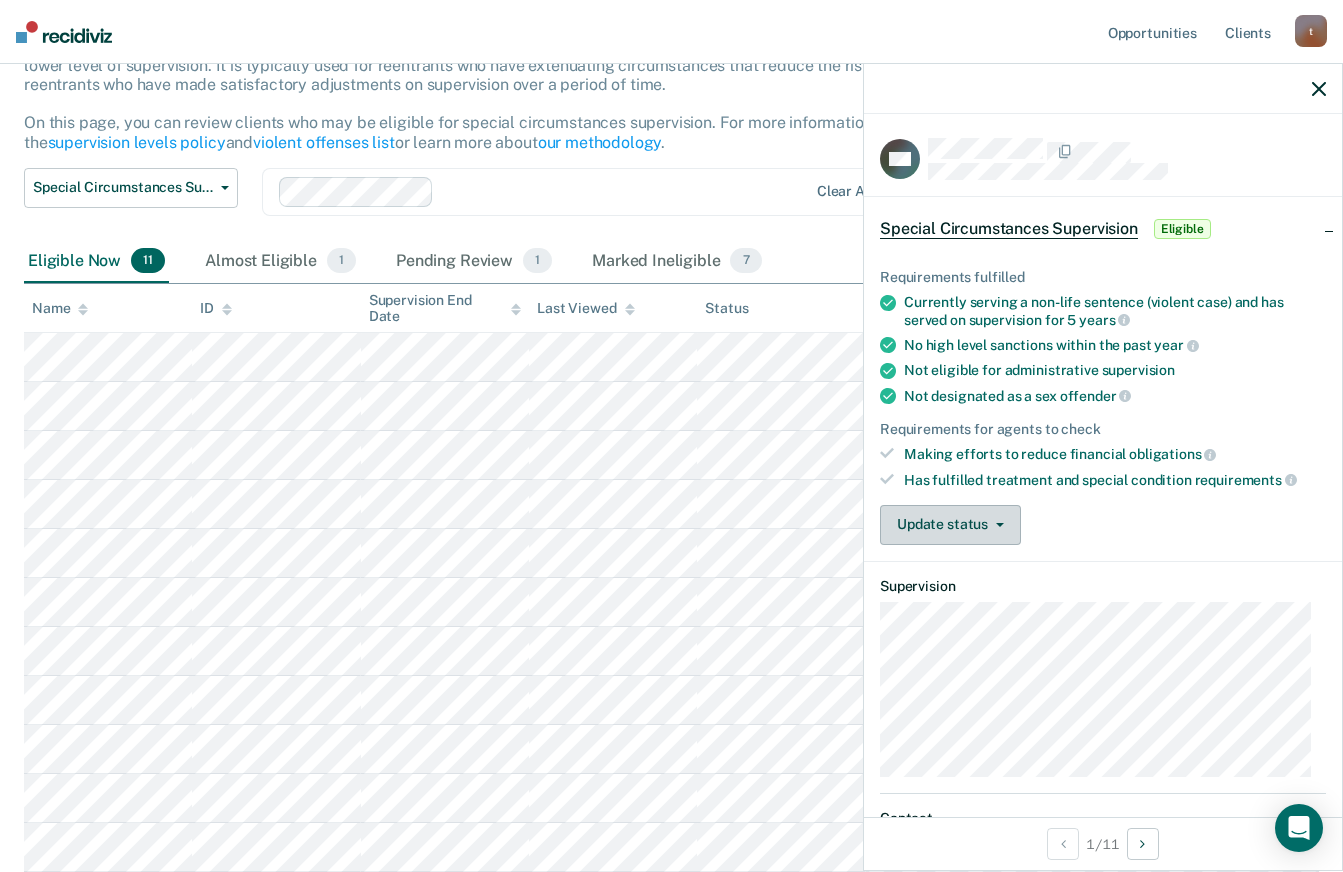 click 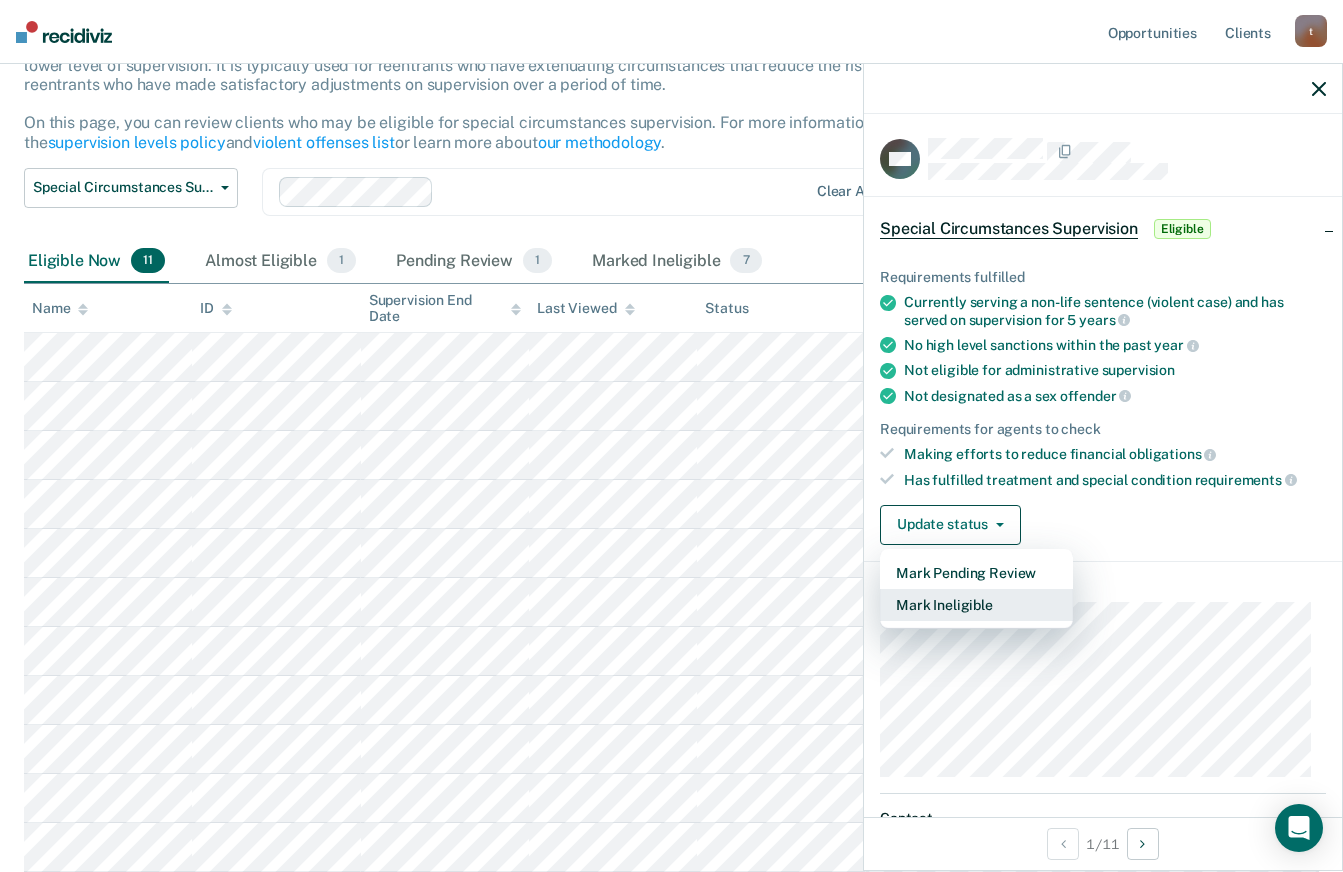 click on "Mark Ineligible" at bounding box center (976, 605) 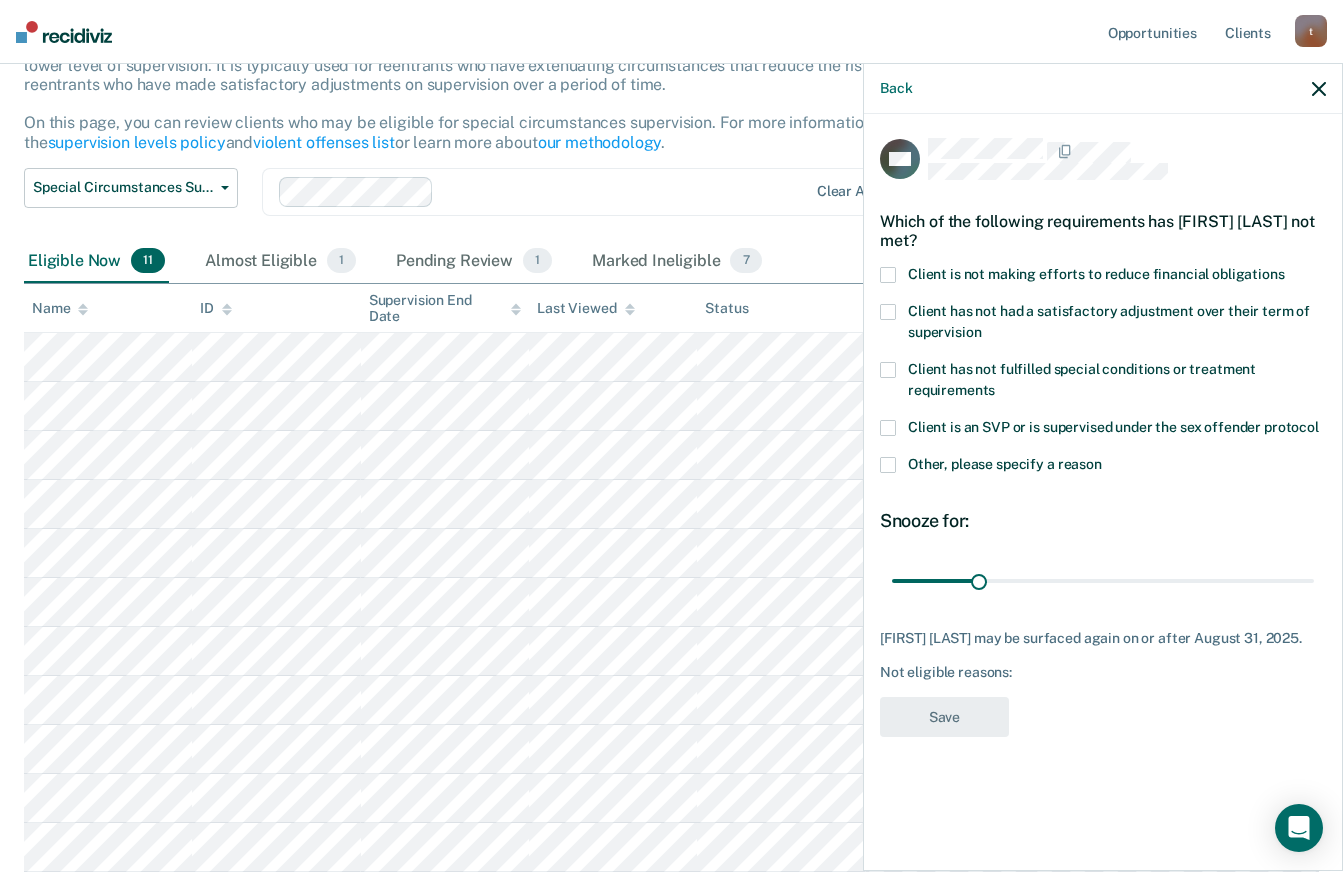 click at bounding box center (888, 275) 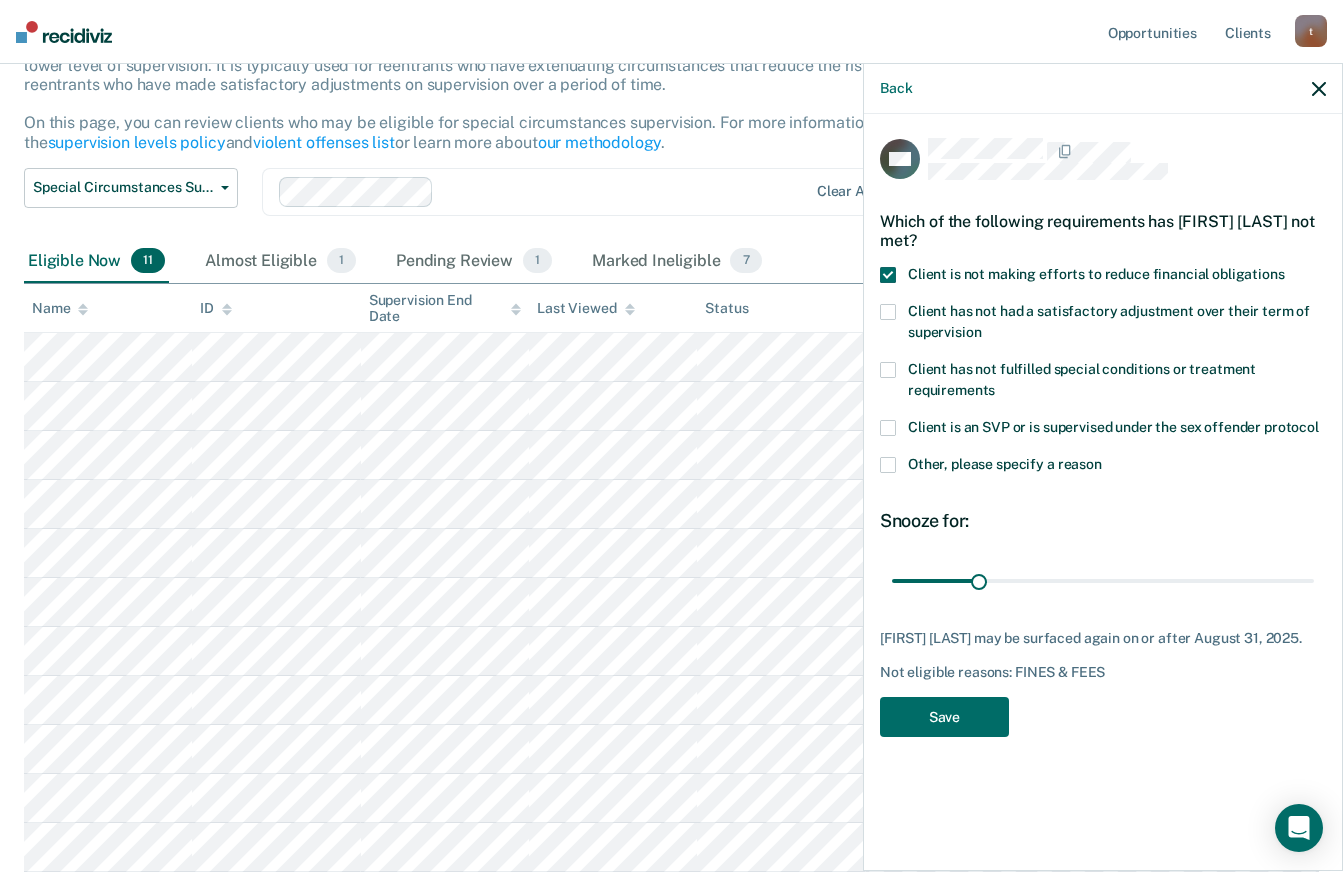 click on "30 days" at bounding box center [1103, 580] 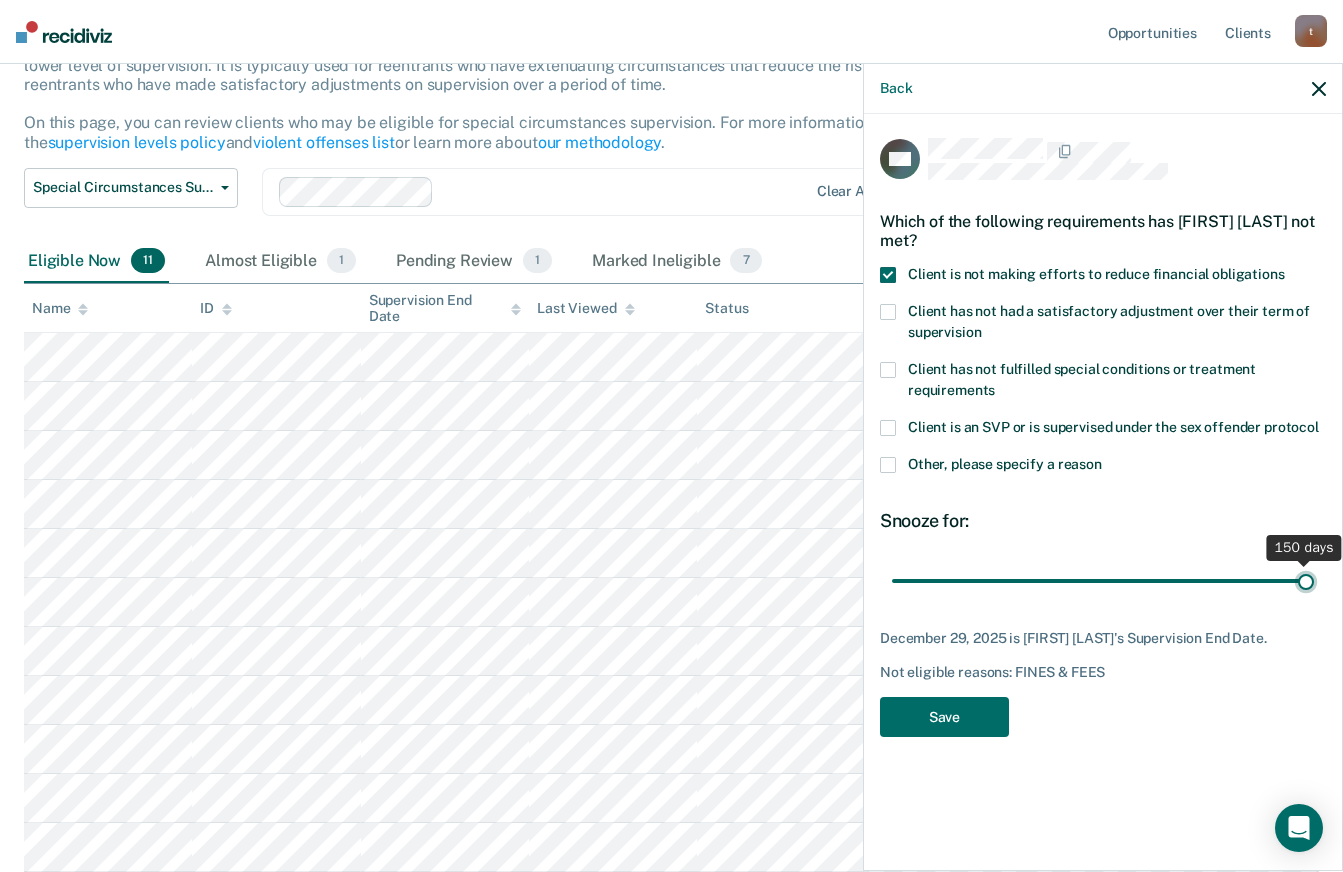 type on "150" 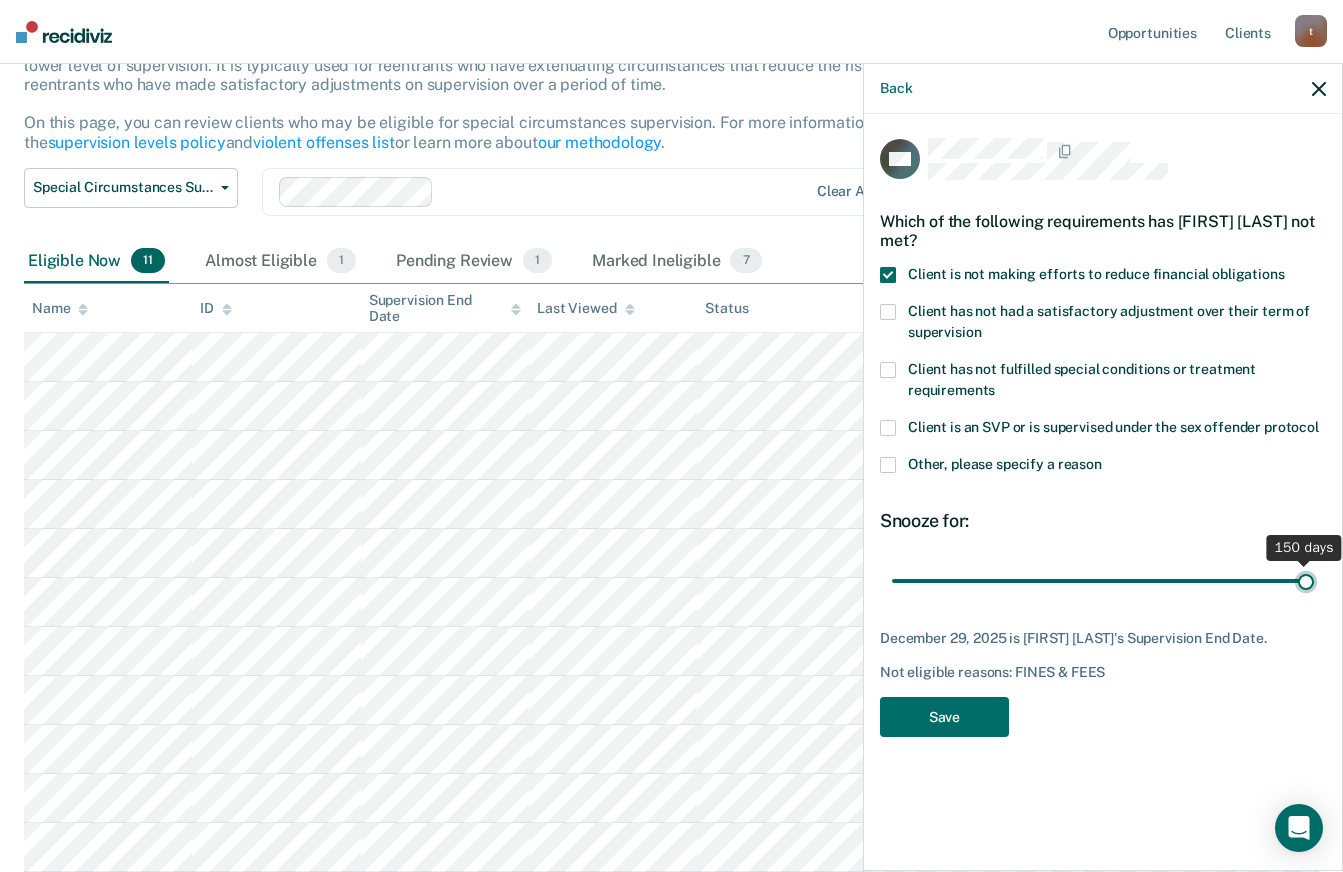 click at bounding box center (1103, 580) 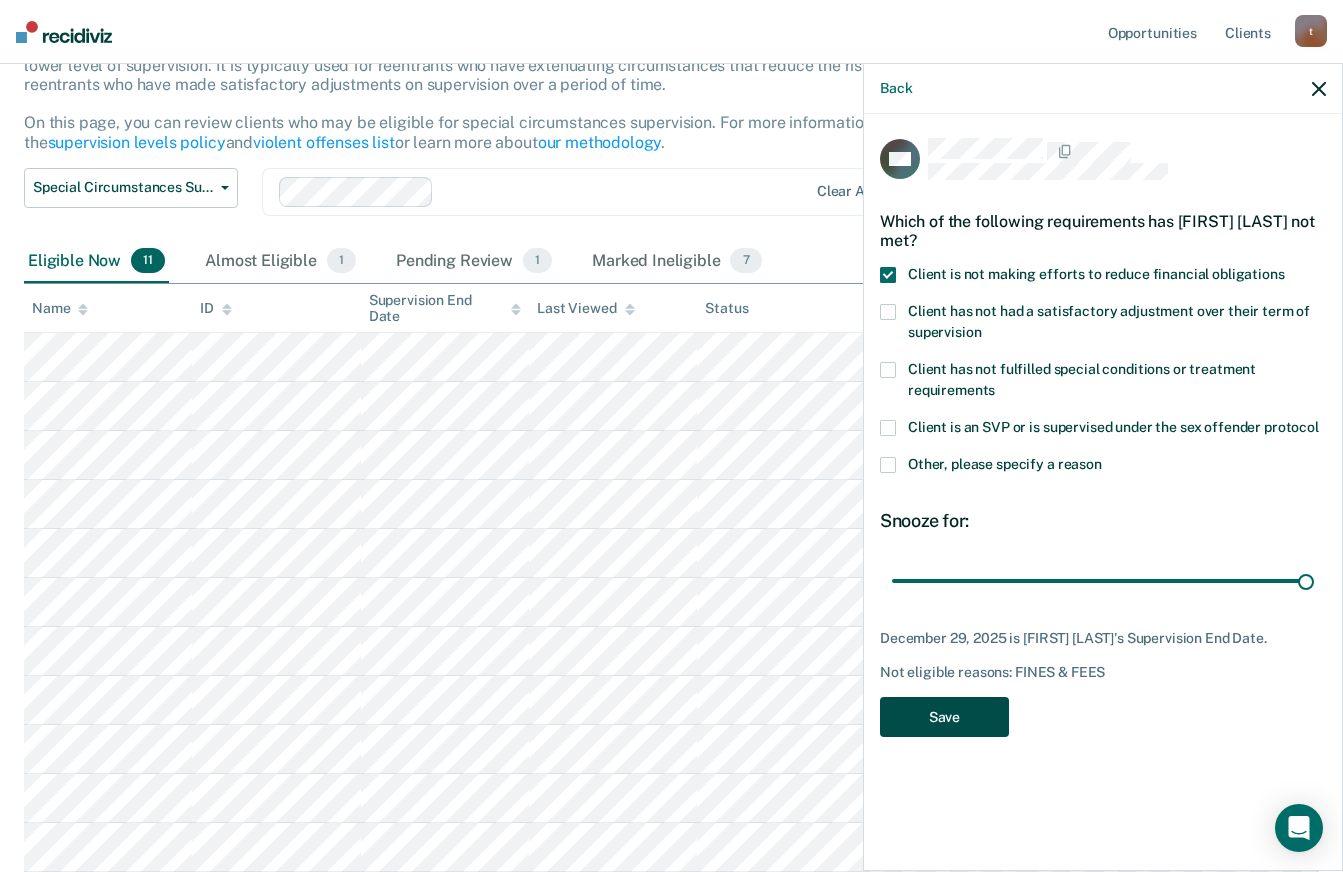 click on "Save" at bounding box center (944, 717) 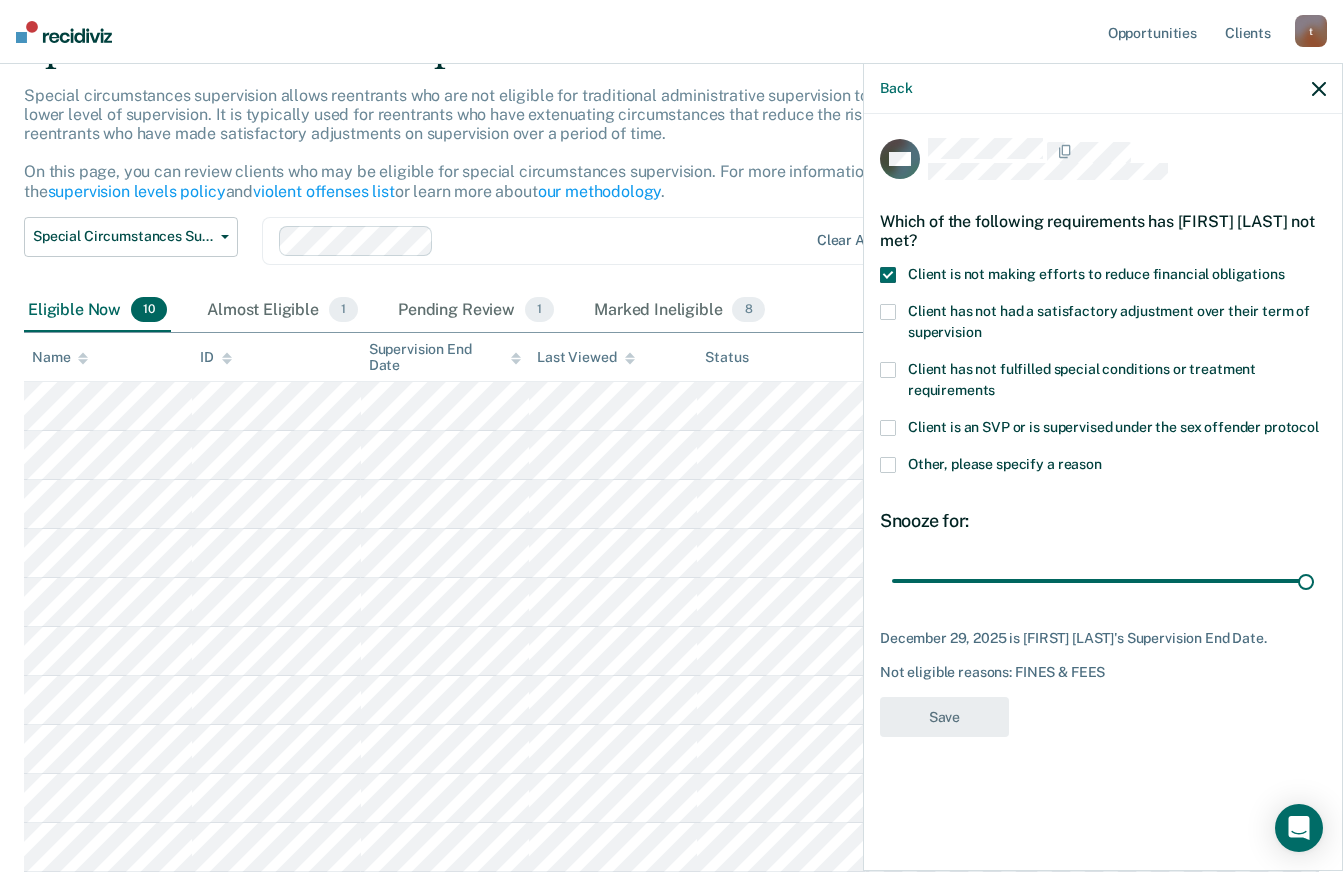 scroll, scrollTop: 109, scrollLeft: 0, axis: vertical 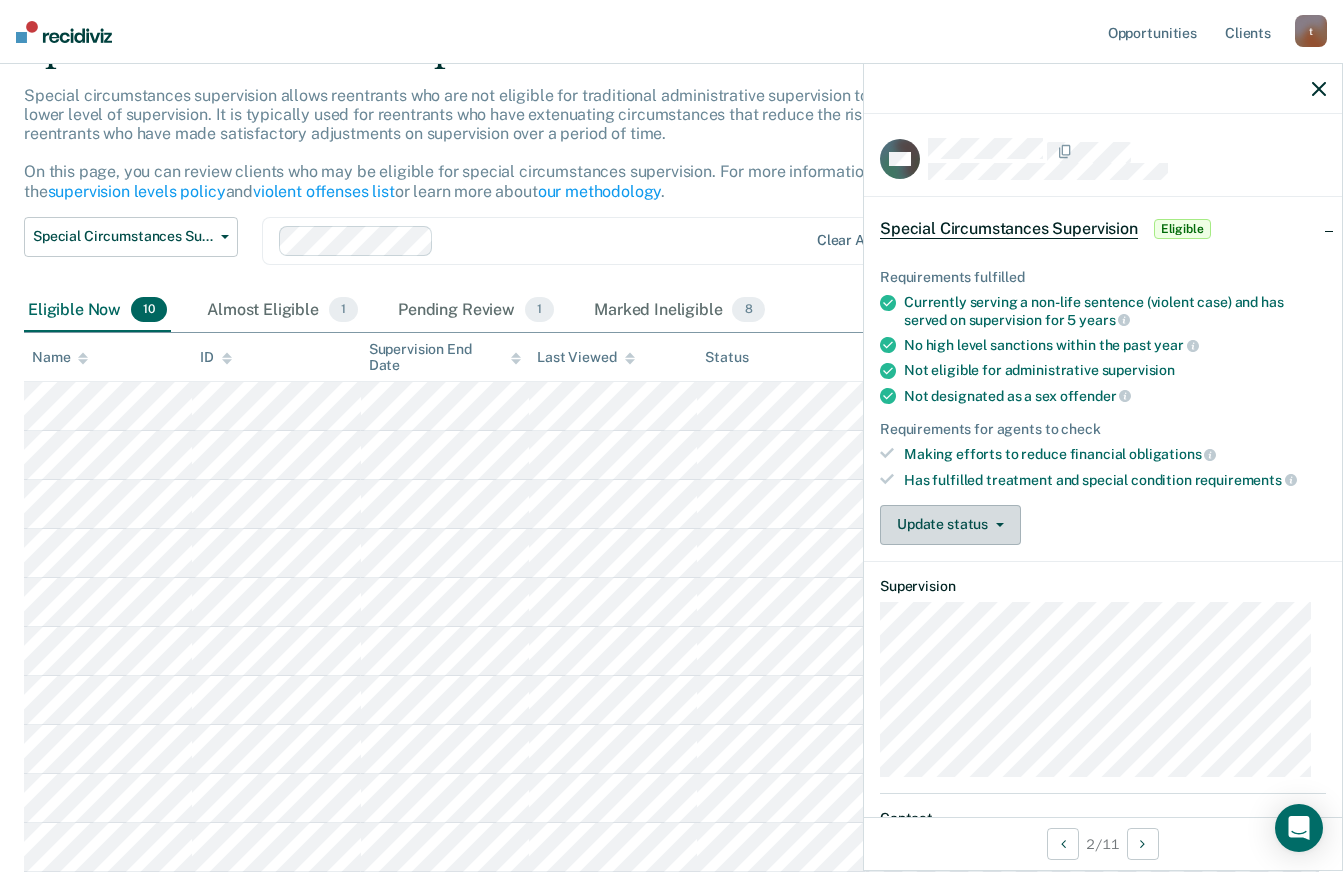 click on "Update status" at bounding box center (950, 525) 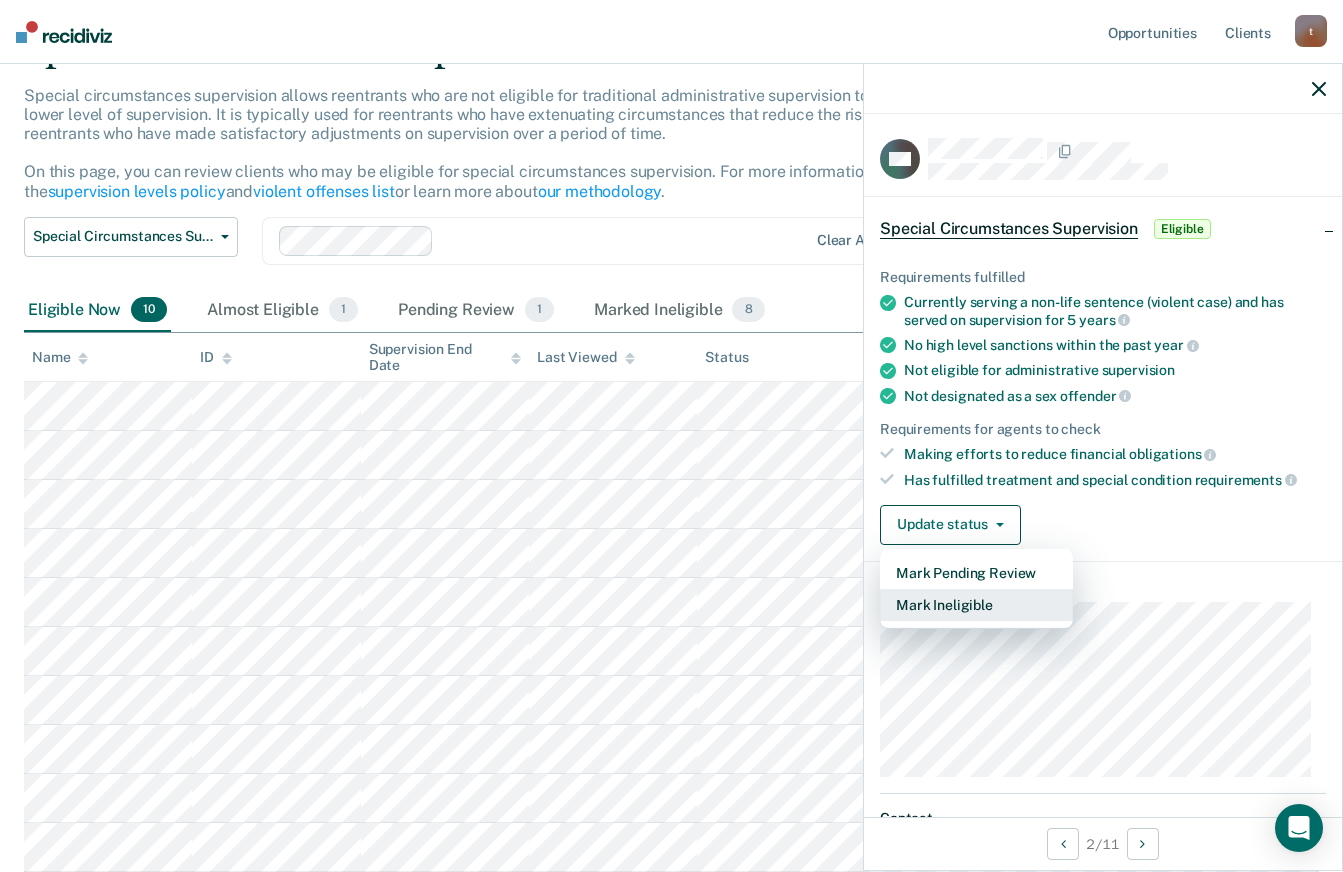 click on "Mark Ineligible" at bounding box center (976, 605) 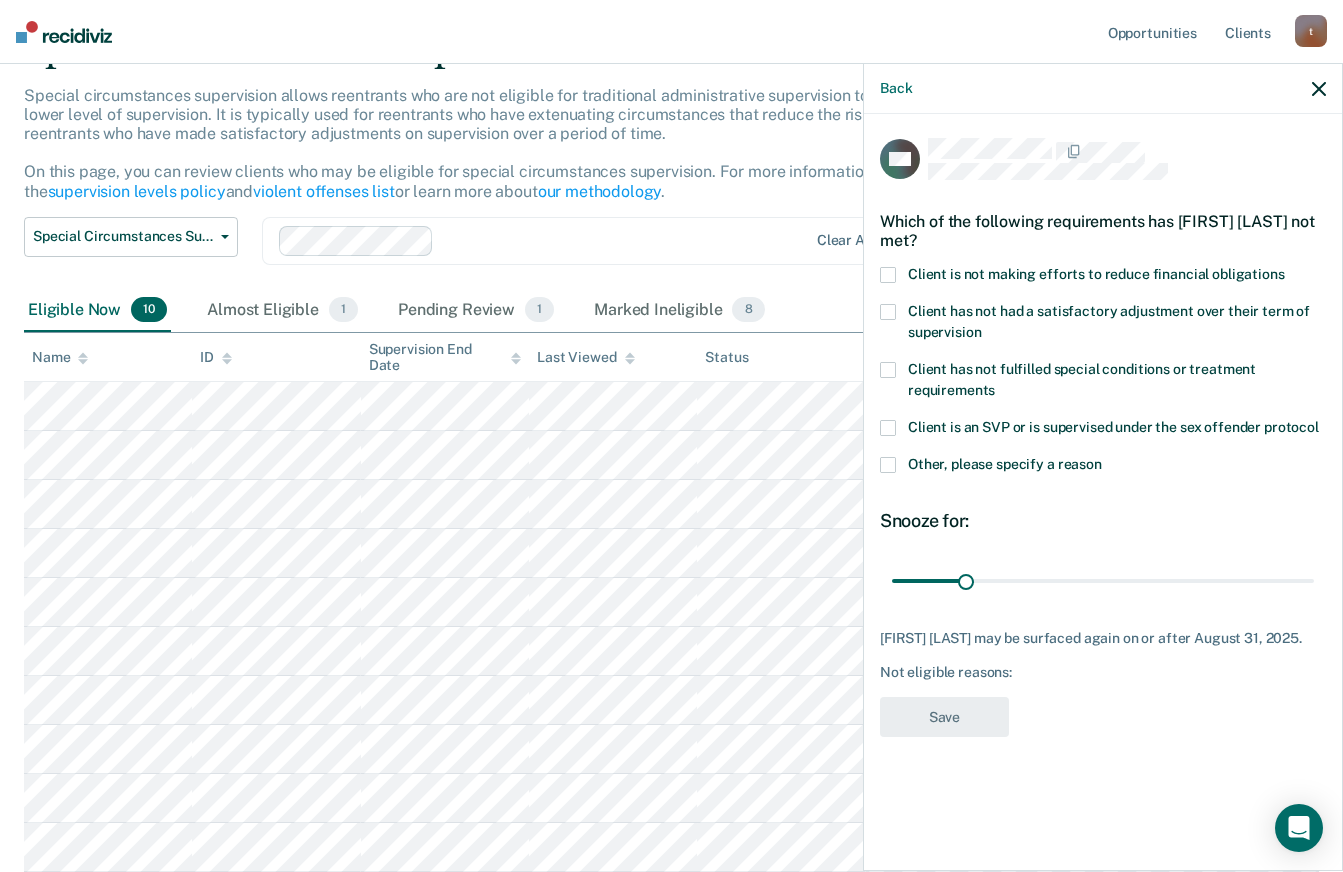 click at bounding box center [888, 275] 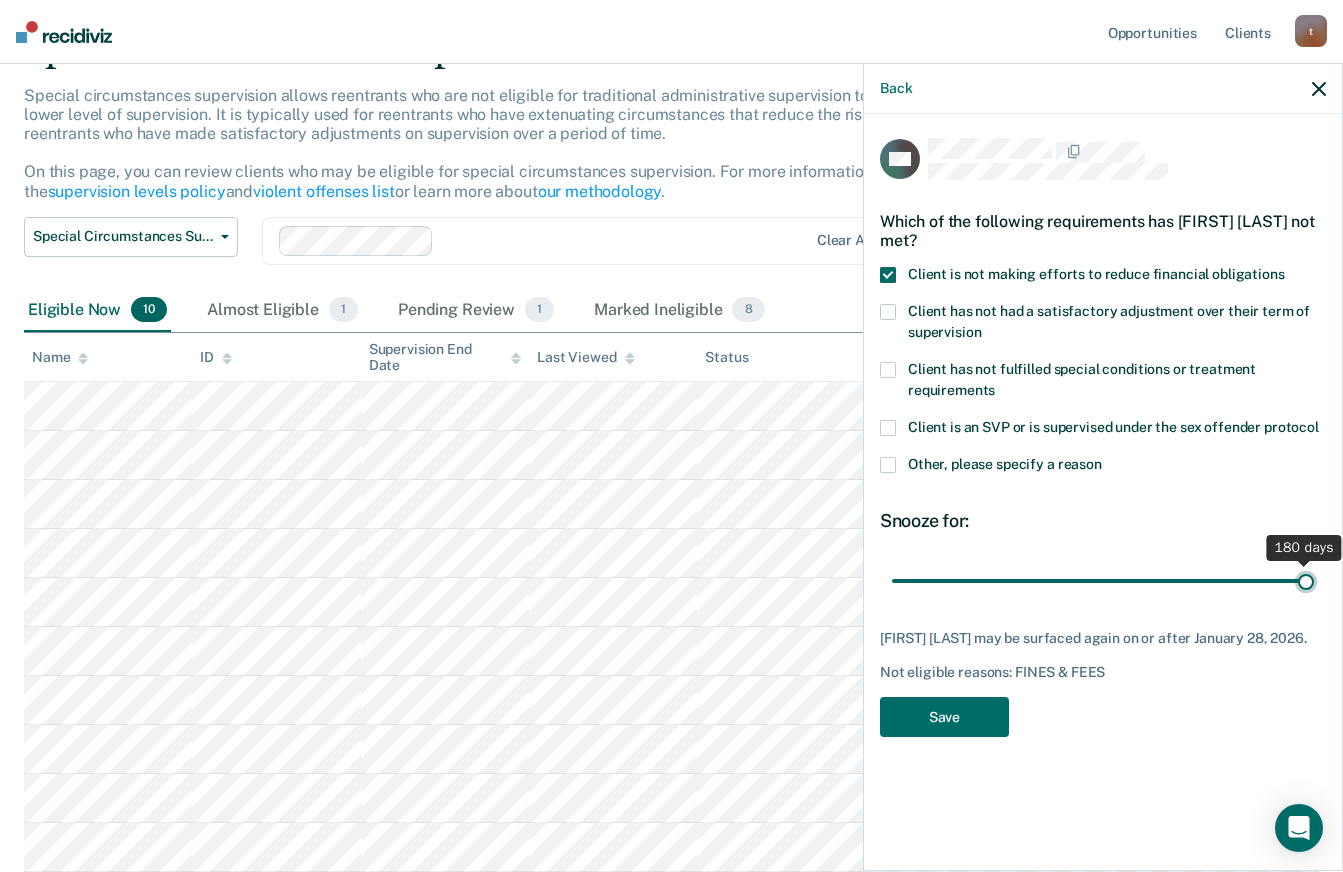 type on "180" 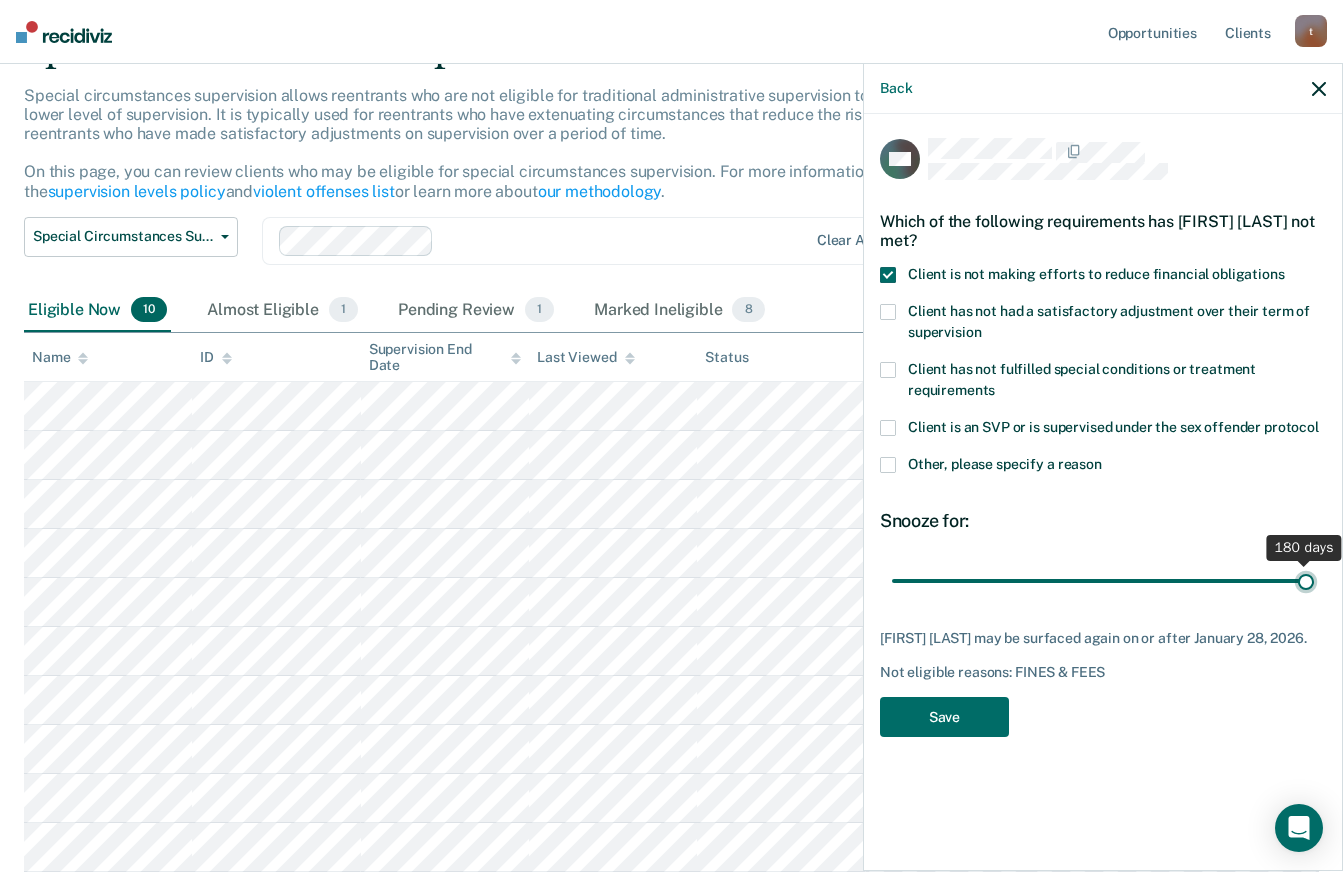 click at bounding box center [1103, 580] 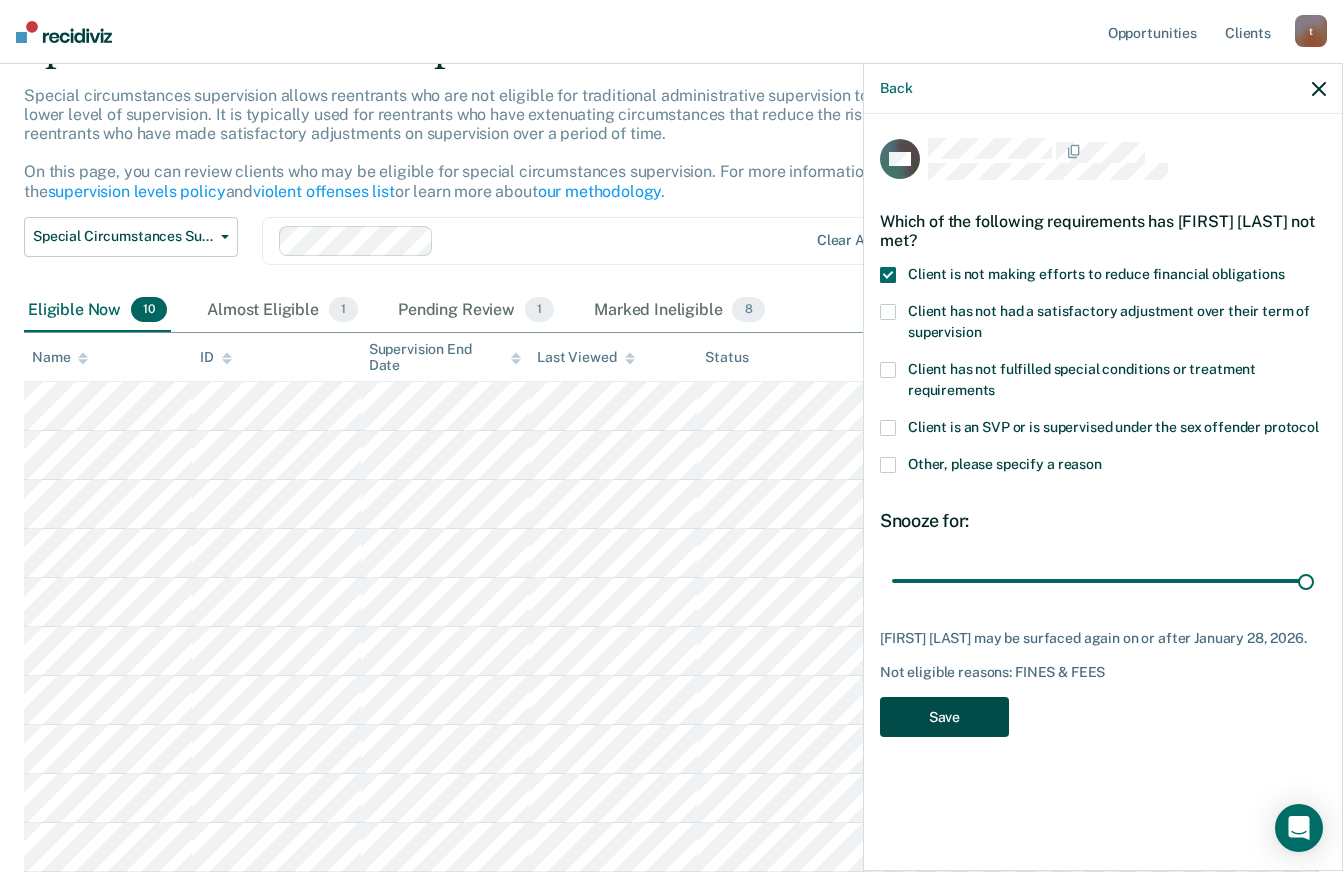 click on "Save" at bounding box center (944, 717) 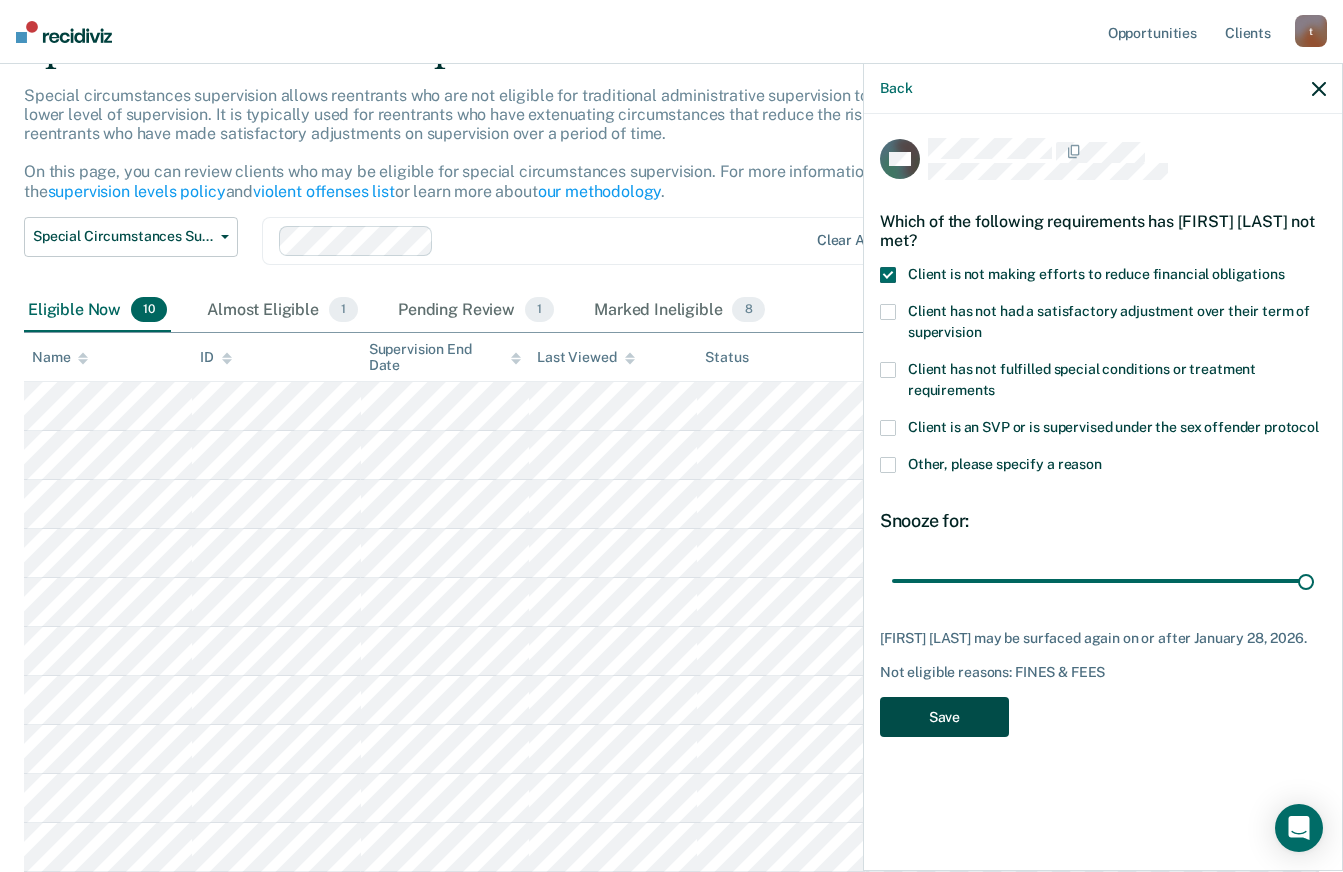scroll, scrollTop: 60, scrollLeft: 0, axis: vertical 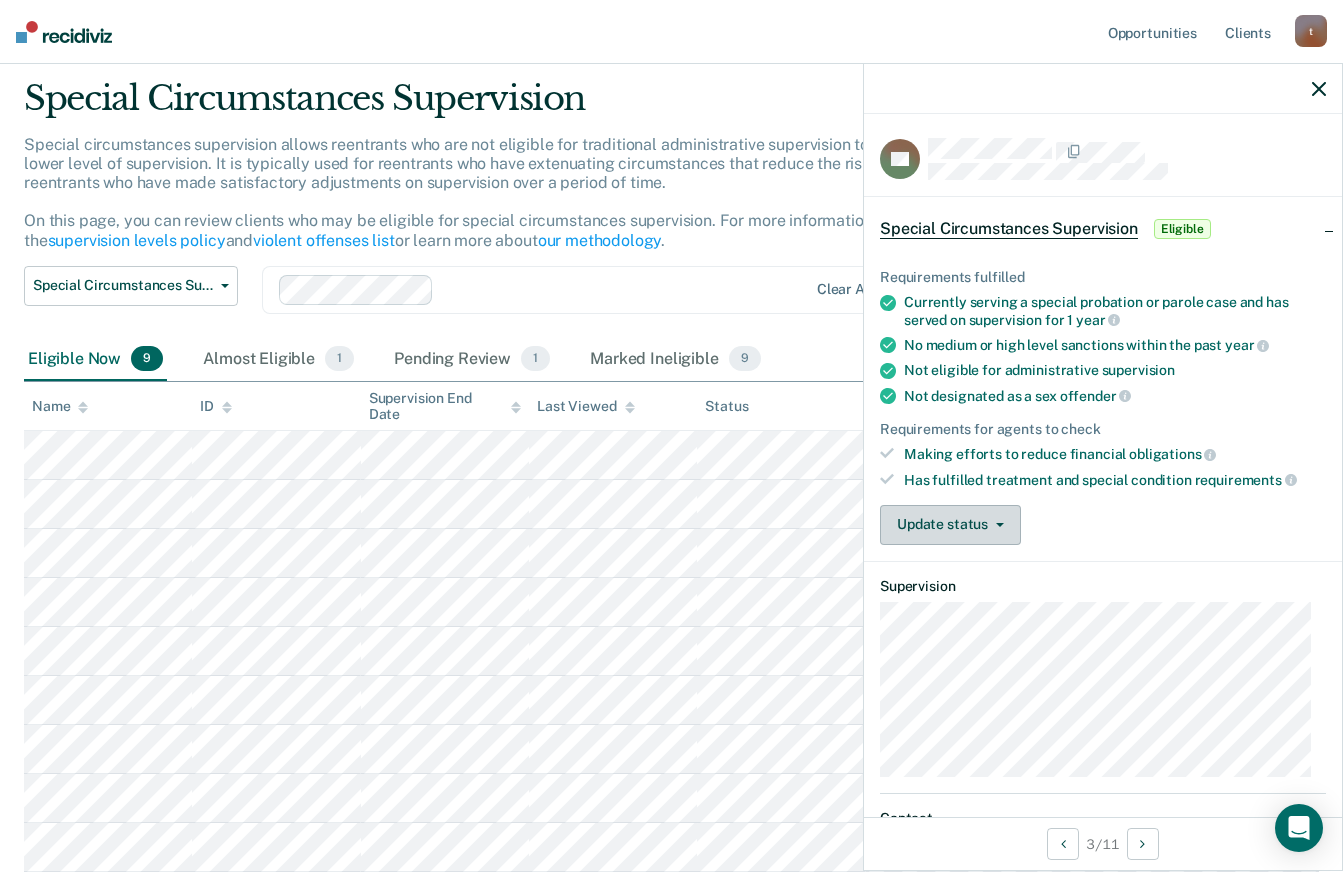 click on "Update status" at bounding box center [950, 525] 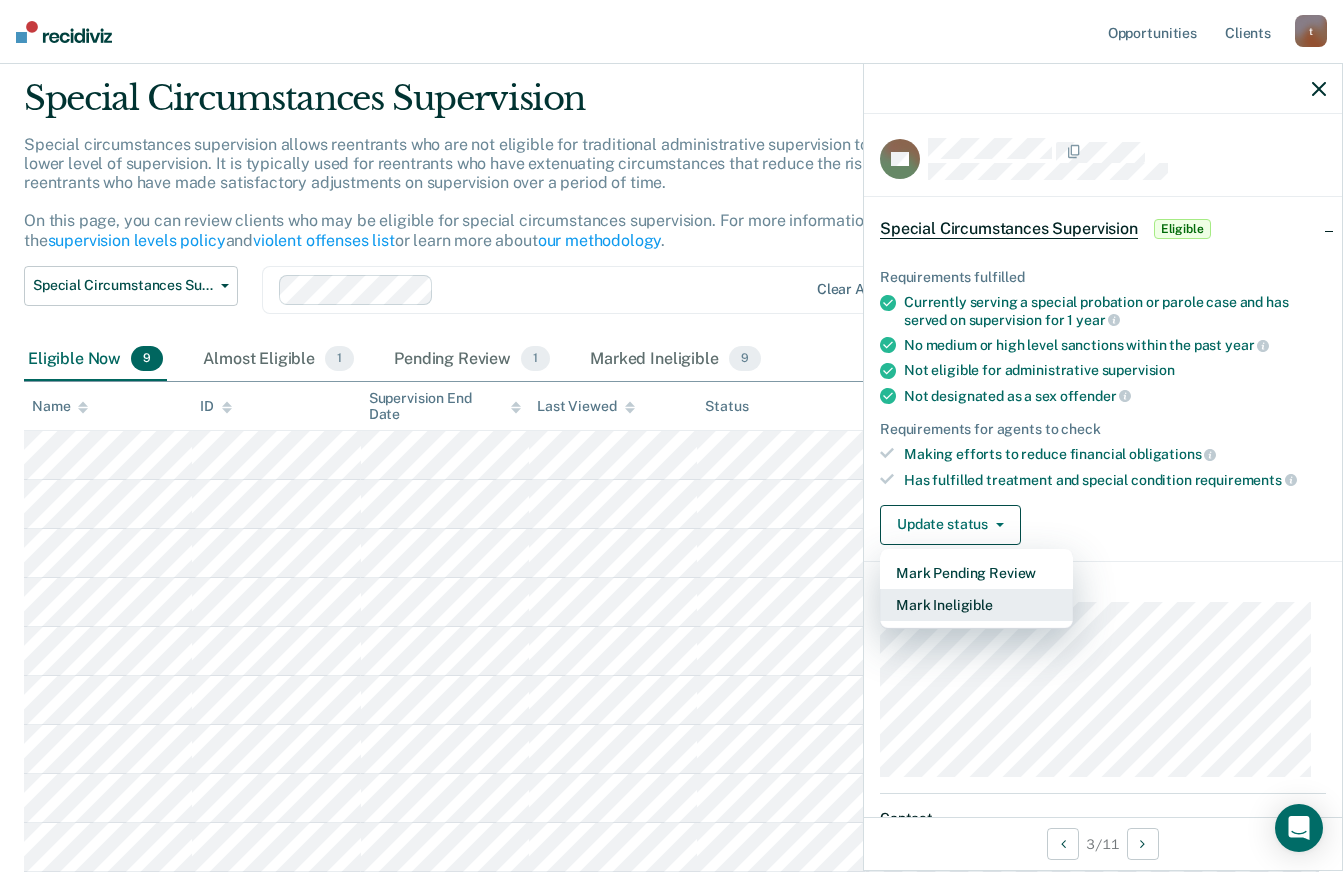 click on "Mark Ineligible" at bounding box center (976, 605) 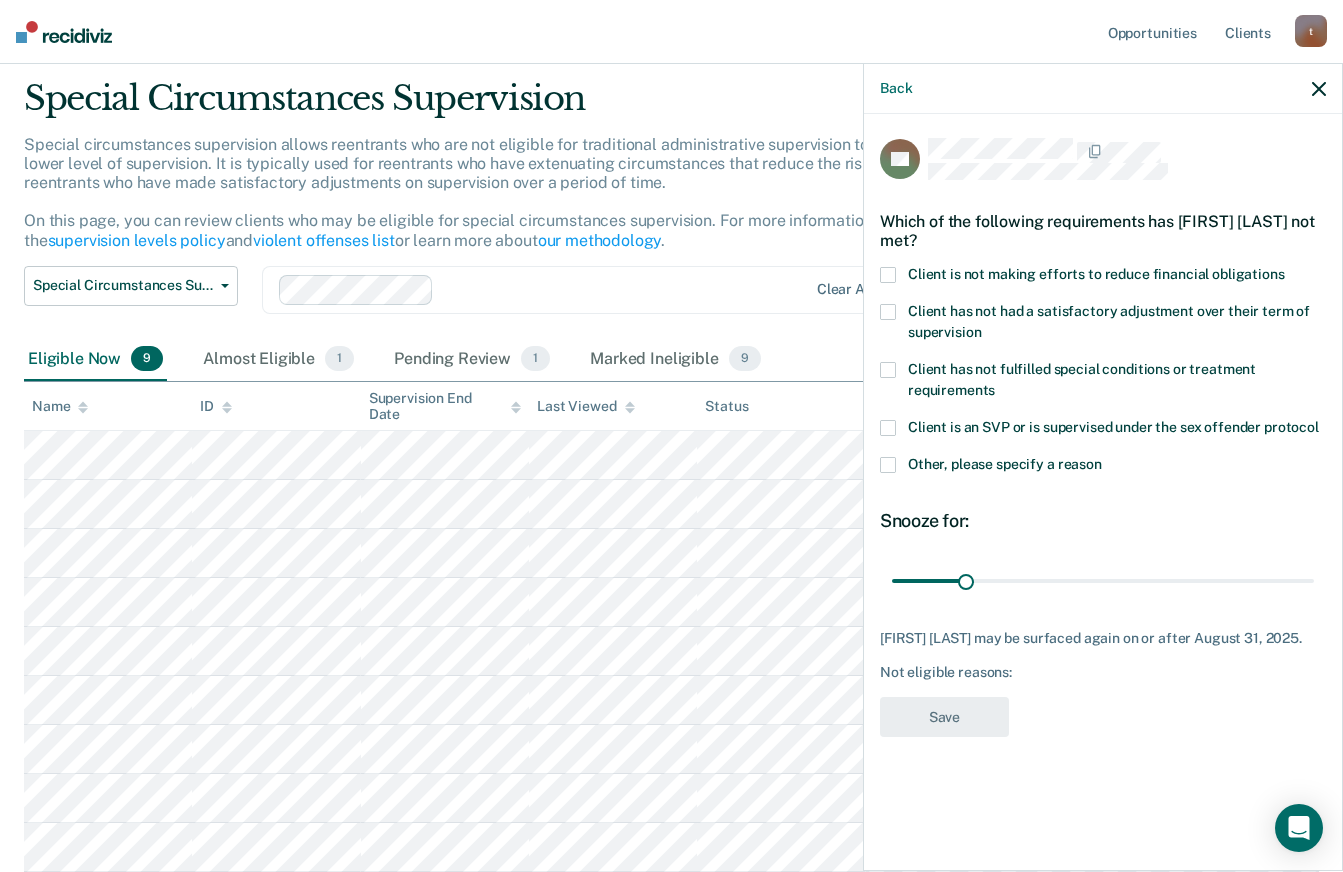 click at bounding box center (888, 370) 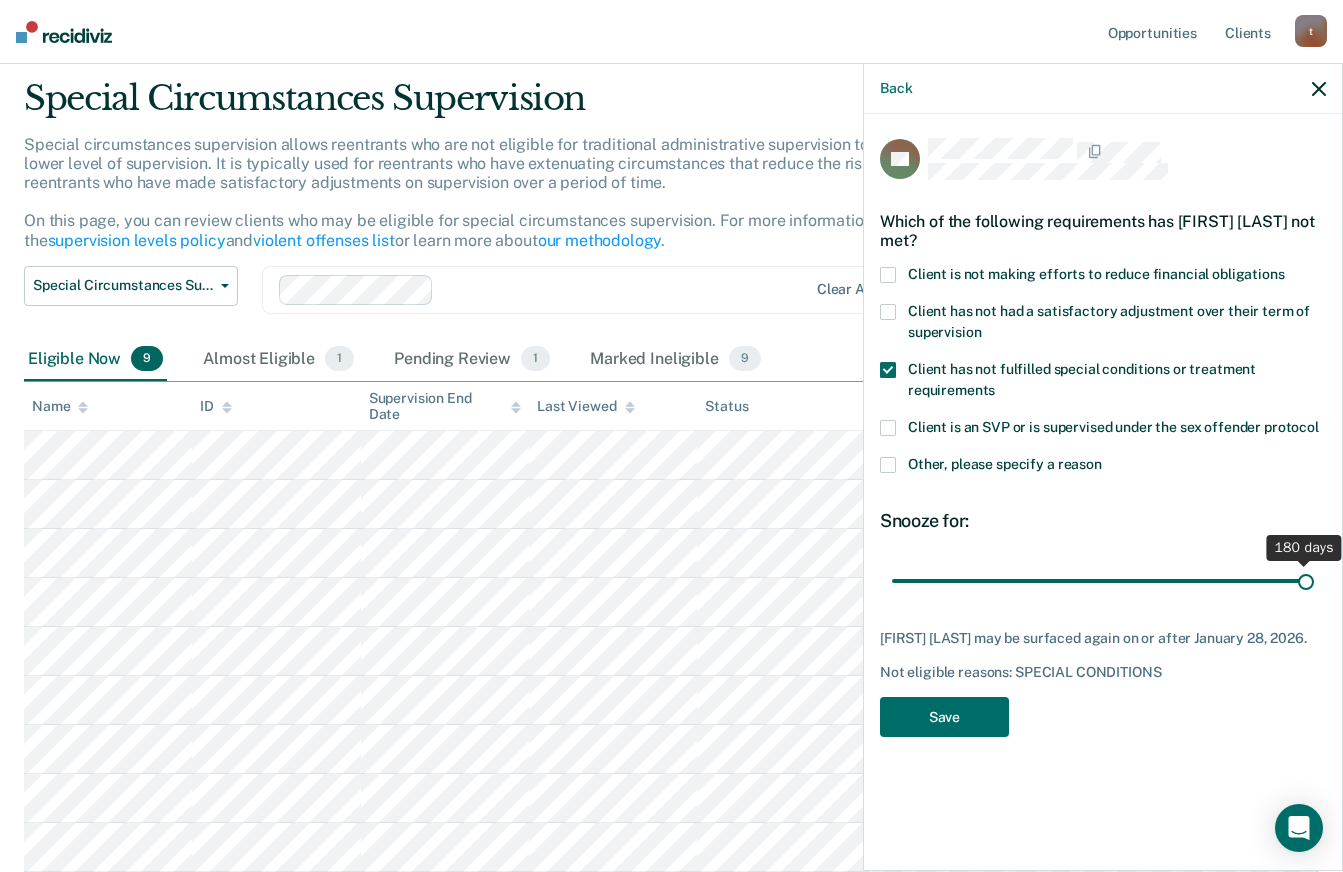 type on "180" 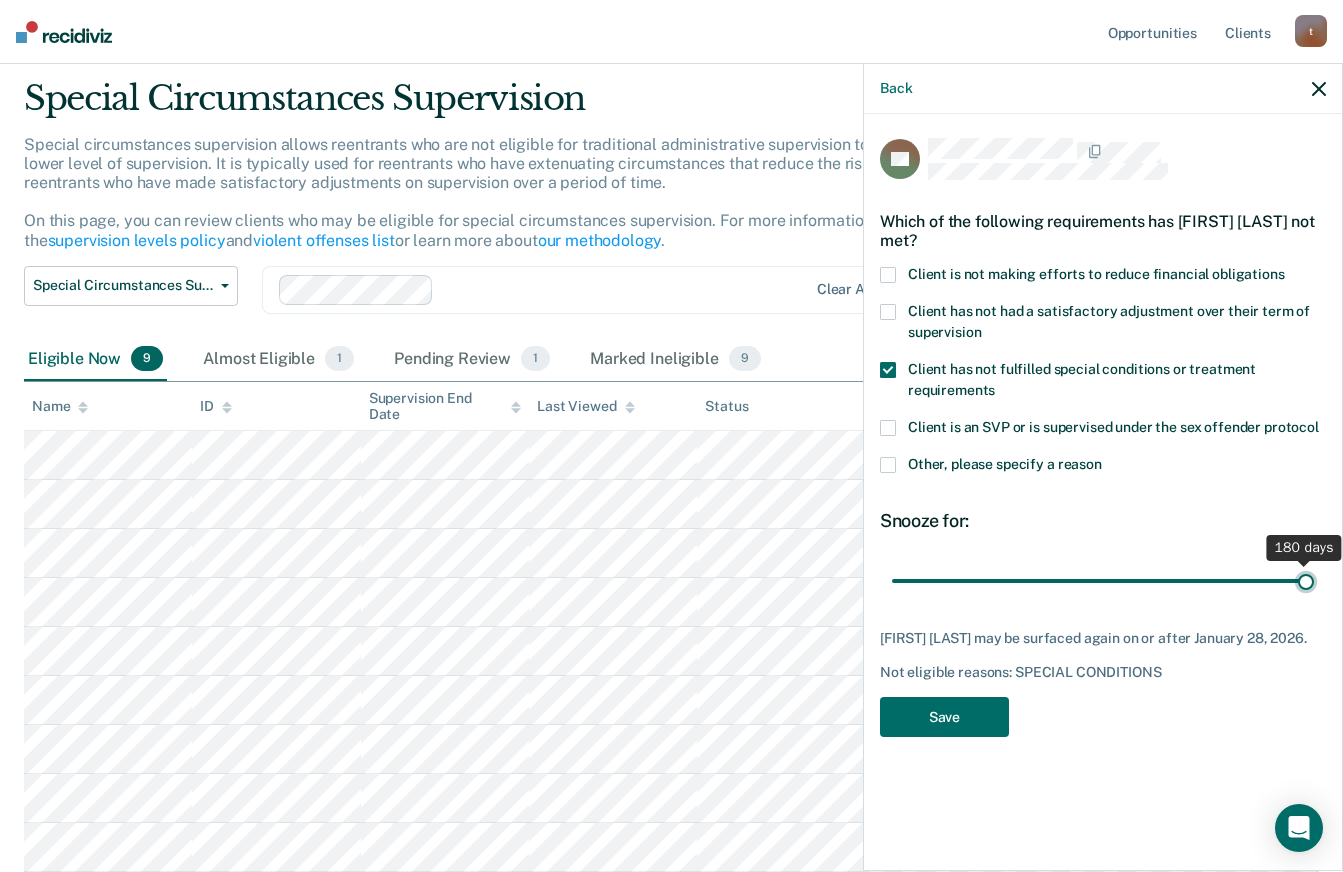 click at bounding box center [1103, 580] 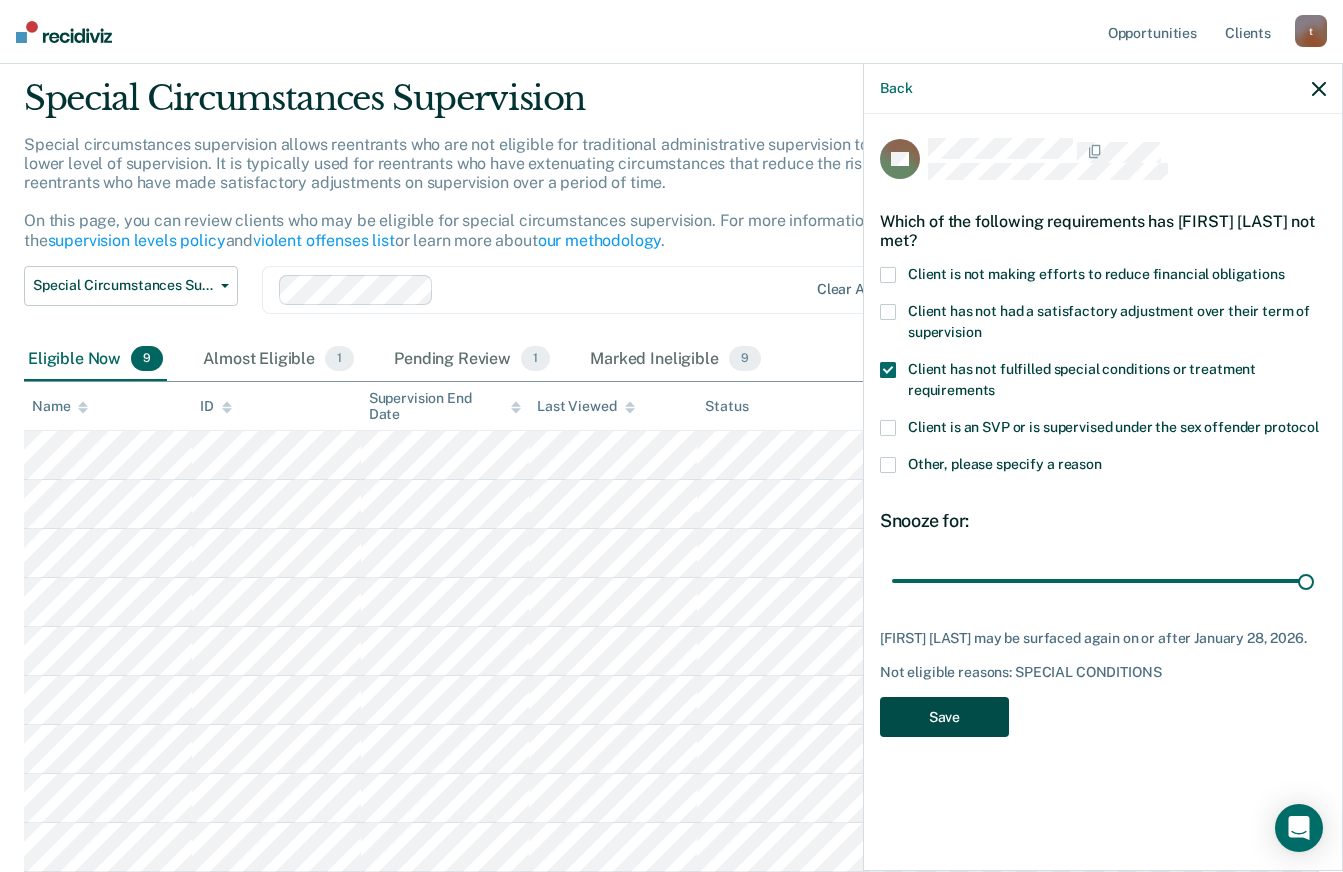 click on "Save" at bounding box center (944, 717) 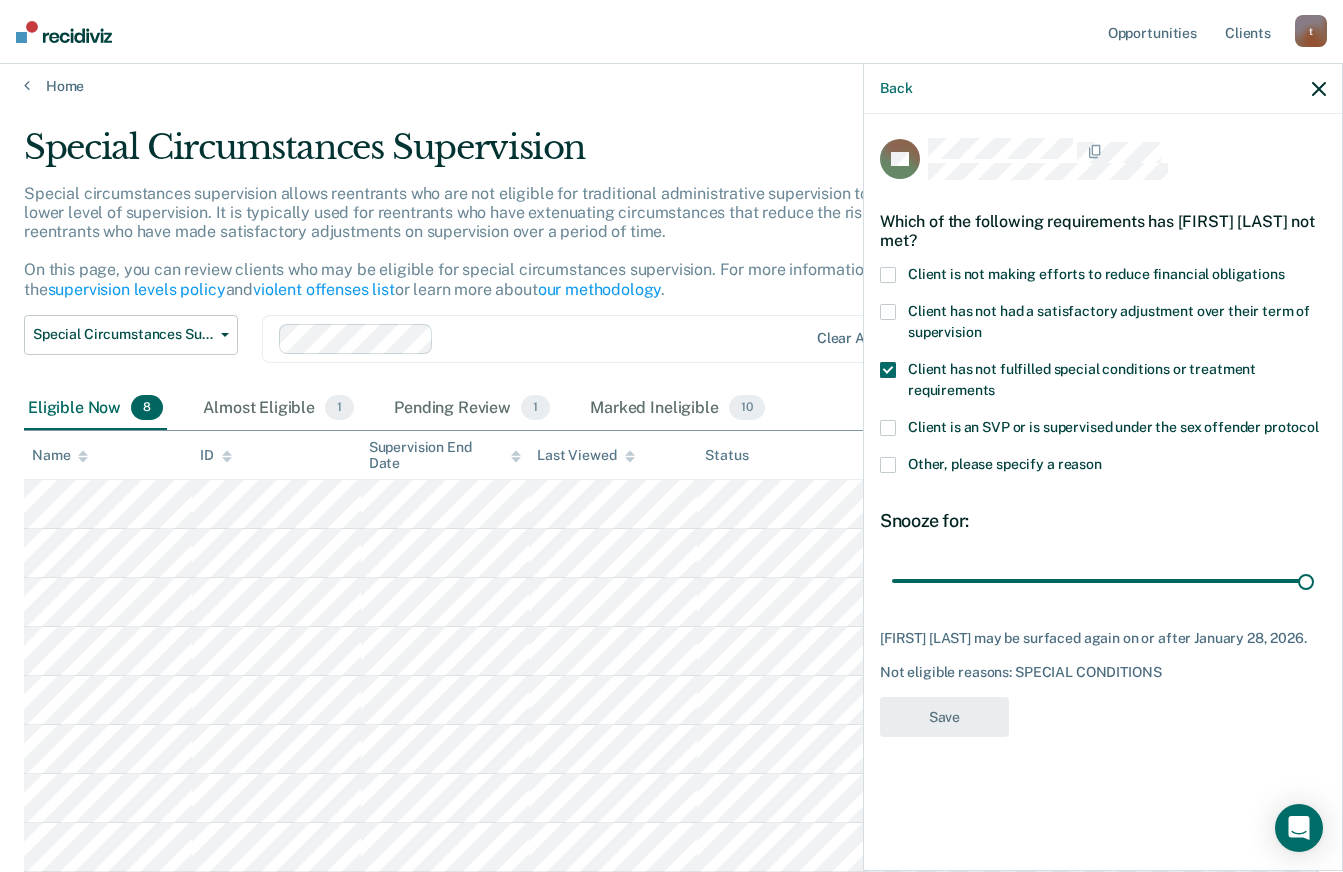 scroll, scrollTop: 11, scrollLeft: 0, axis: vertical 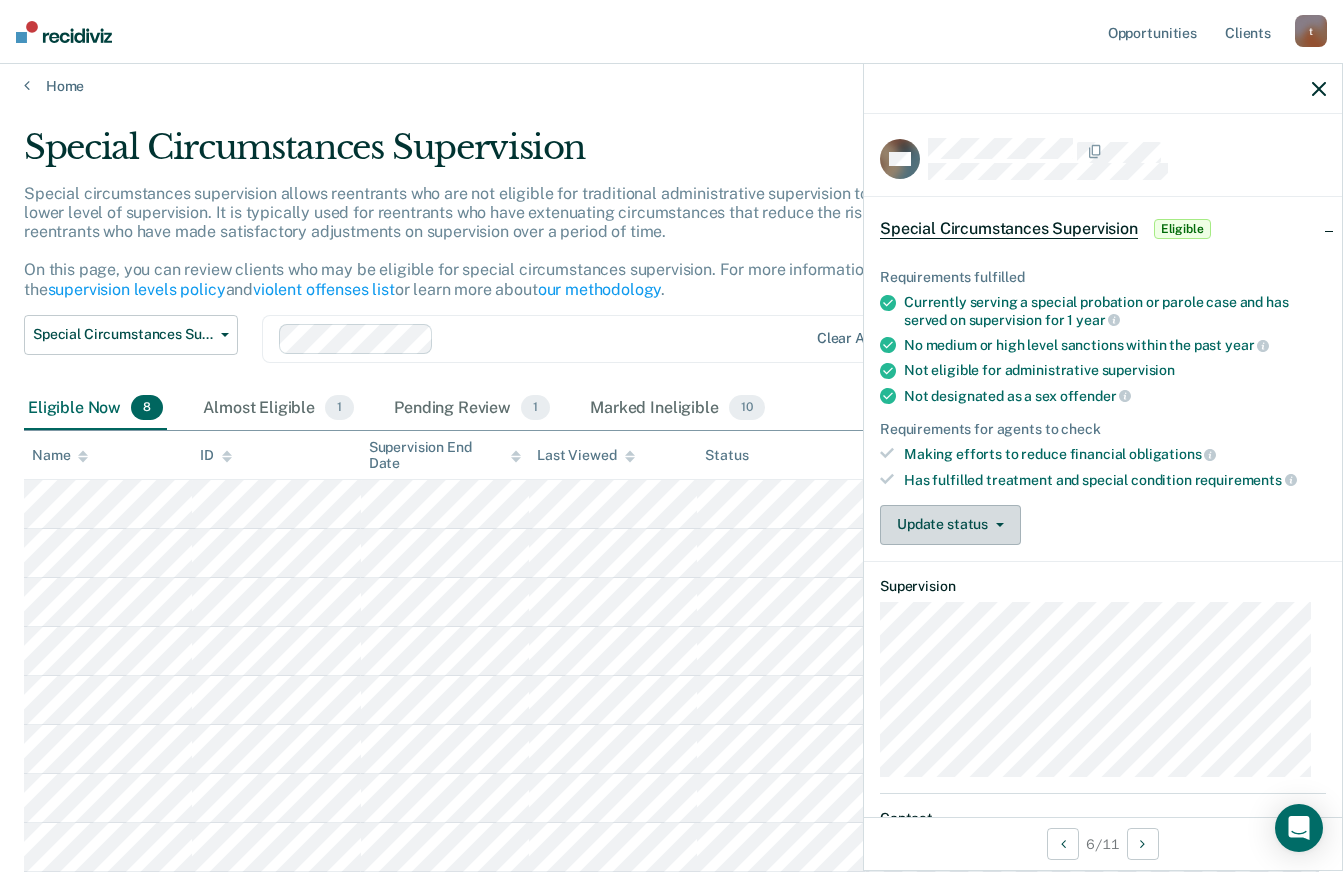 click on "Update status" at bounding box center [950, 525] 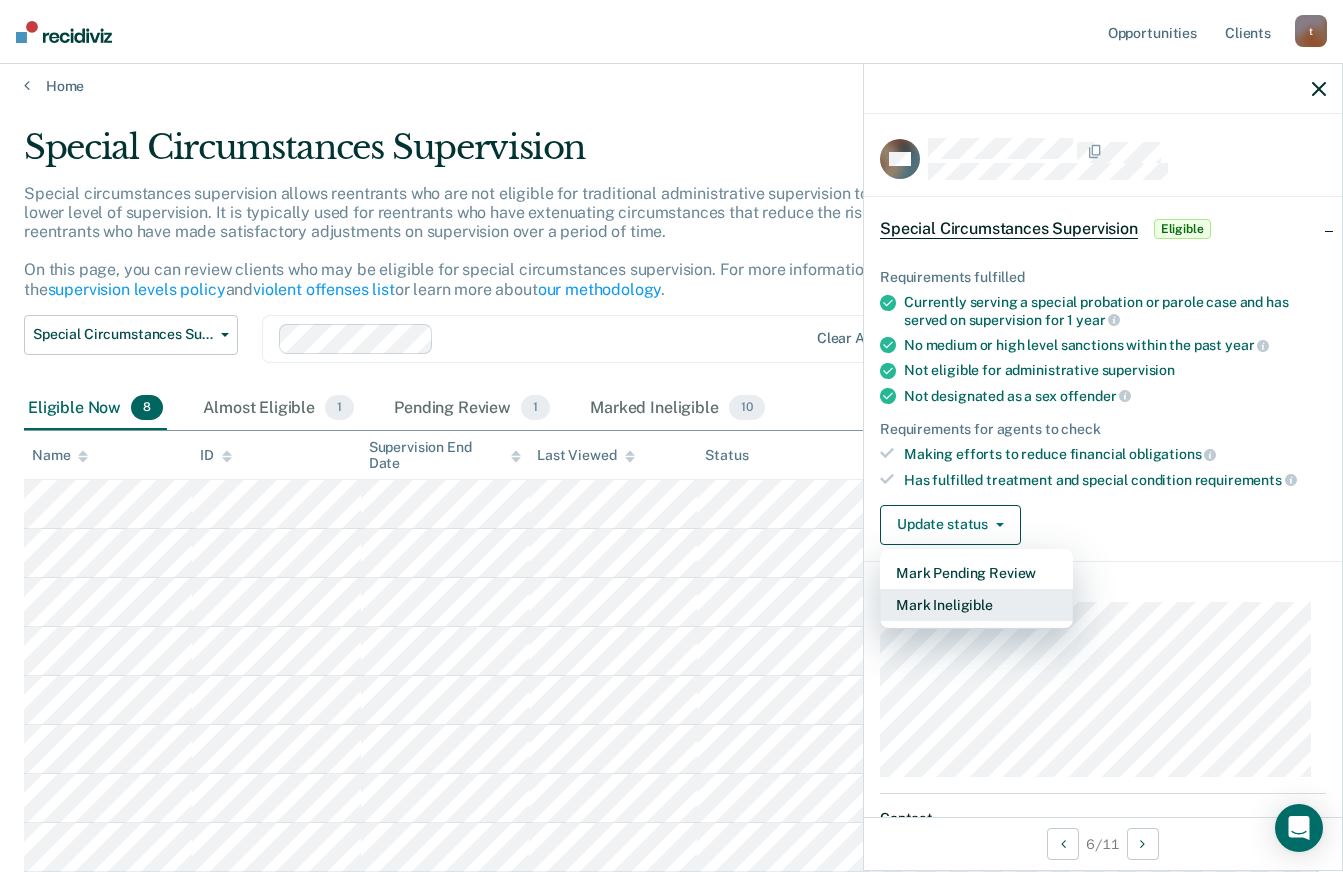 click on "Mark Ineligible" at bounding box center (976, 605) 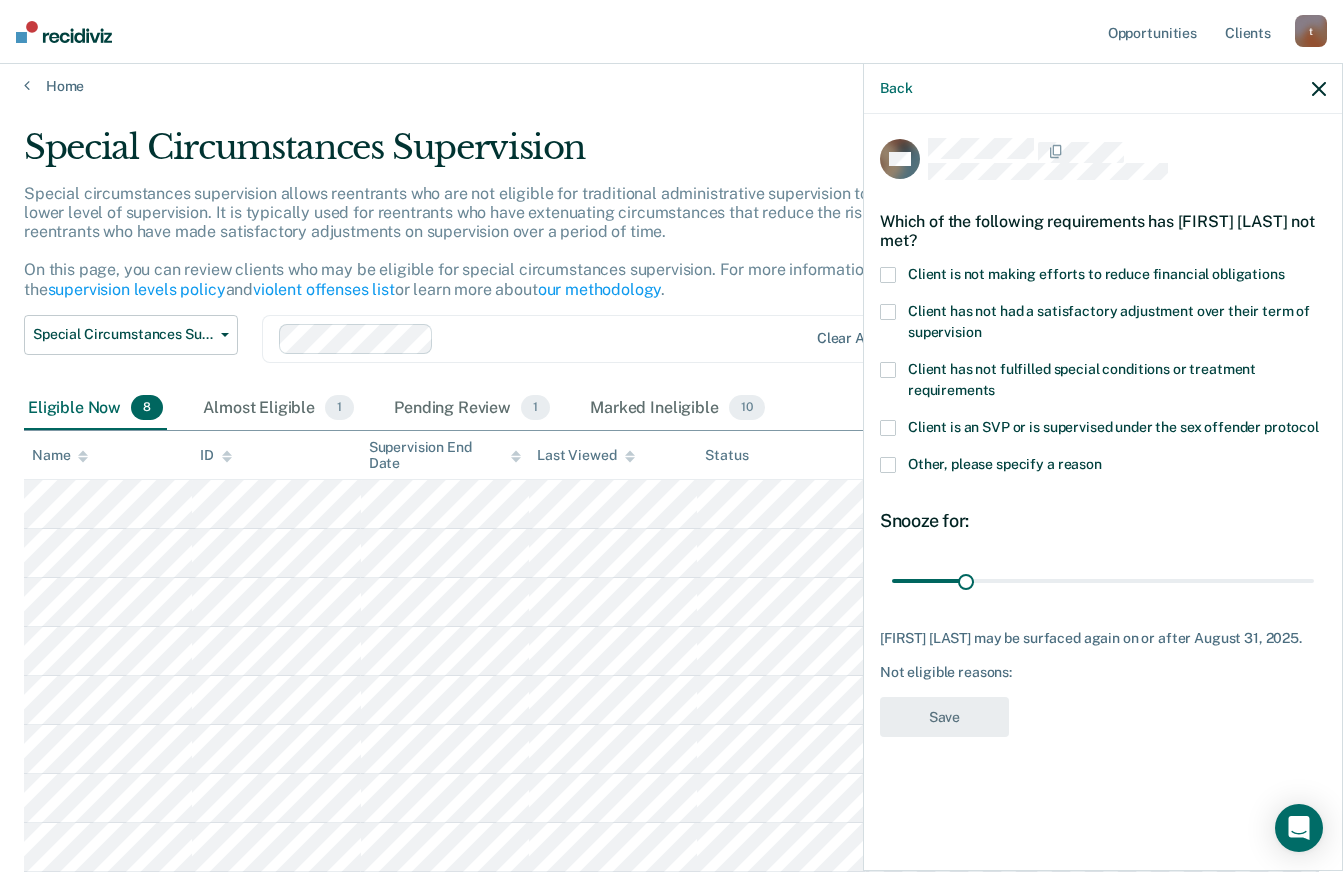 click on "TW   Which of the following requirements has [FIRST] [LAST] not met? Client is not making efforts to reduce financial obligations Client has not had a satisfactory adjustment over their term of supervision Client has not fulfilled special conditions or treatment requirements Client is an SVP or is supervised under the sex offender protocol Other, please specify a reason Snooze for: 30 days [FIRST] [LAST] may be surfaced again on or after August 31, 2025. Not eligible reasons:  Save" at bounding box center [1103, 490] 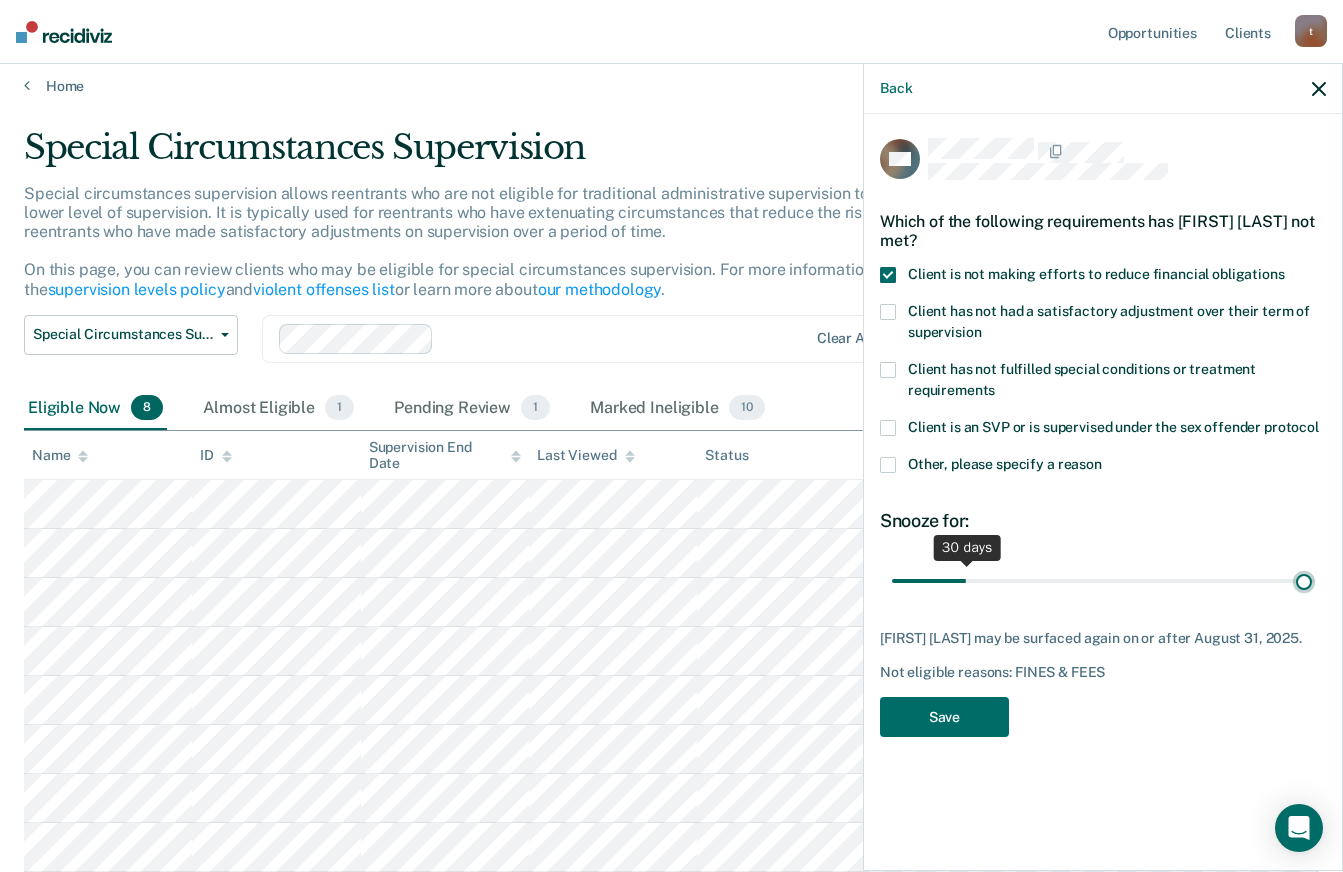 click at bounding box center [1103, 580] 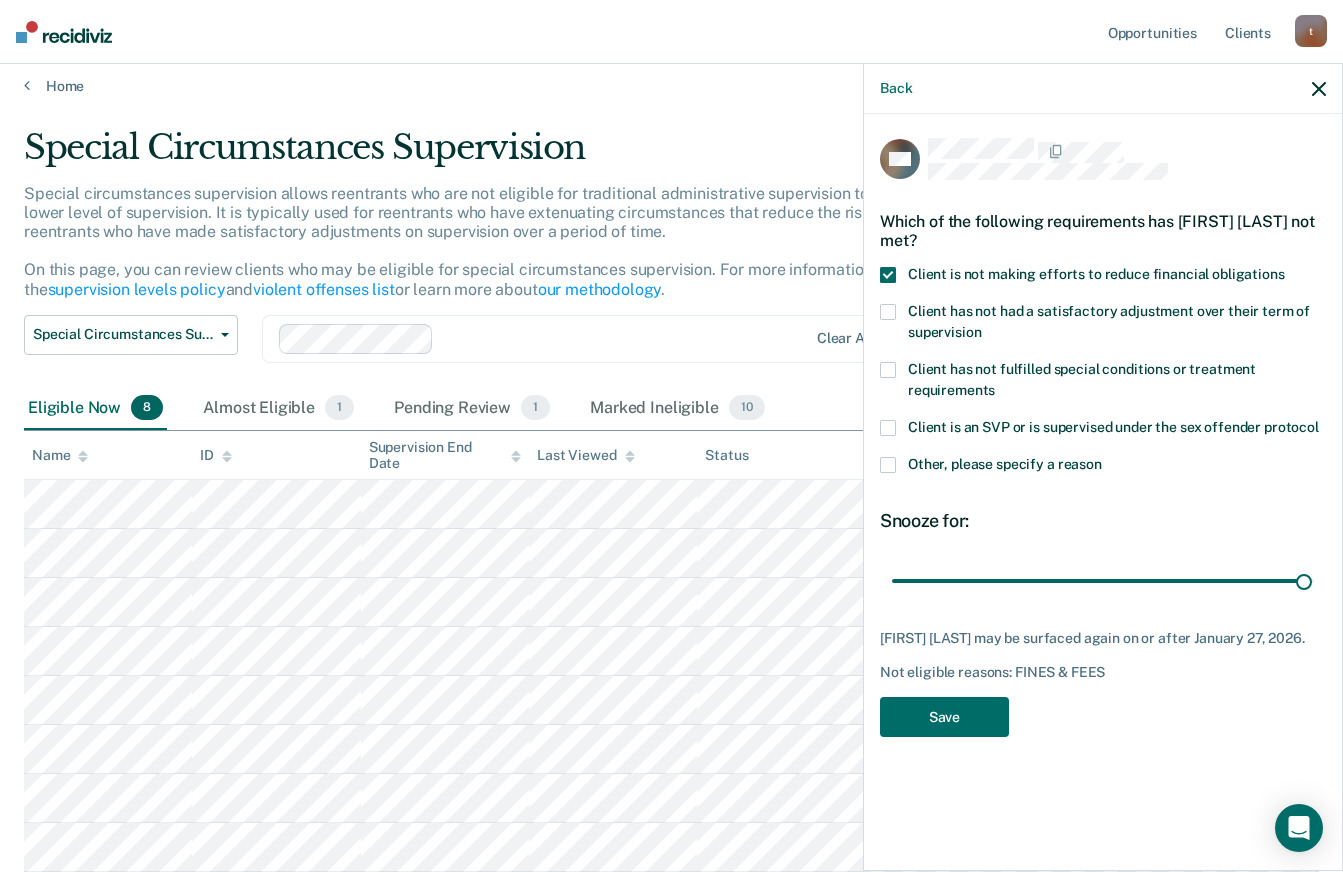 click on "179 days" at bounding box center [1103, 580] 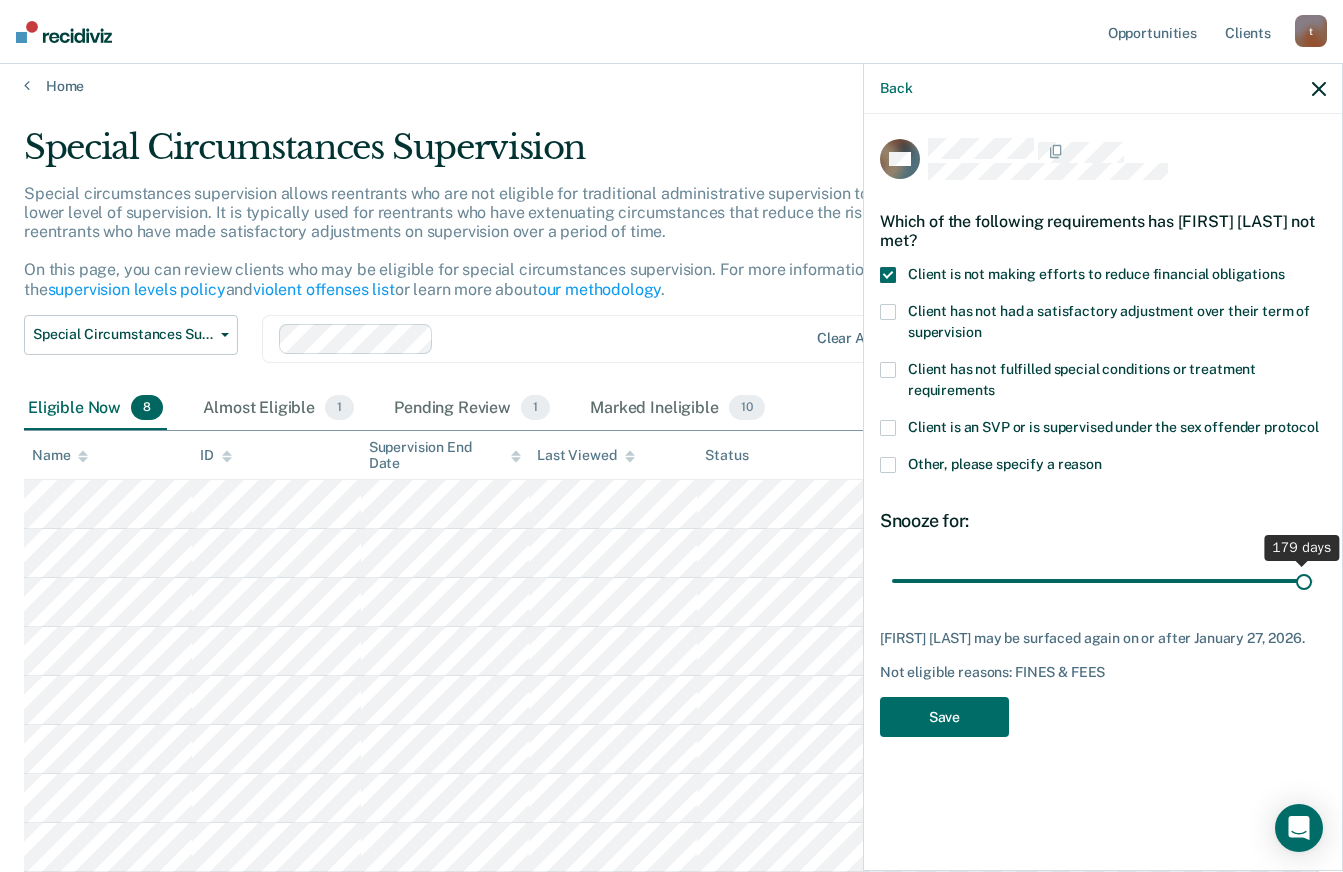 click on "179 days" at bounding box center (1103, 580) 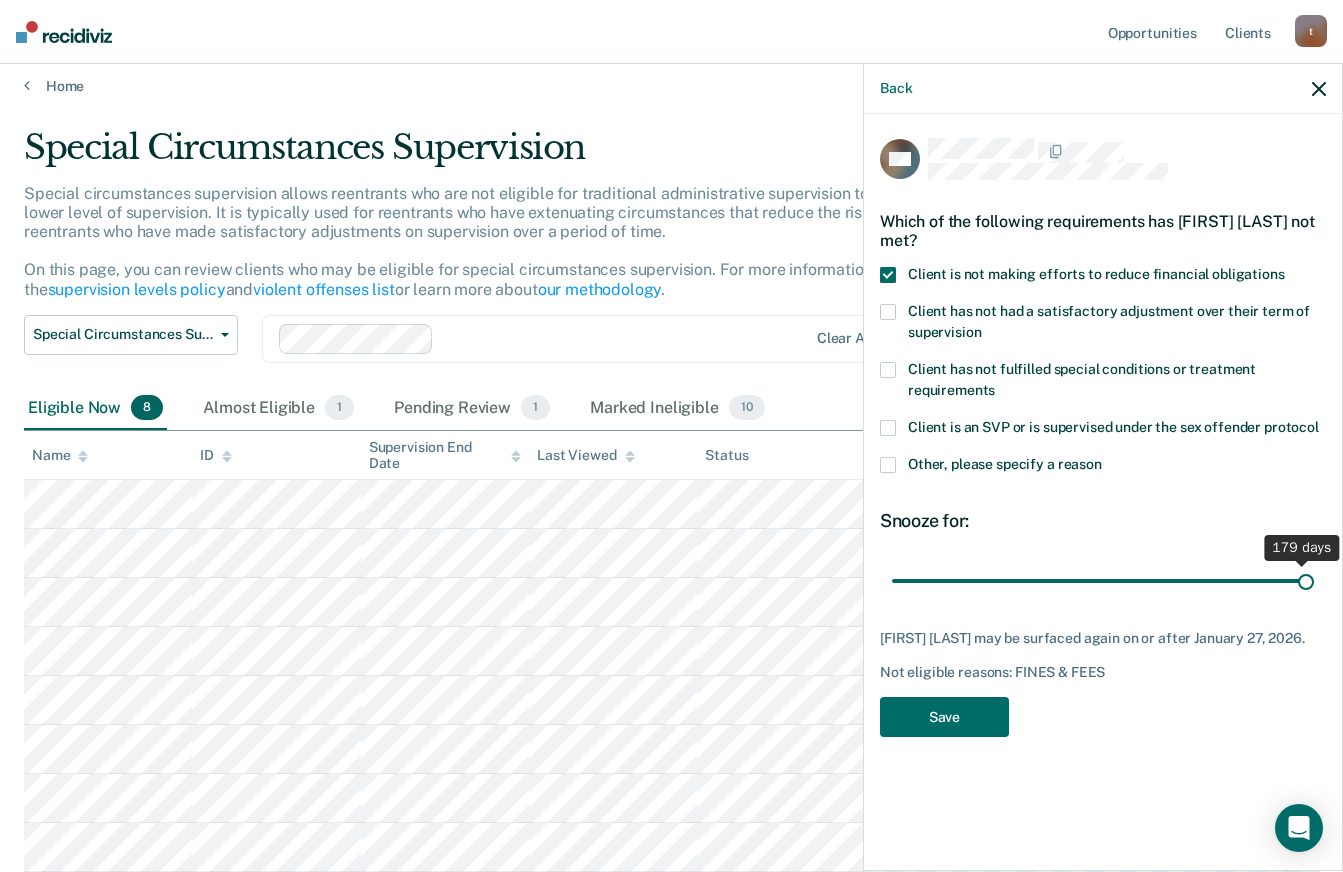 type on "180" 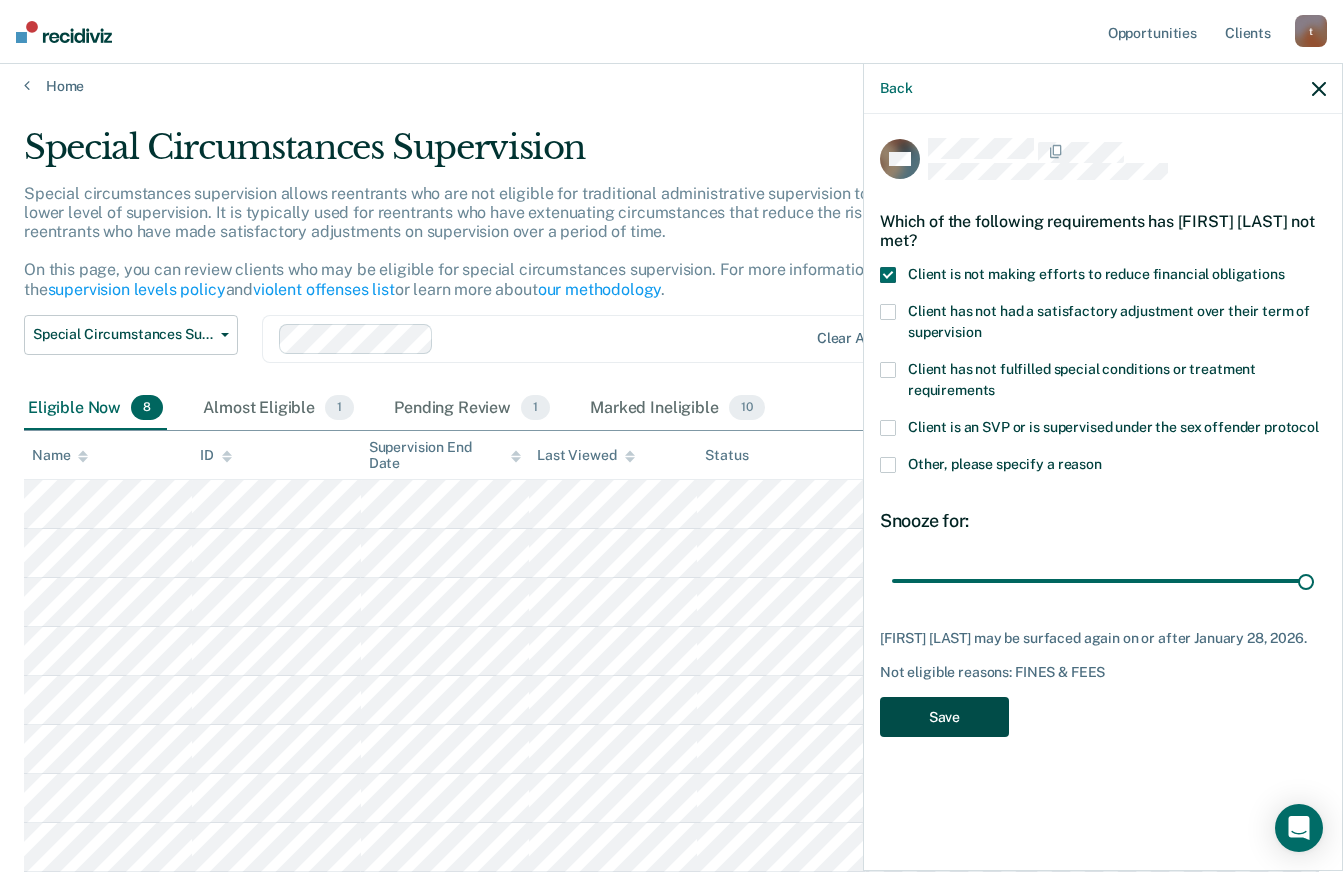 click on "Save" at bounding box center (944, 717) 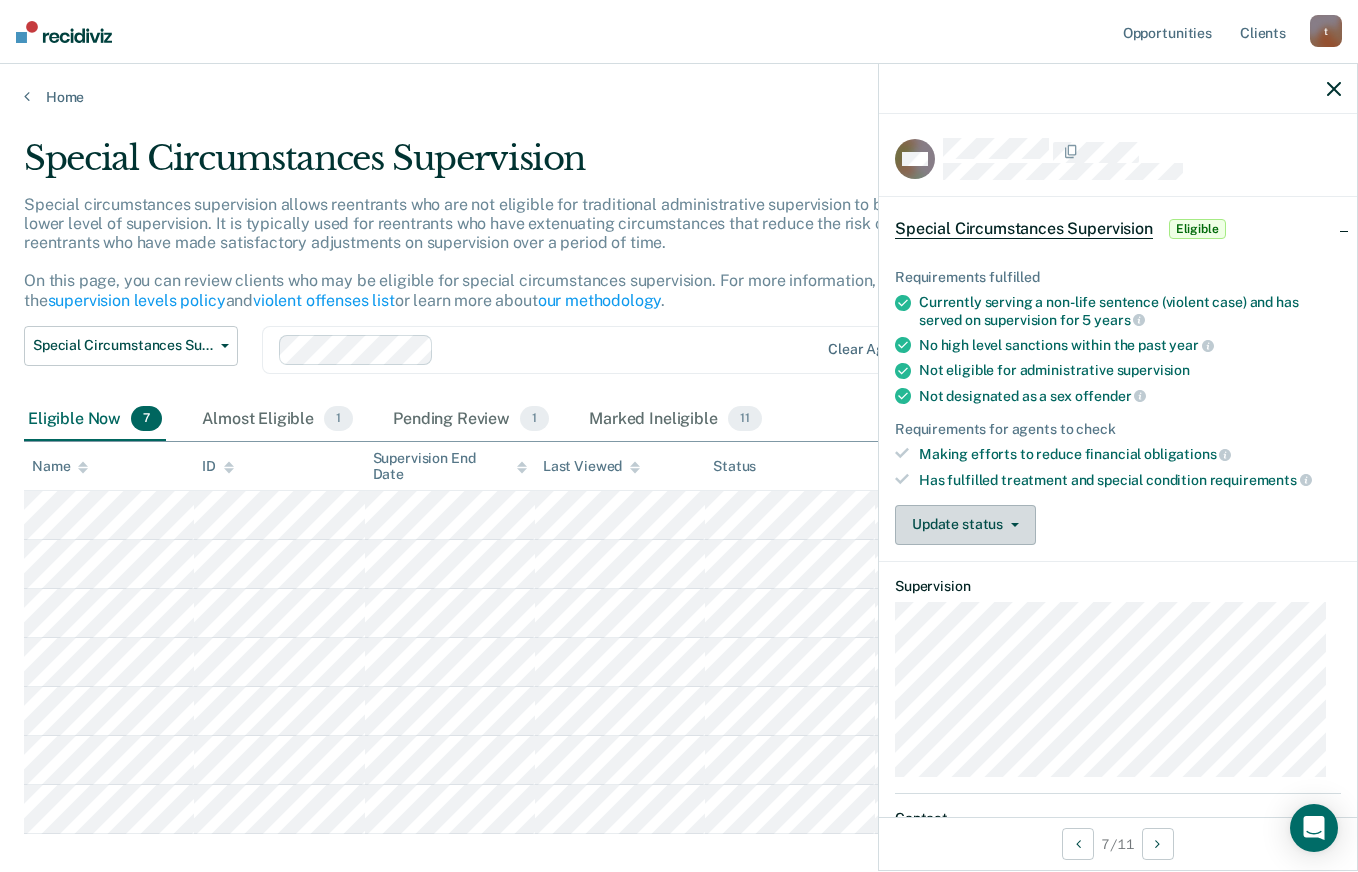 click on "Update status" at bounding box center [965, 525] 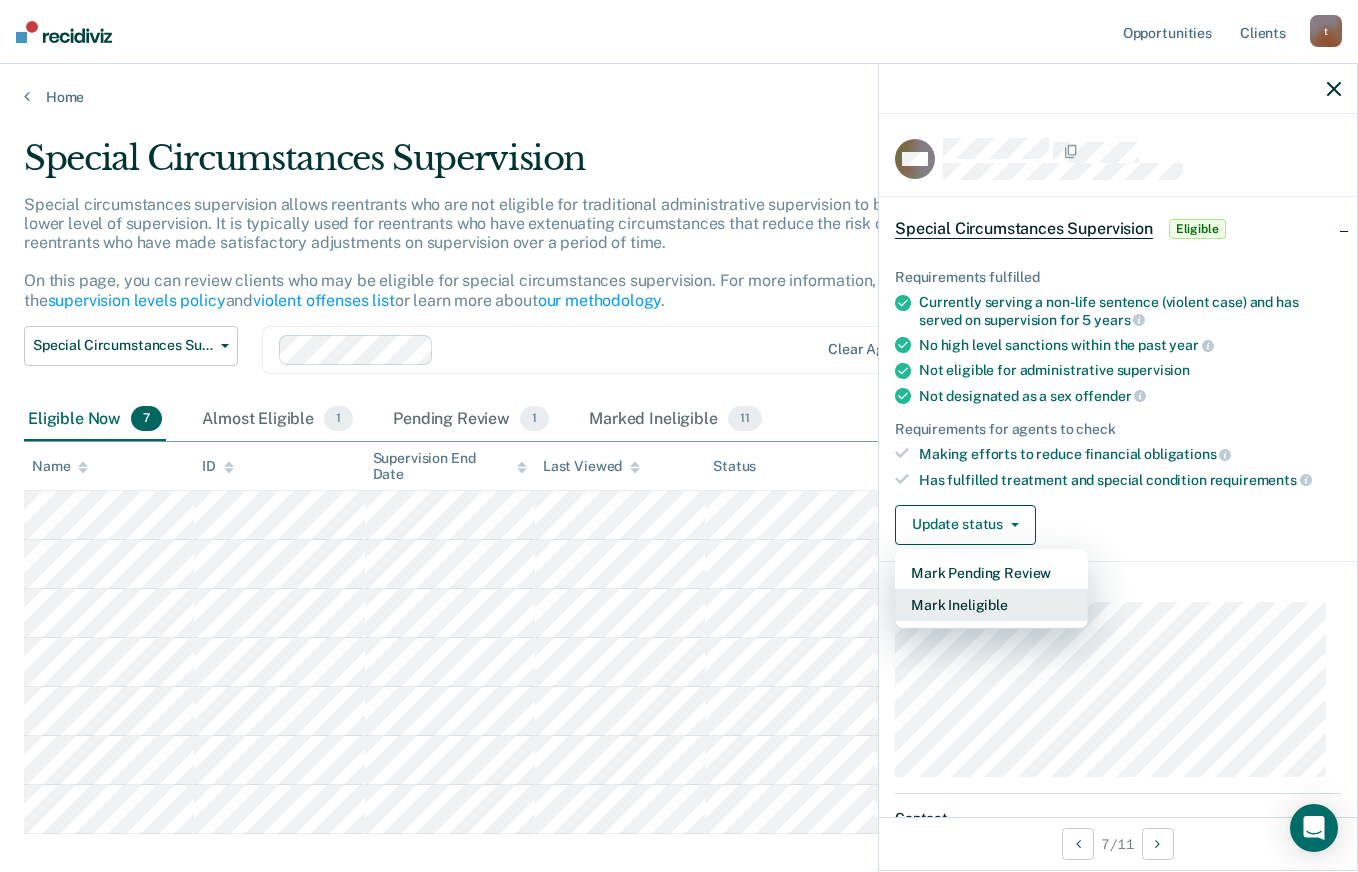 click on "Mark Ineligible" at bounding box center [991, 605] 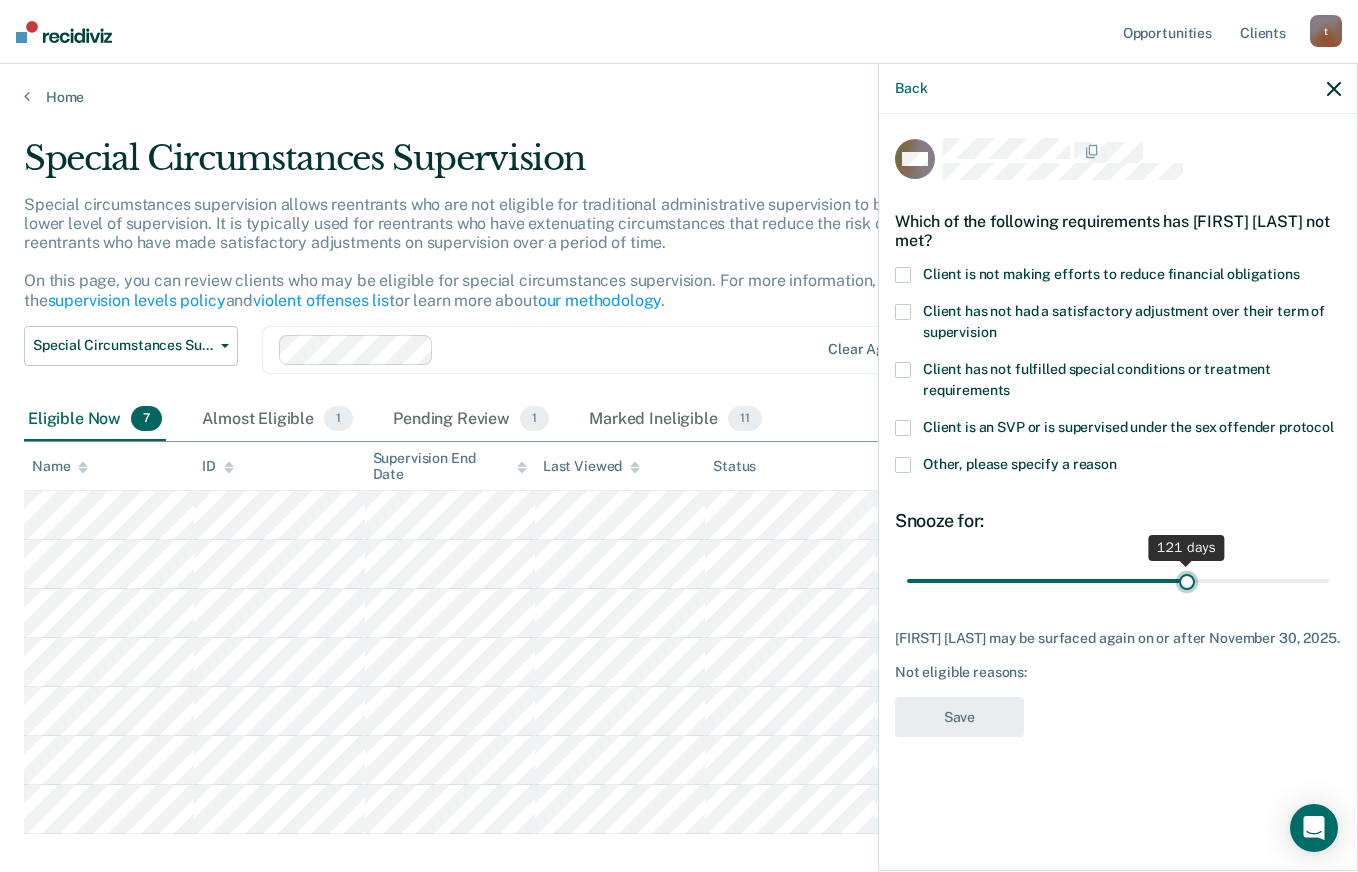 type on "121" 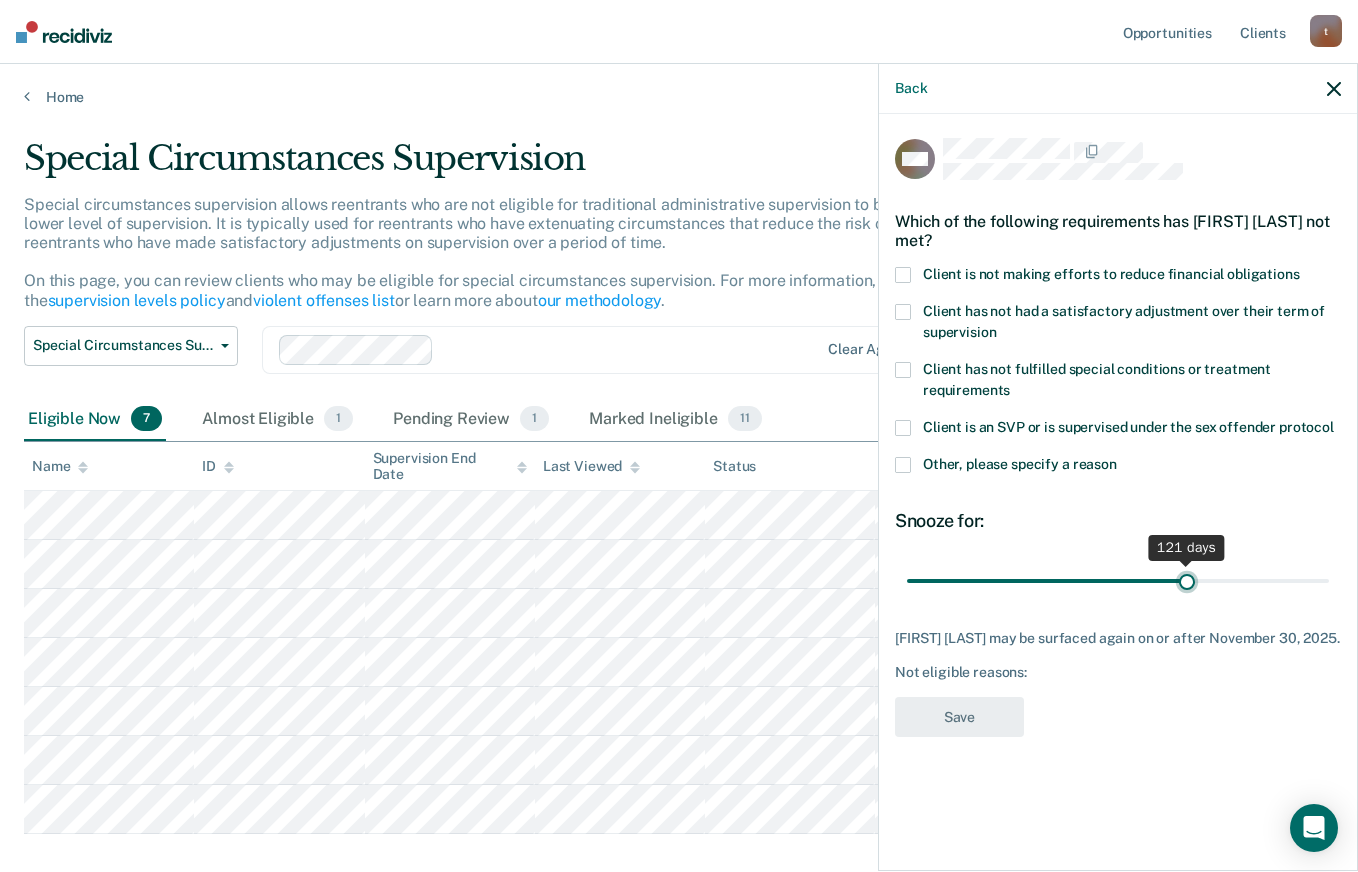 click at bounding box center (1118, 580) 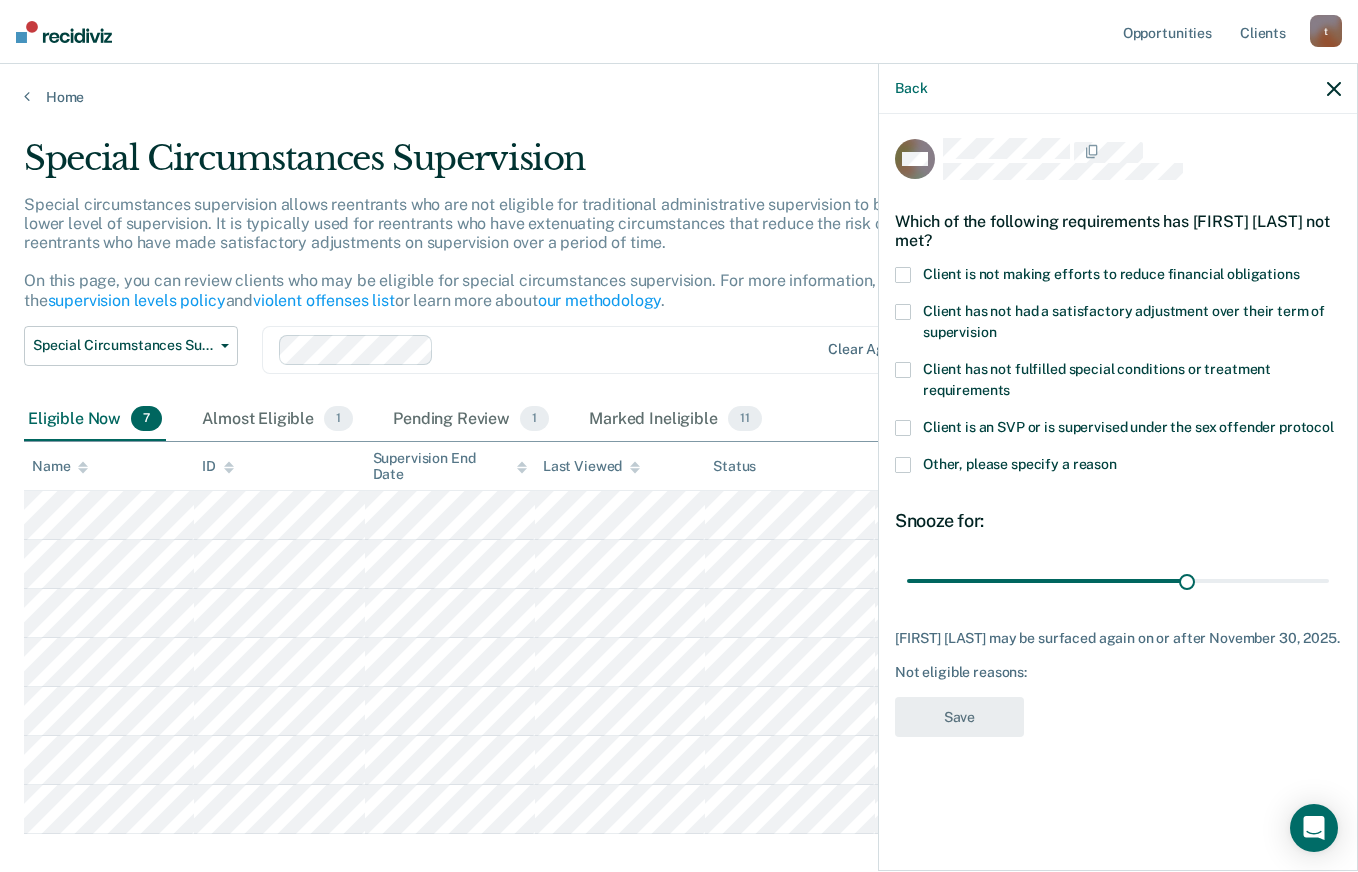 click at bounding box center [903, 275] 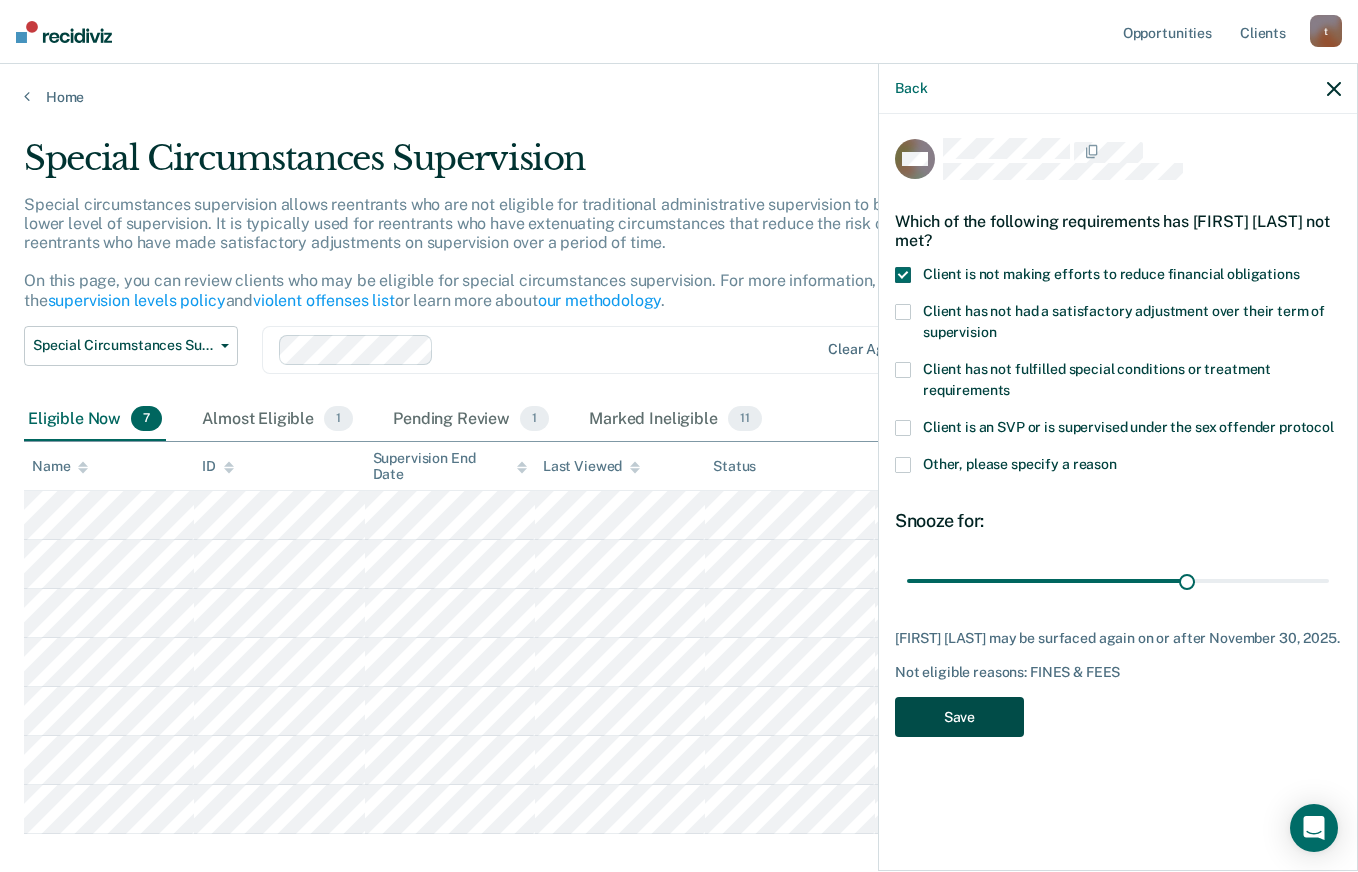 click on "Save" at bounding box center [959, 717] 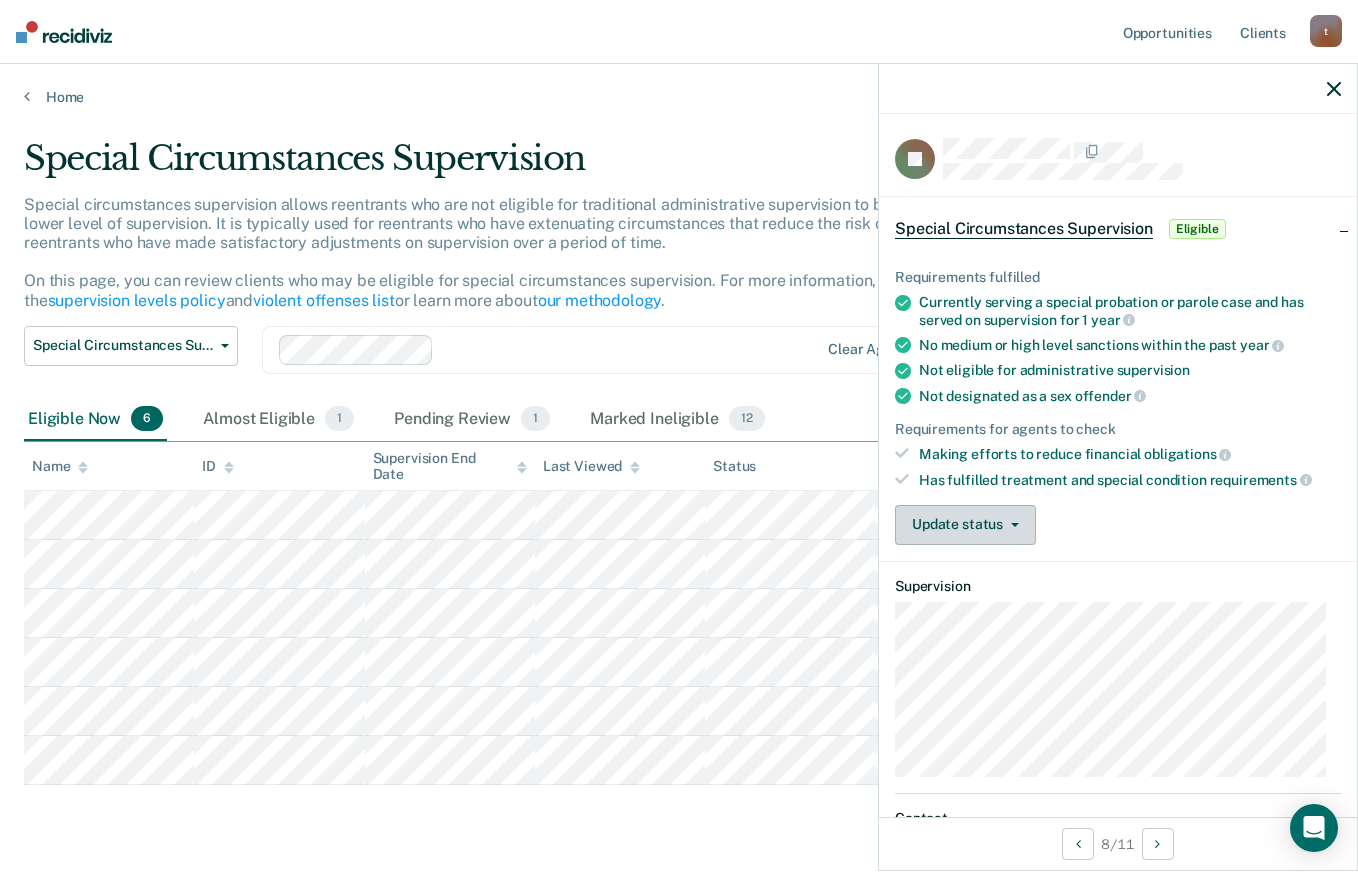 click on "Update status" at bounding box center [965, 525] 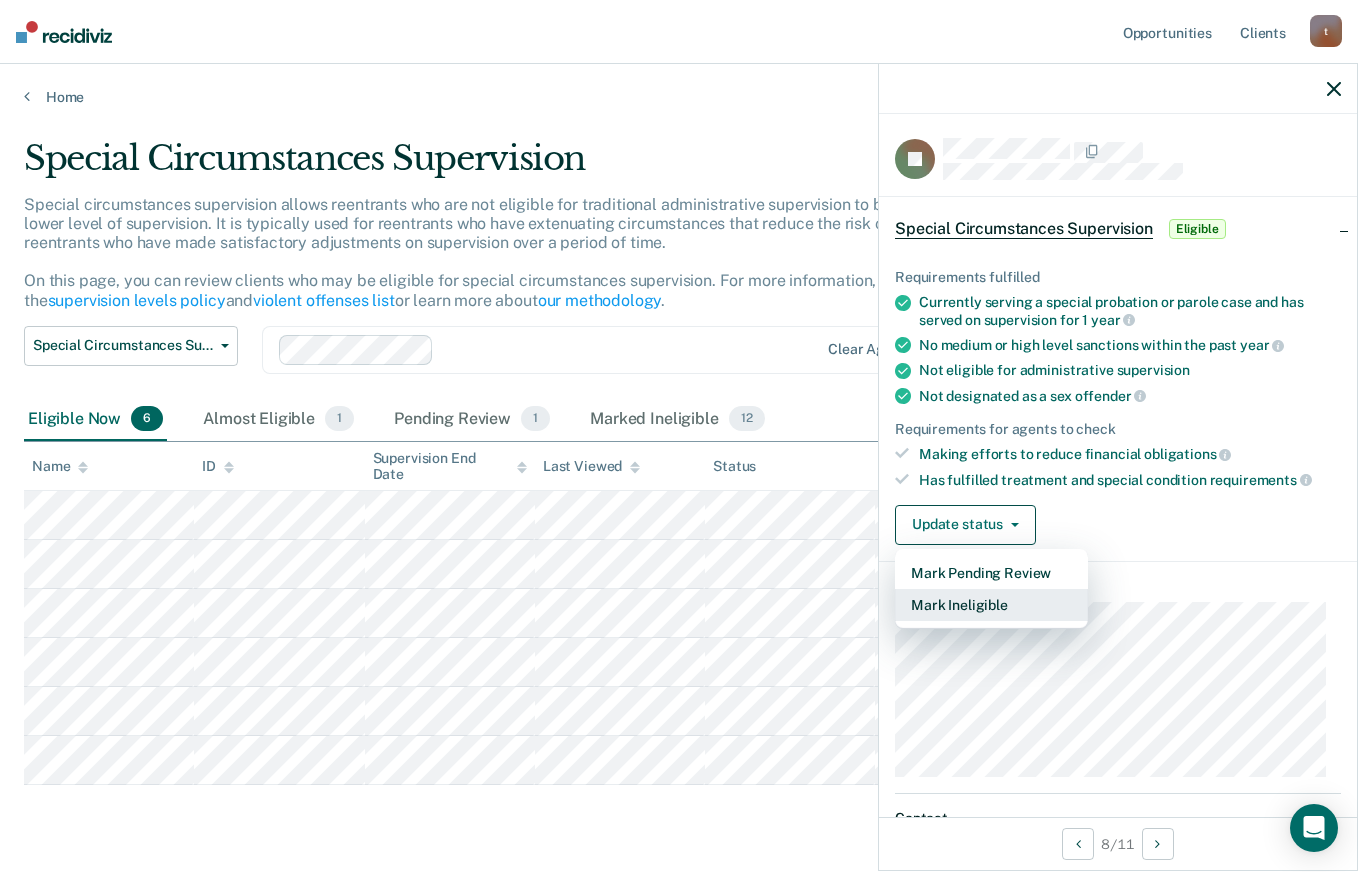 click on "Mark Ineligible" at bounding box center [991, 605] 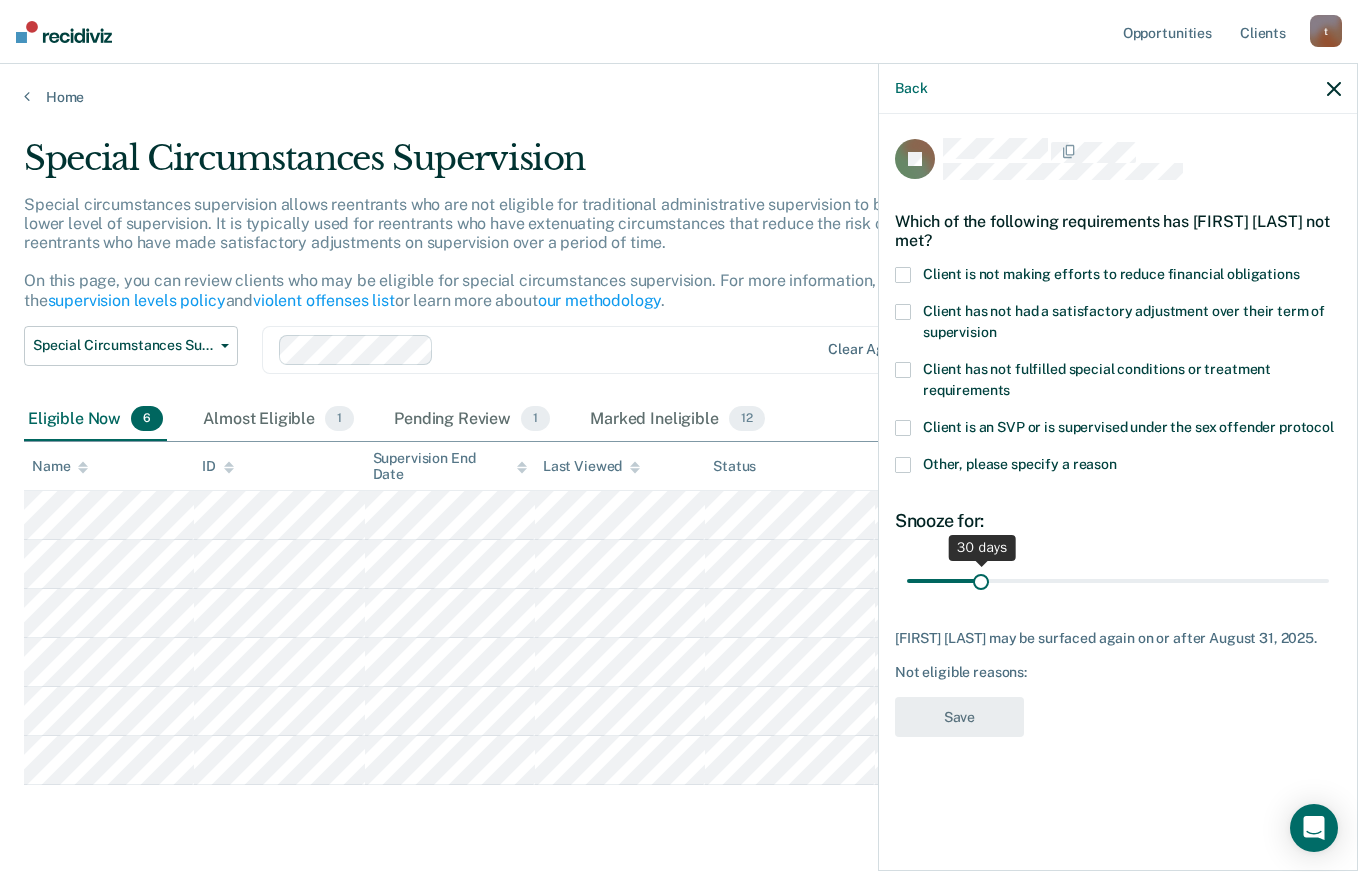 click on "30 days" at bounding box center (1118, 580) 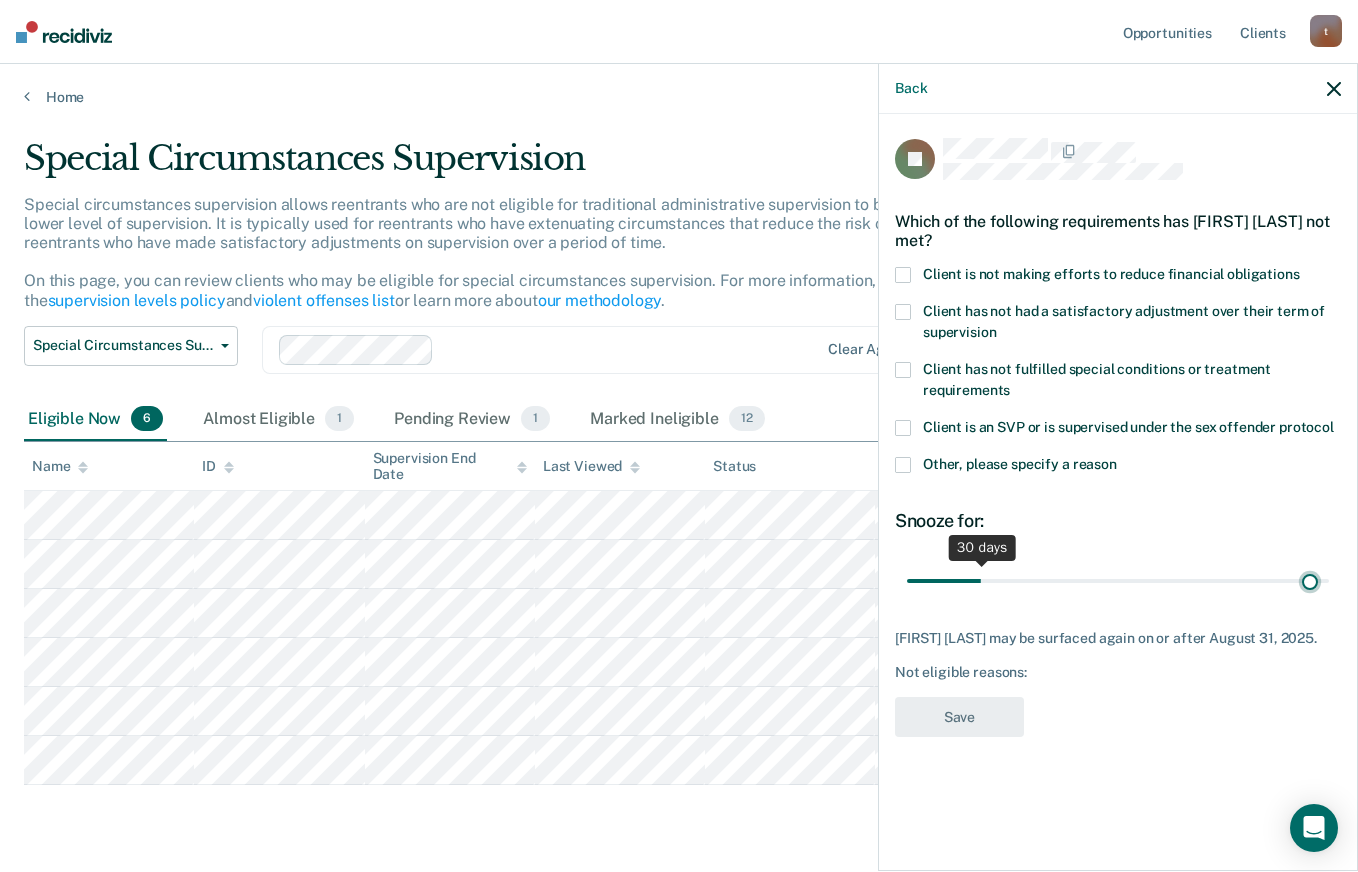 click at bounding box center [1118, 580] 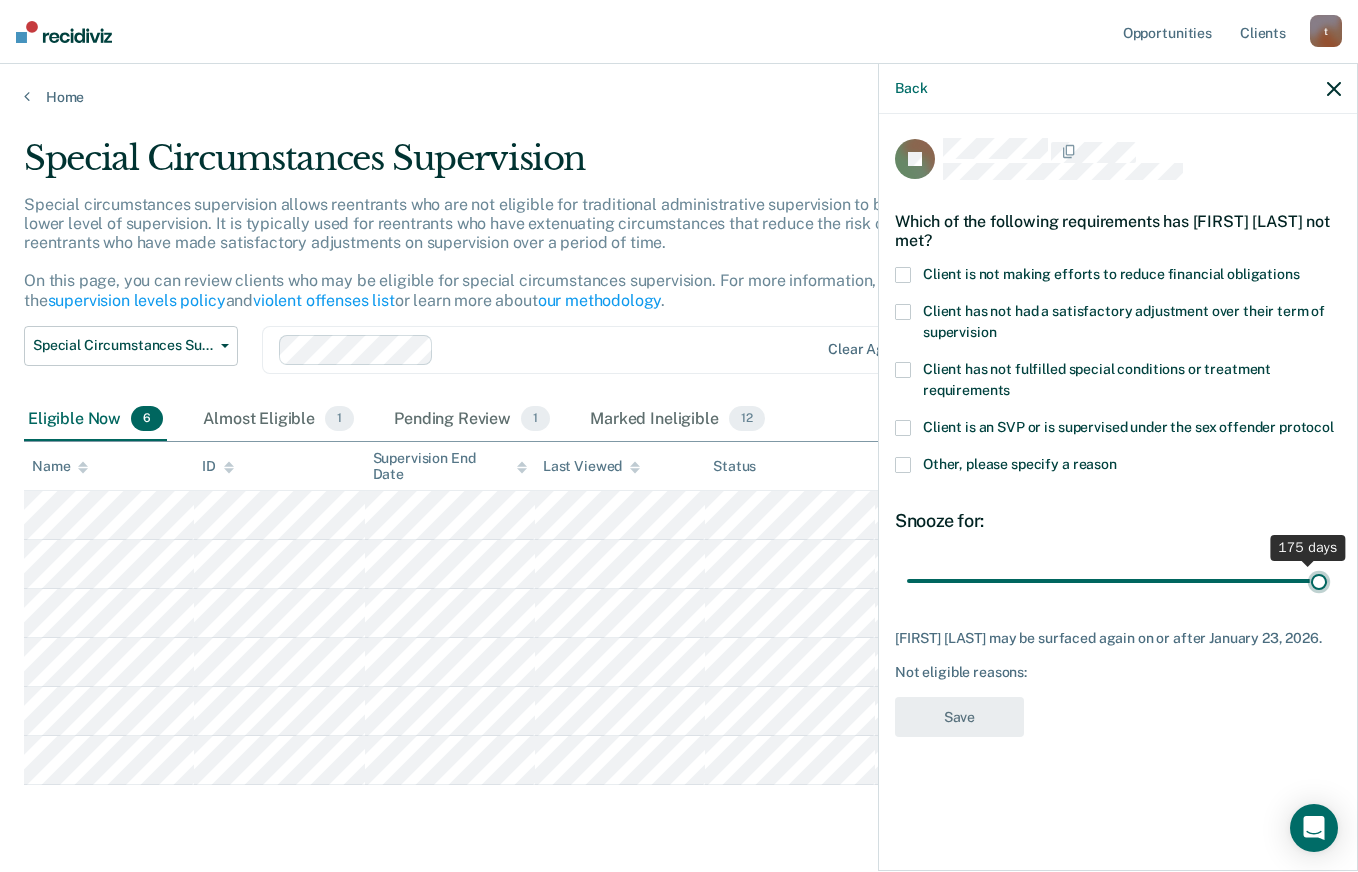 click at bounding box center (1118, 580) 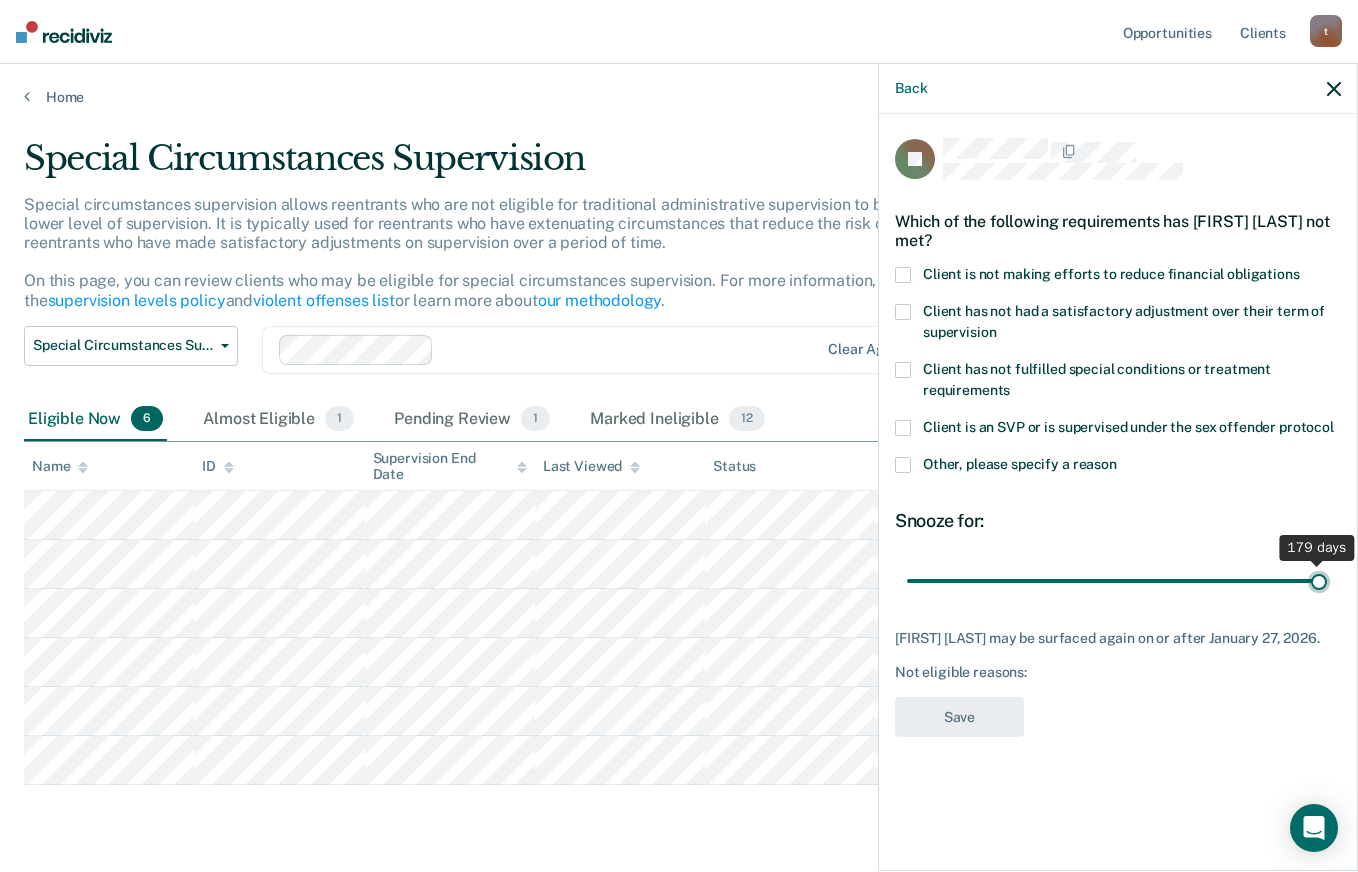 click at bounding box center [1118, 580] 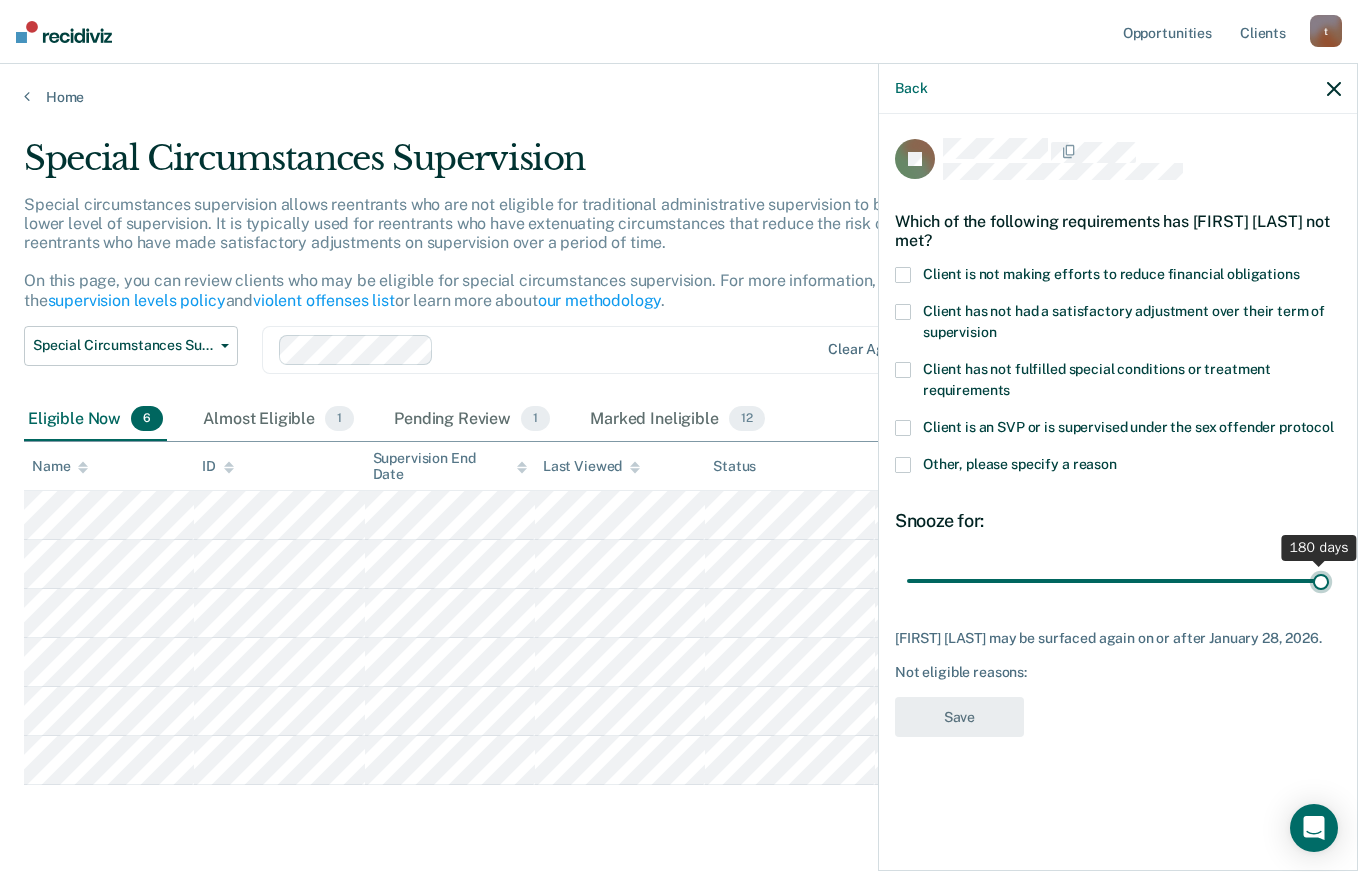 type on "180" 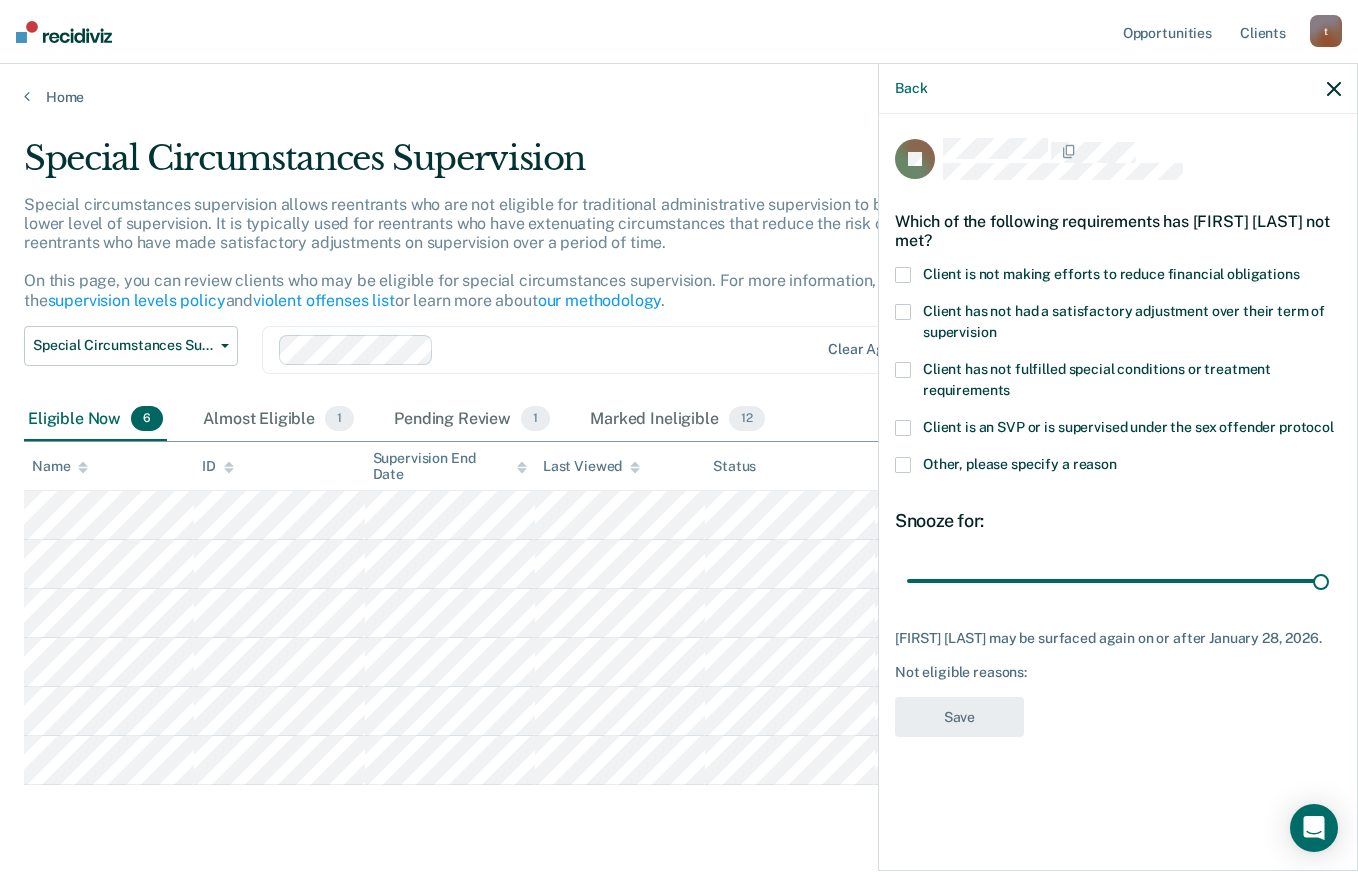 click on "180 days" at bounding box center [1118, 580] 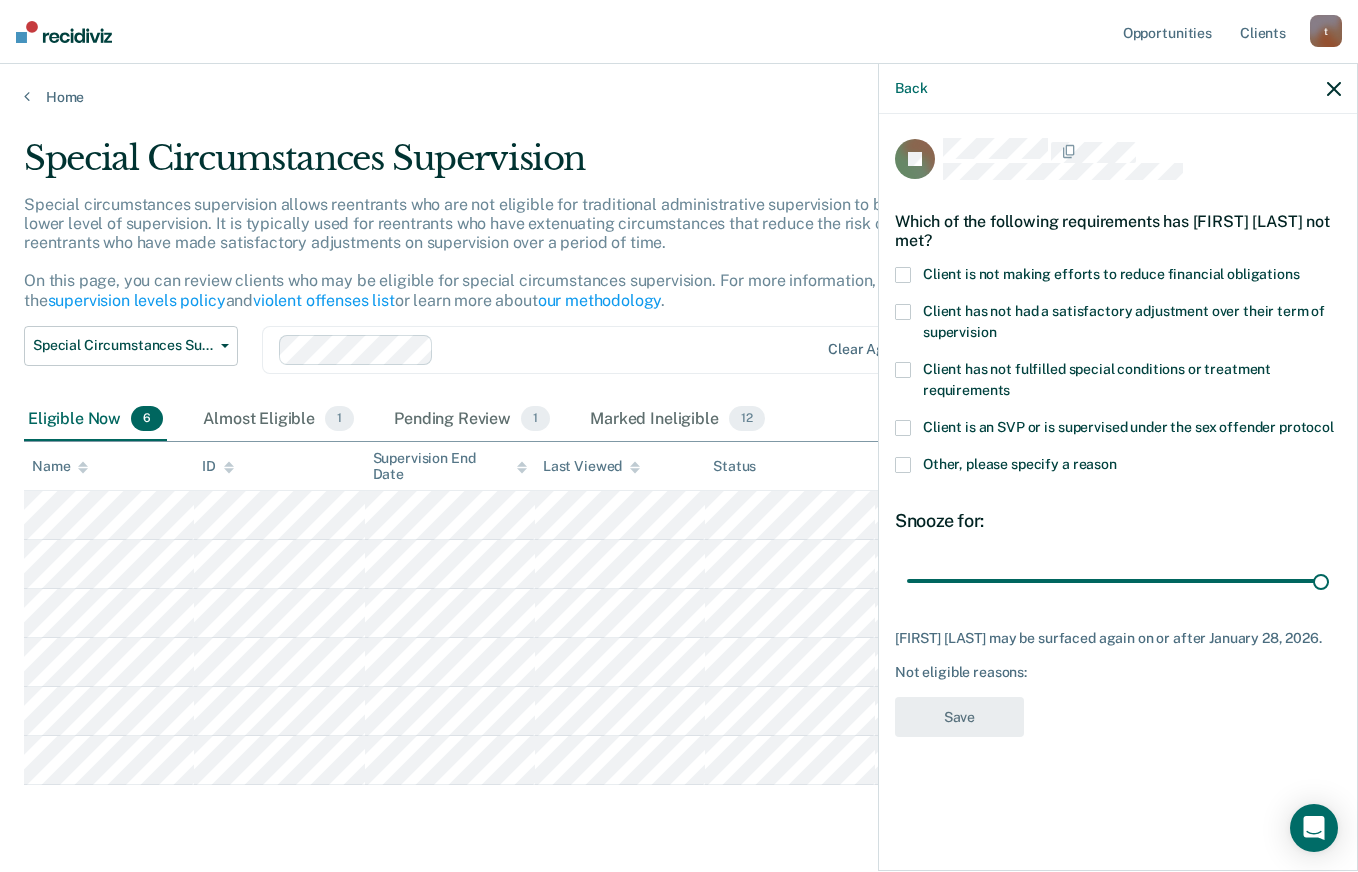 click on "Client is not making efforts to reduce financial obligations" at bounding box center [1118, 277] 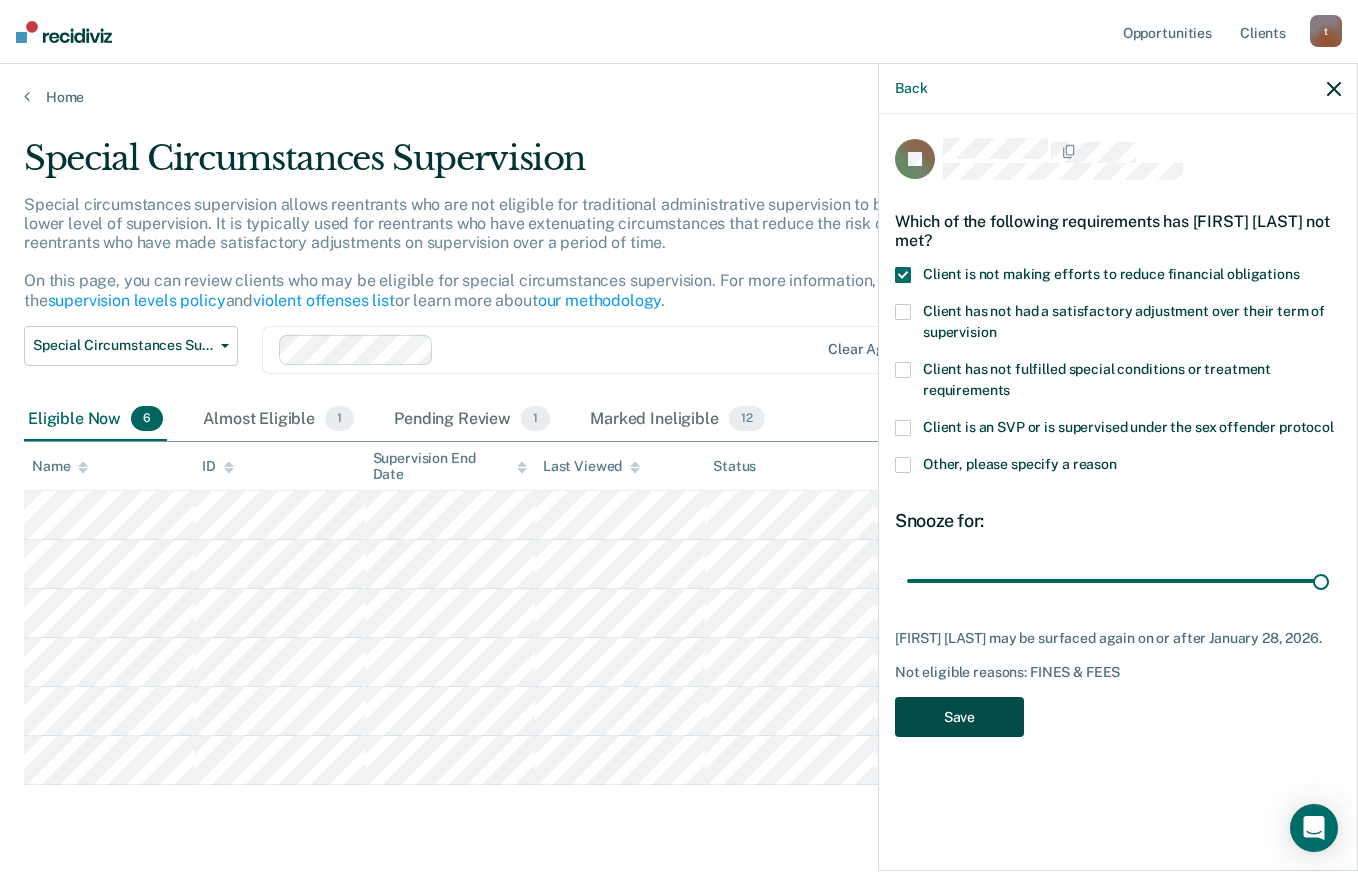 click on "Save" at bounding box center [959, 717] 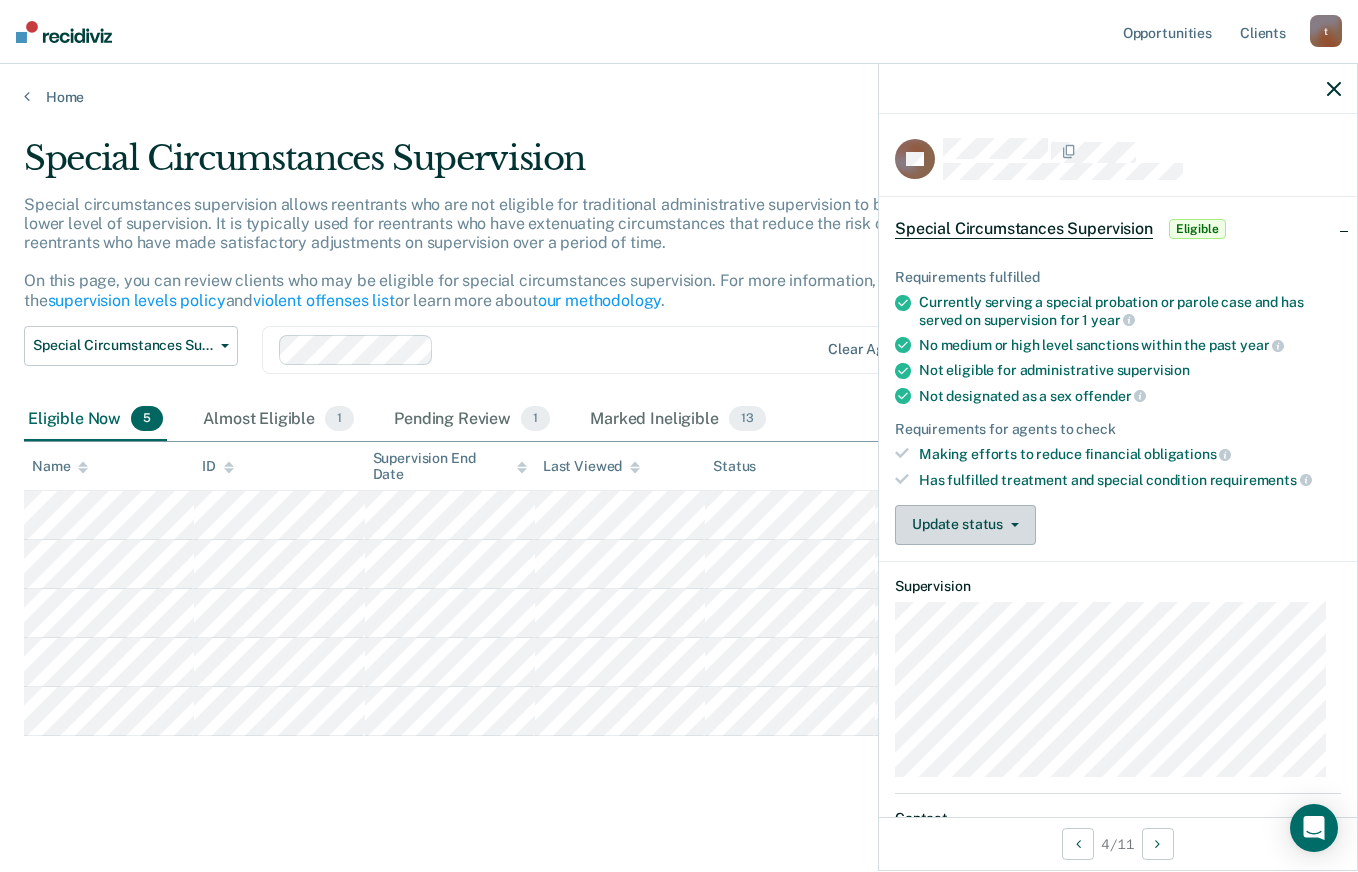 click on "Update status" at bounding box center [965, 525] 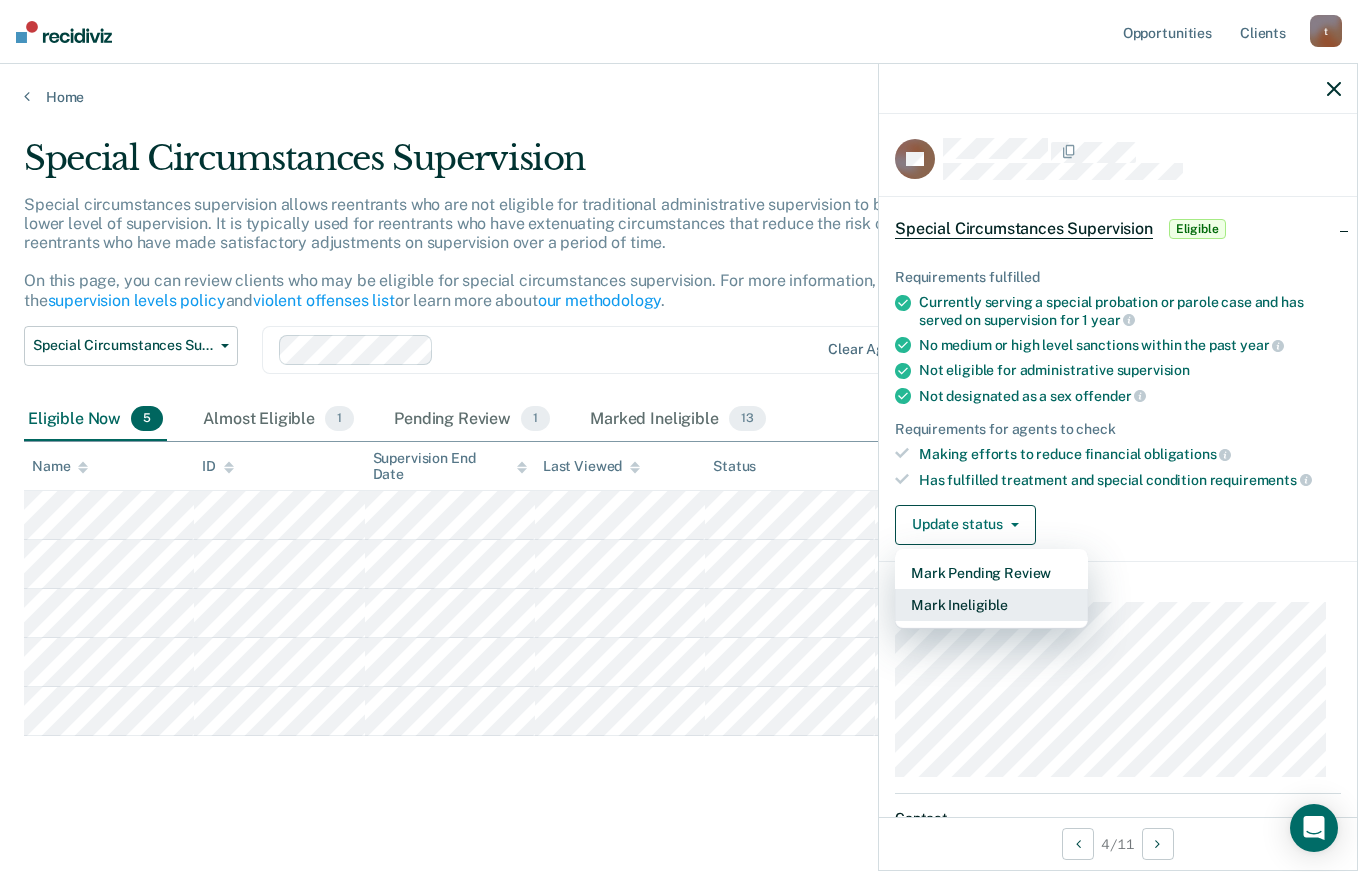 click on "Mark Ineligible" at bounding box center (991, 605) 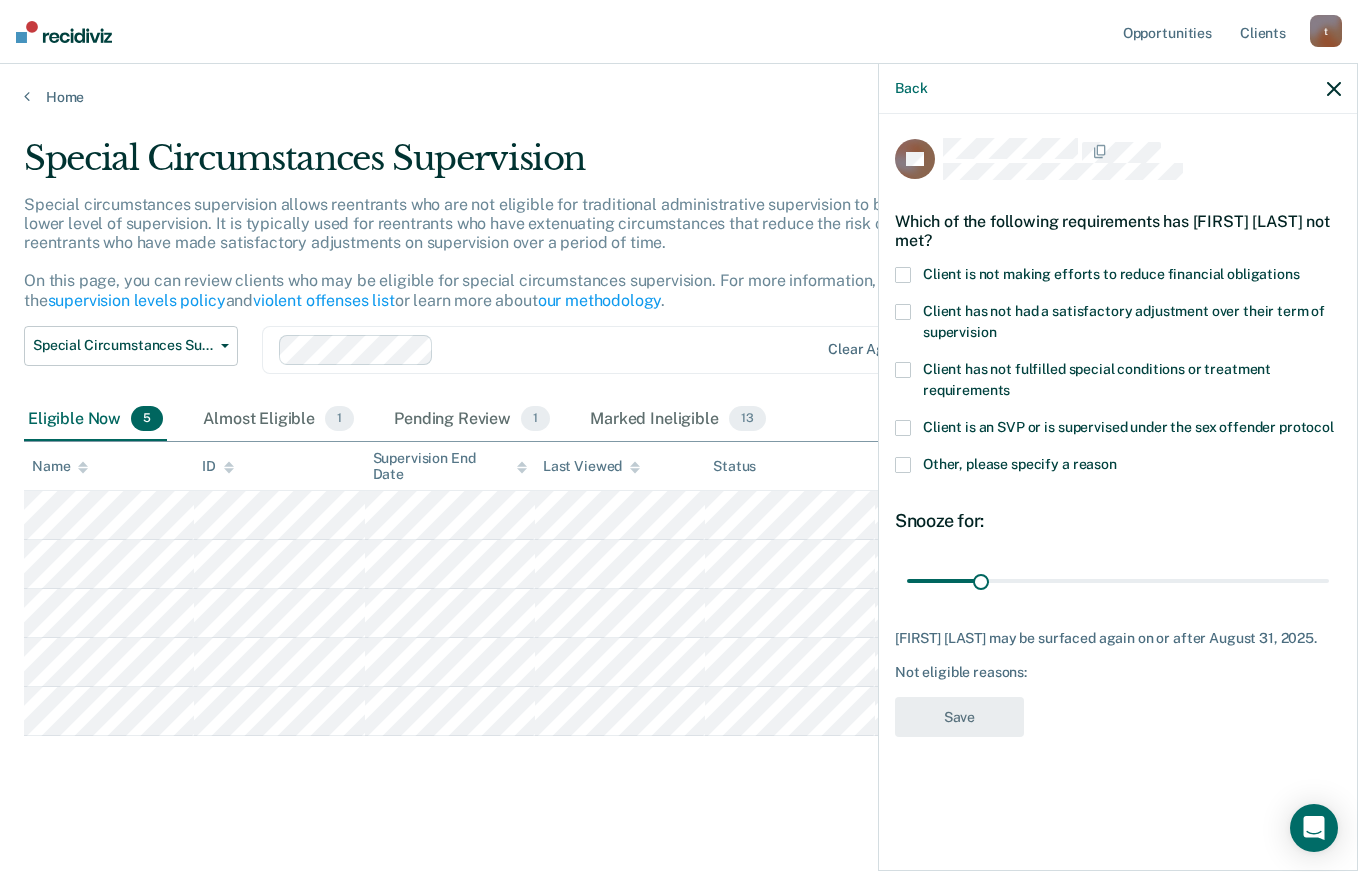 click at bounding box center [903, 312] 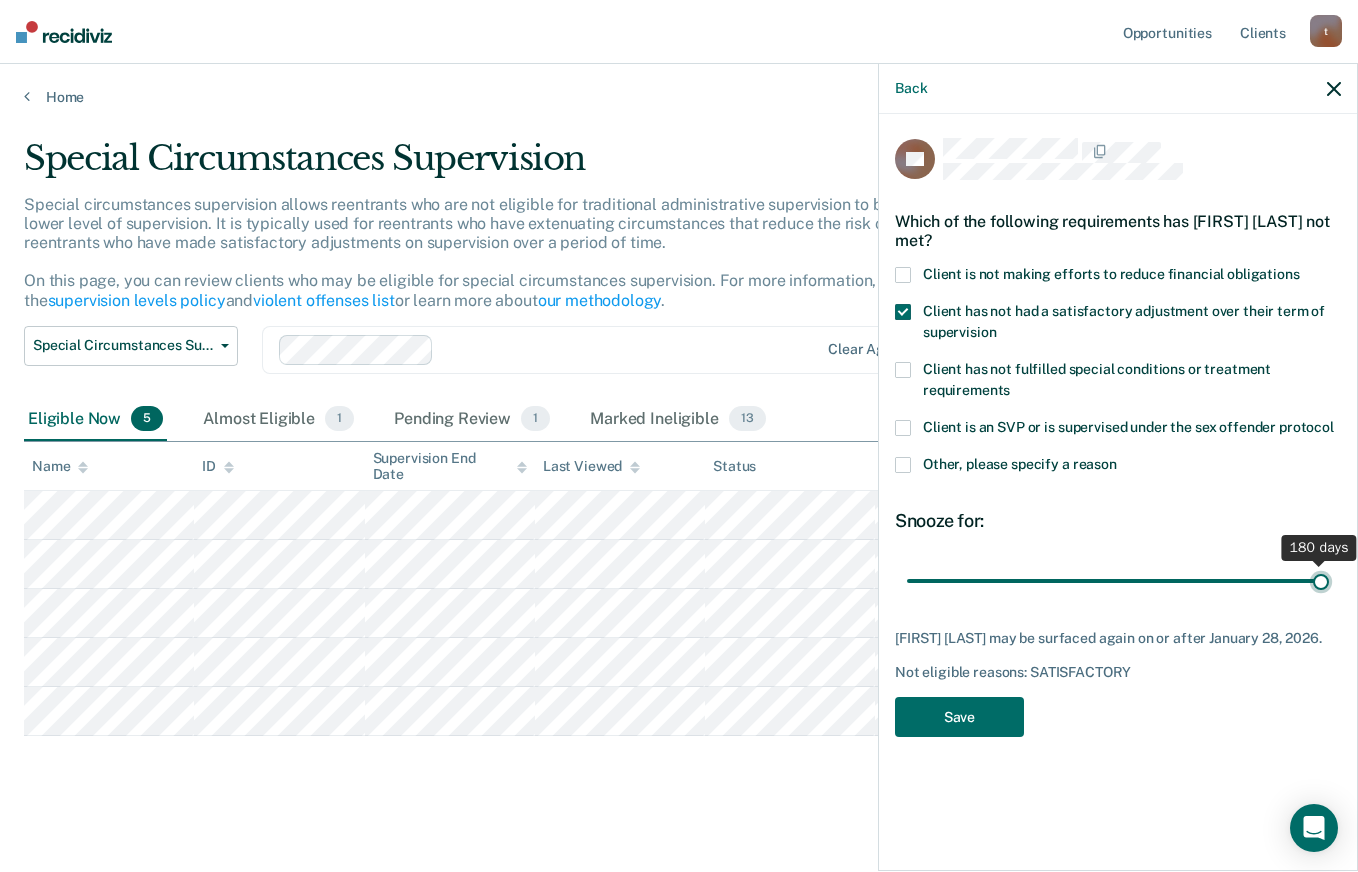 type on "180" 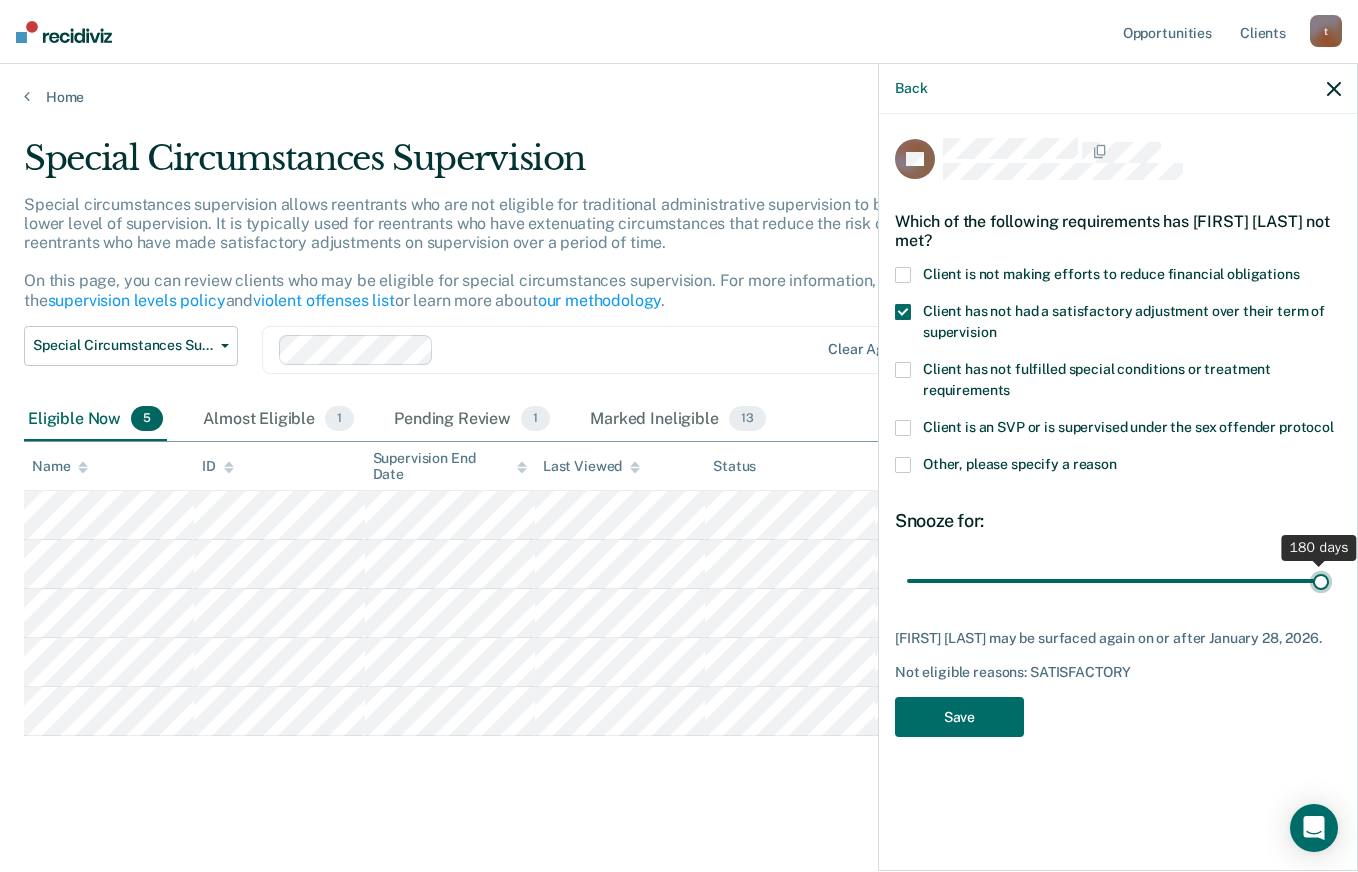 click at bounding box center [1118, 580] 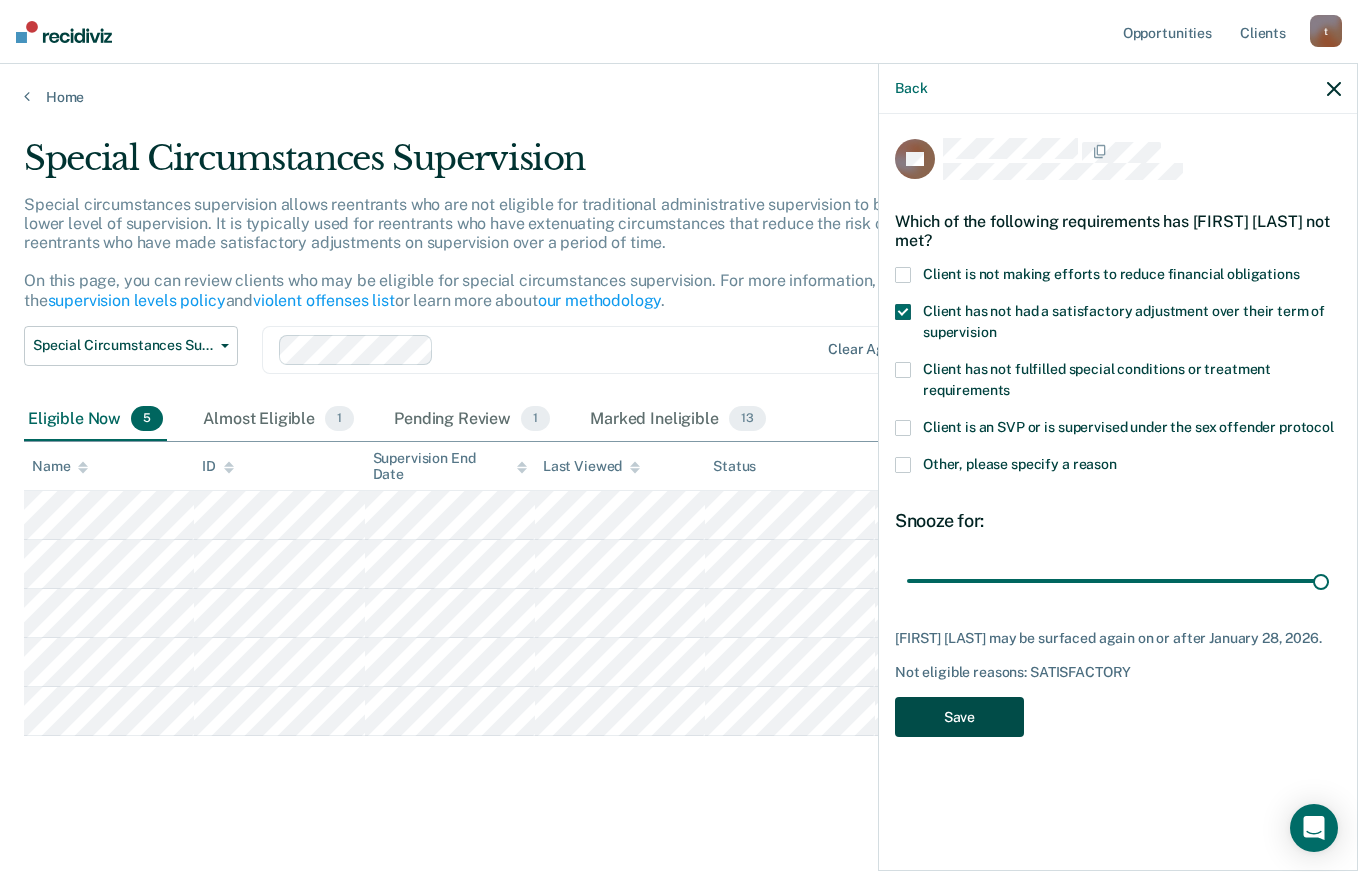 click on "Save" at bounding box center (959, 717) 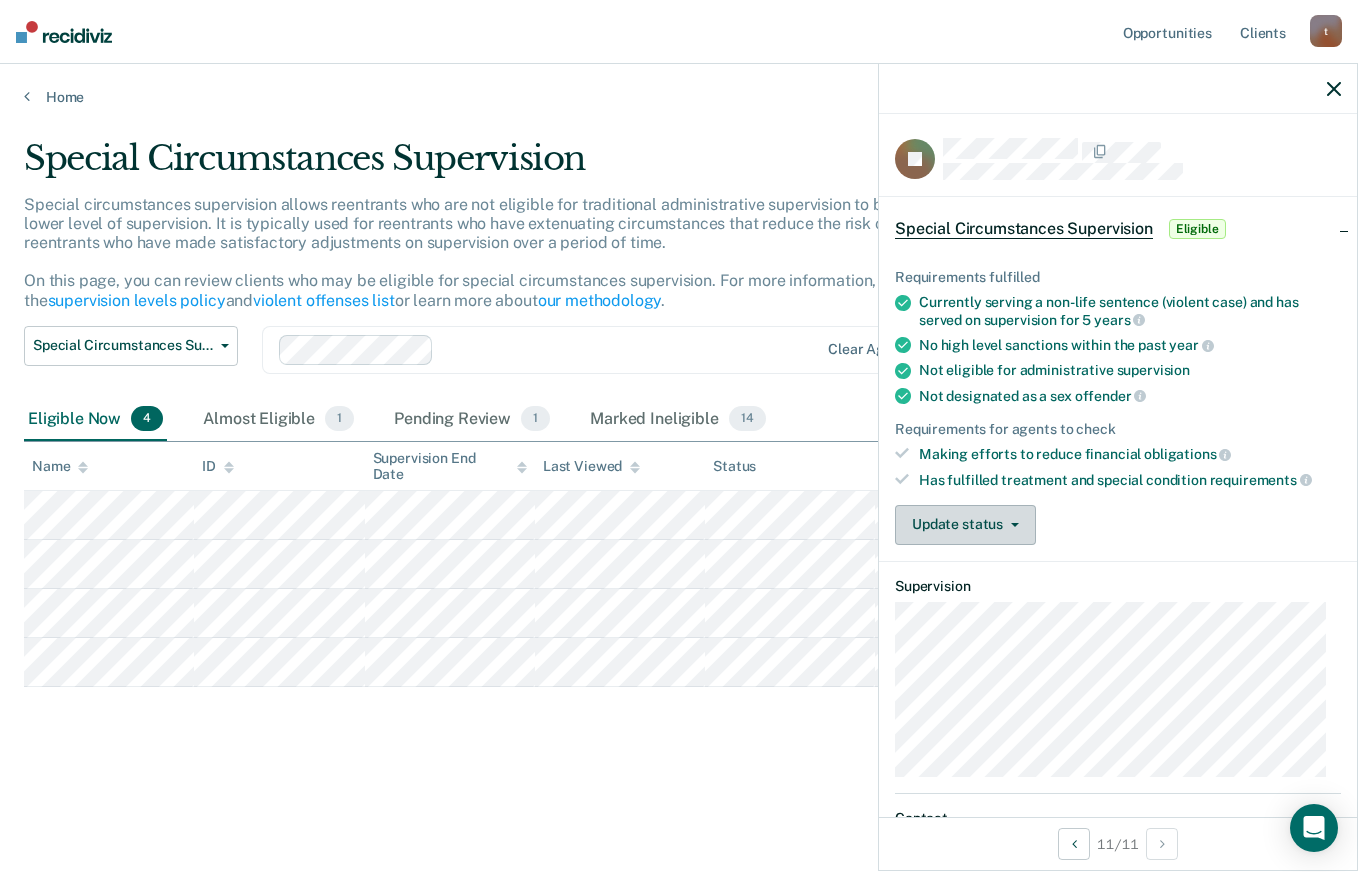 click on "Update status" at bounding box center [965, 525] 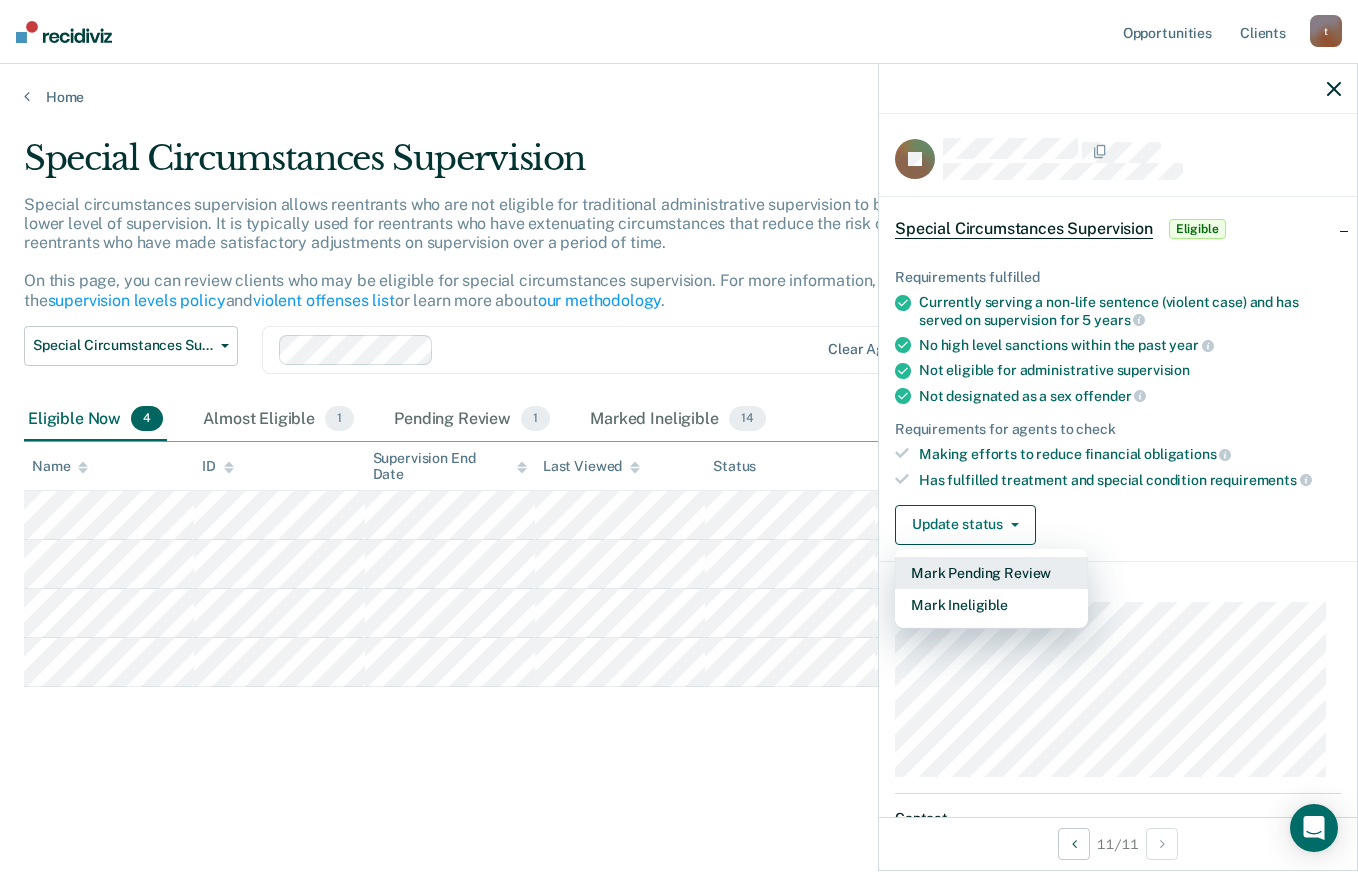 click on "Mark Pending Review" at bounding box center [991, 573] 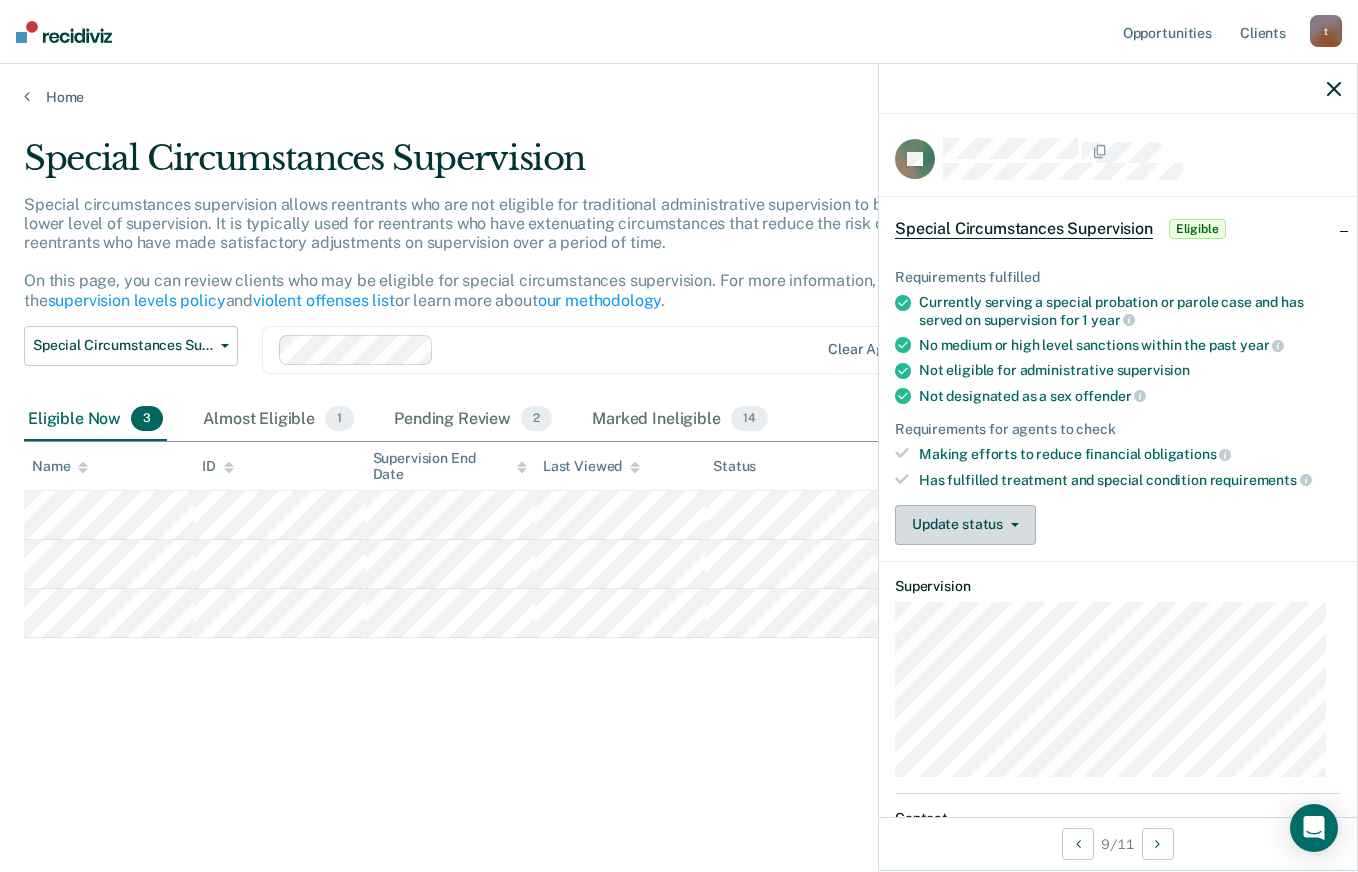 click on "Update status" at bounding box center [965, 525] 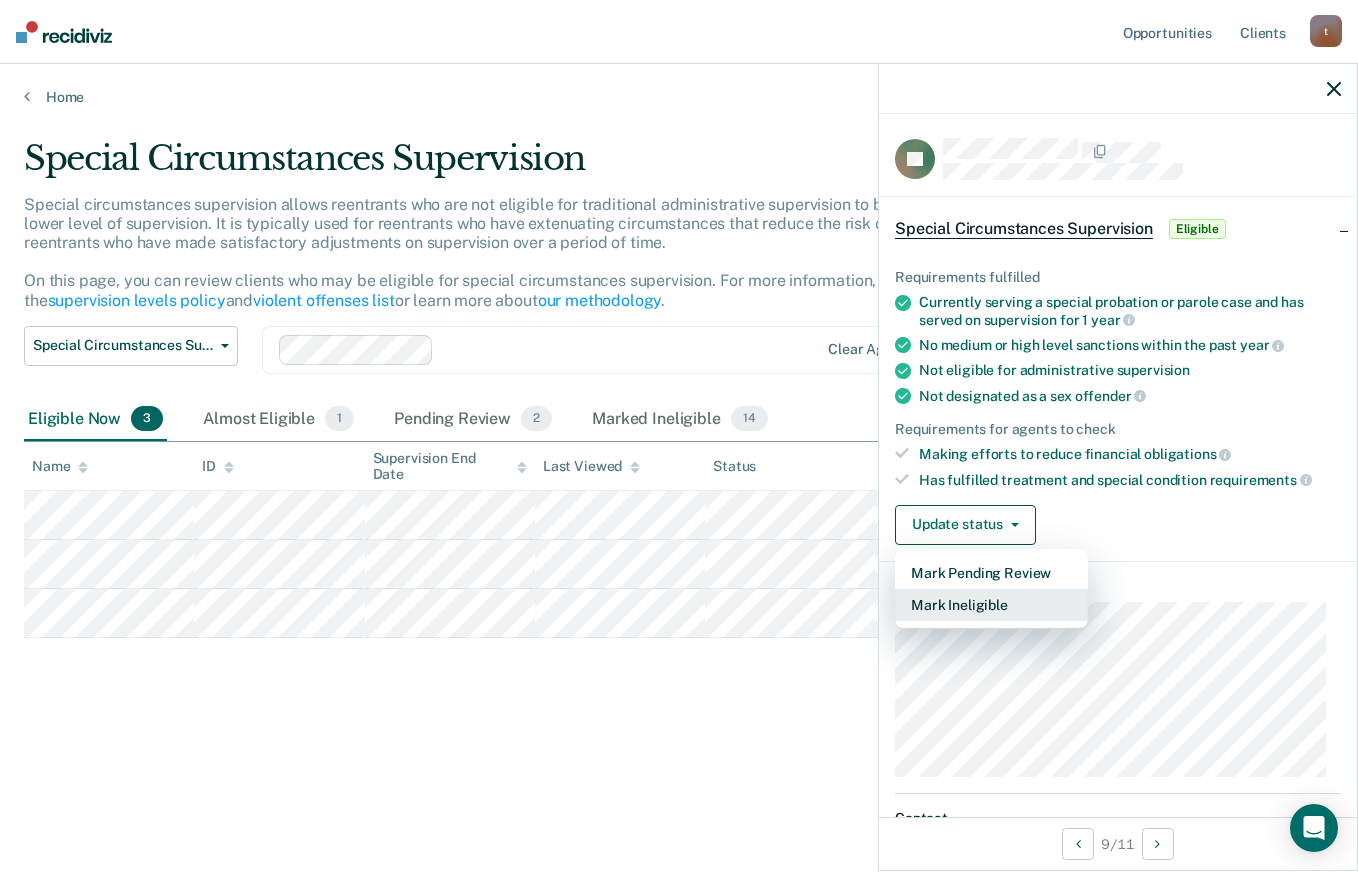 click on "Mark Ineligible" at bounding box center (991, 605) 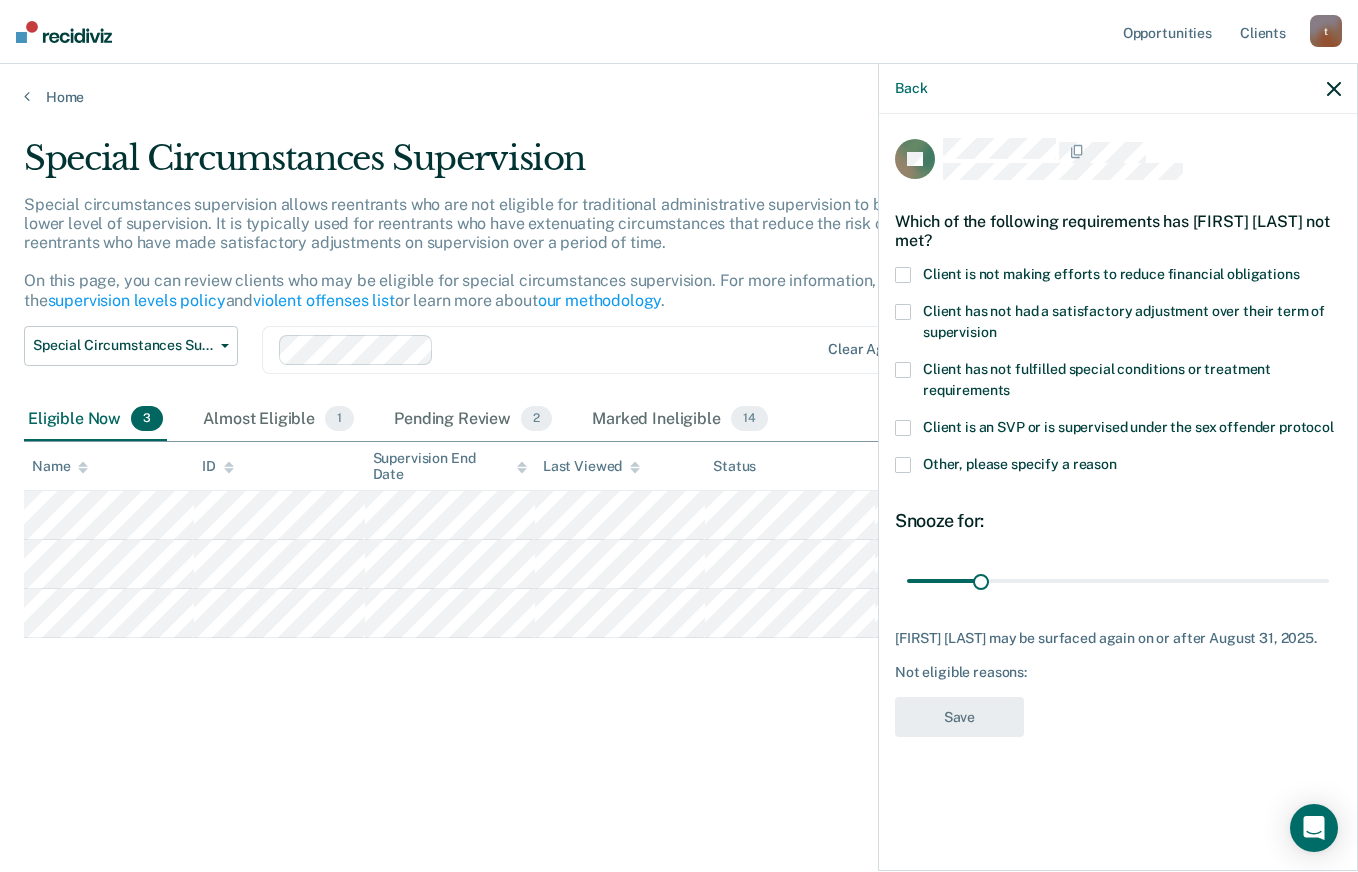 click 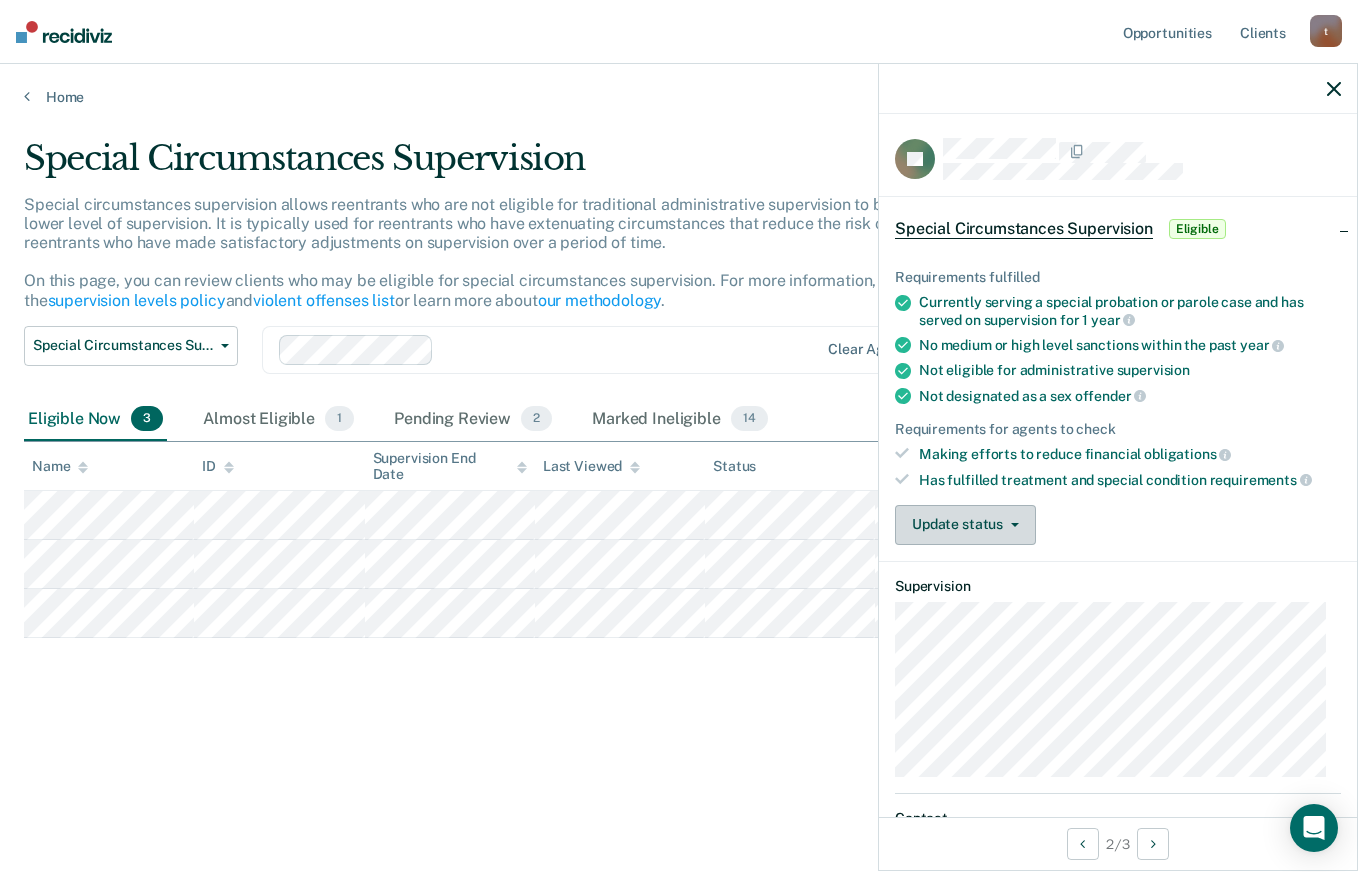 click on "Update status" at bounding box center [965, 525] 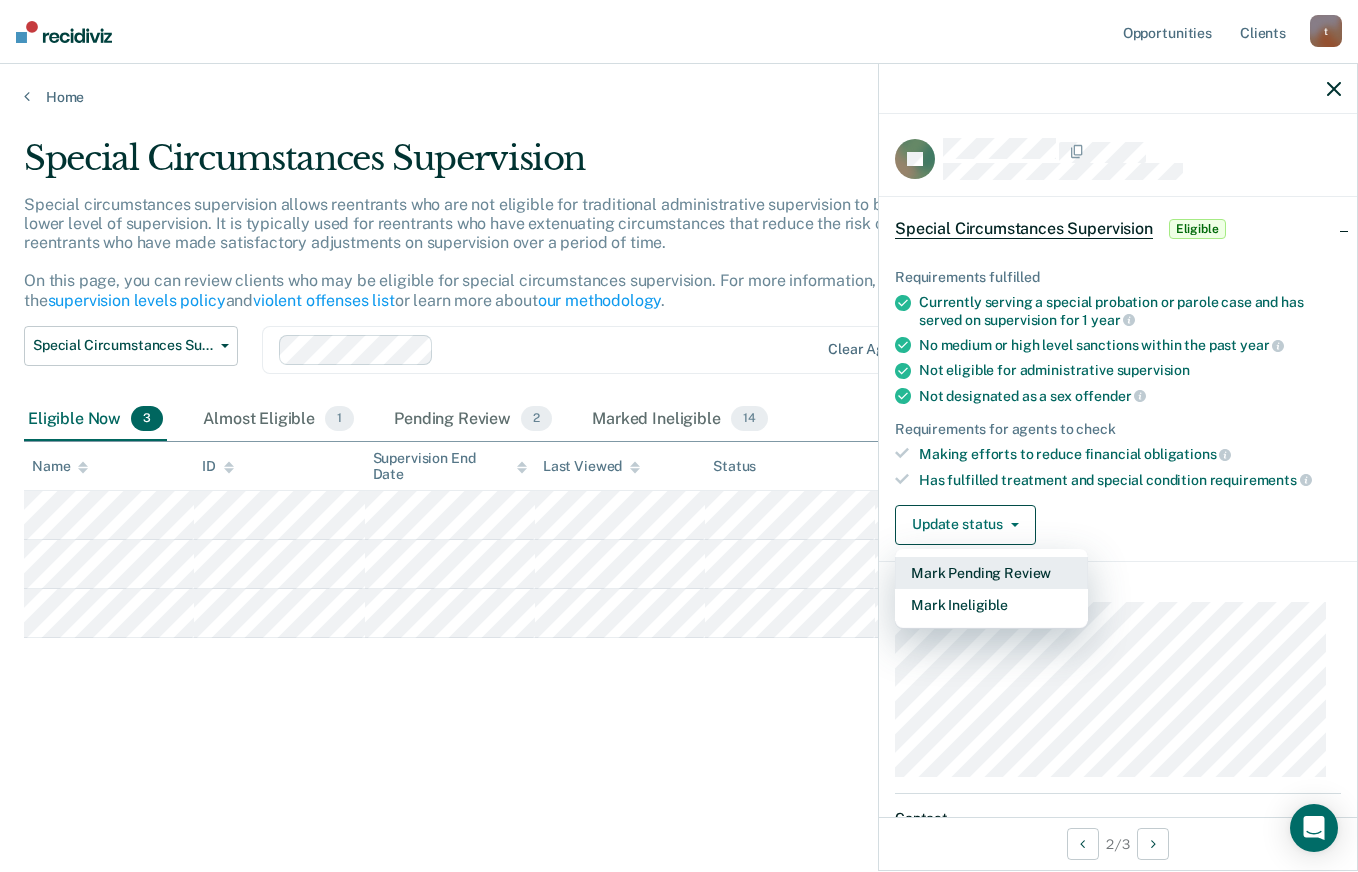 click on "Mark Pending Review" at bounding box center (991, 573) 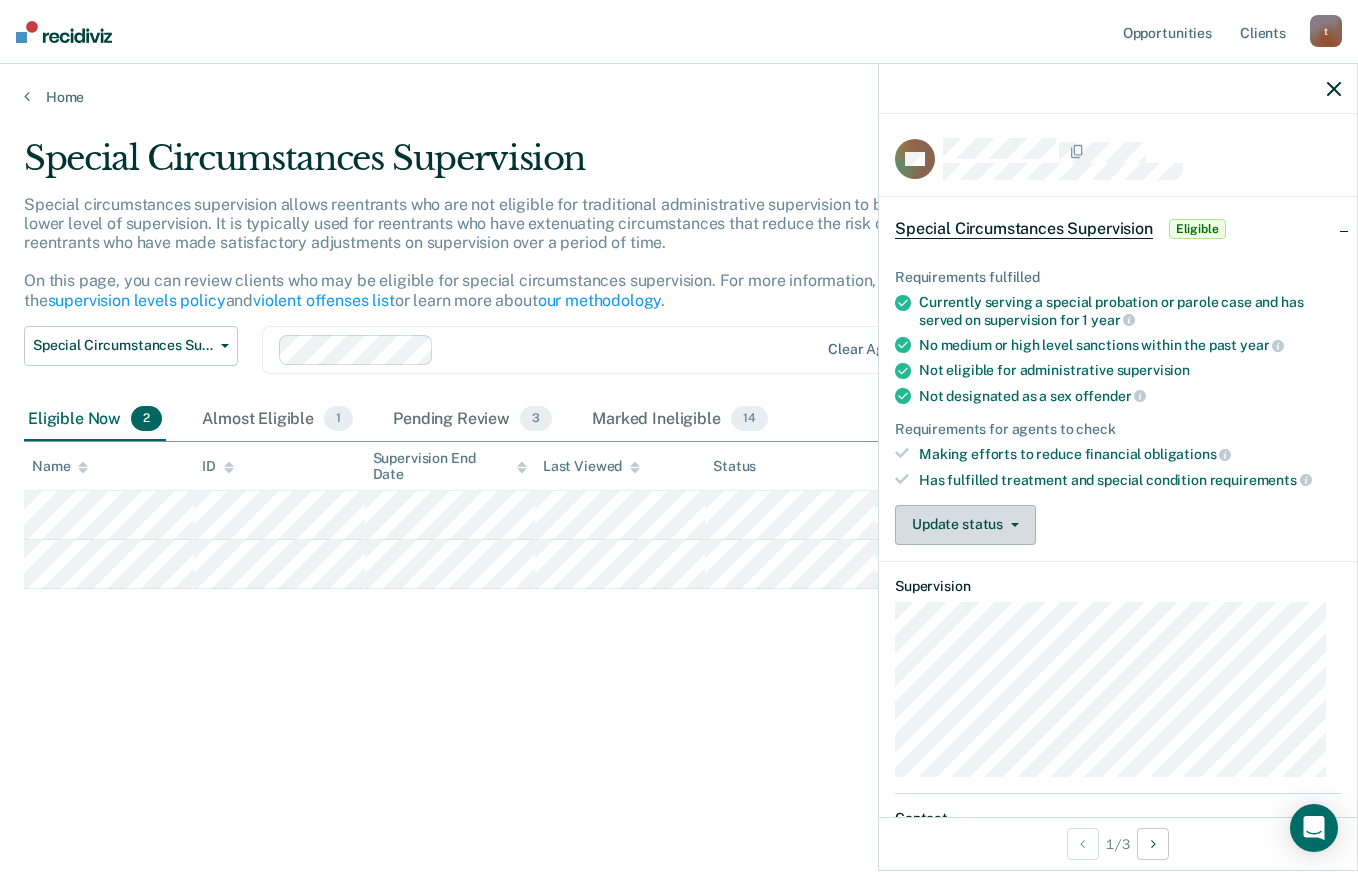 click 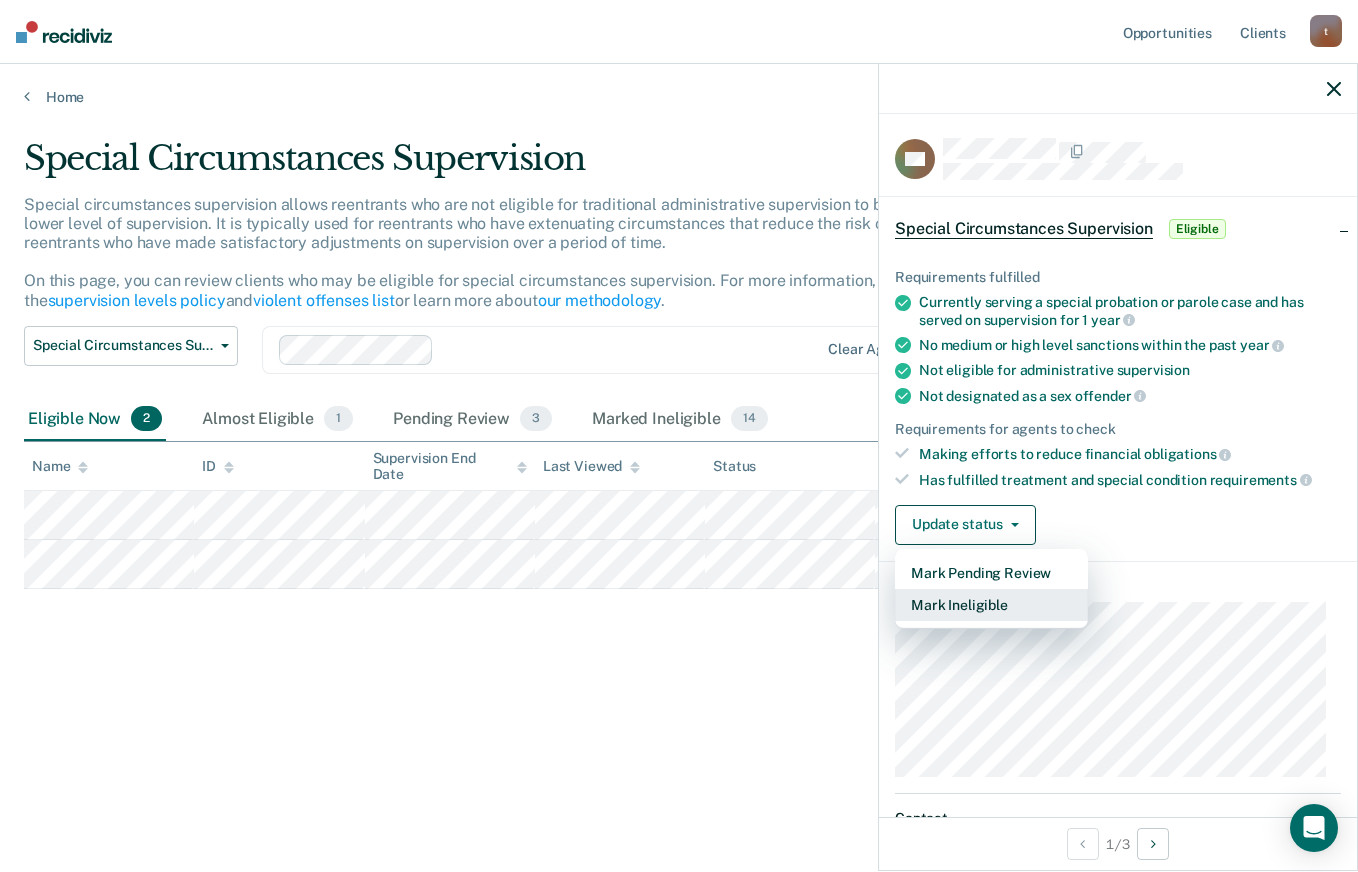 click on "Mark Ineligible" at bounding box center (991, 605) 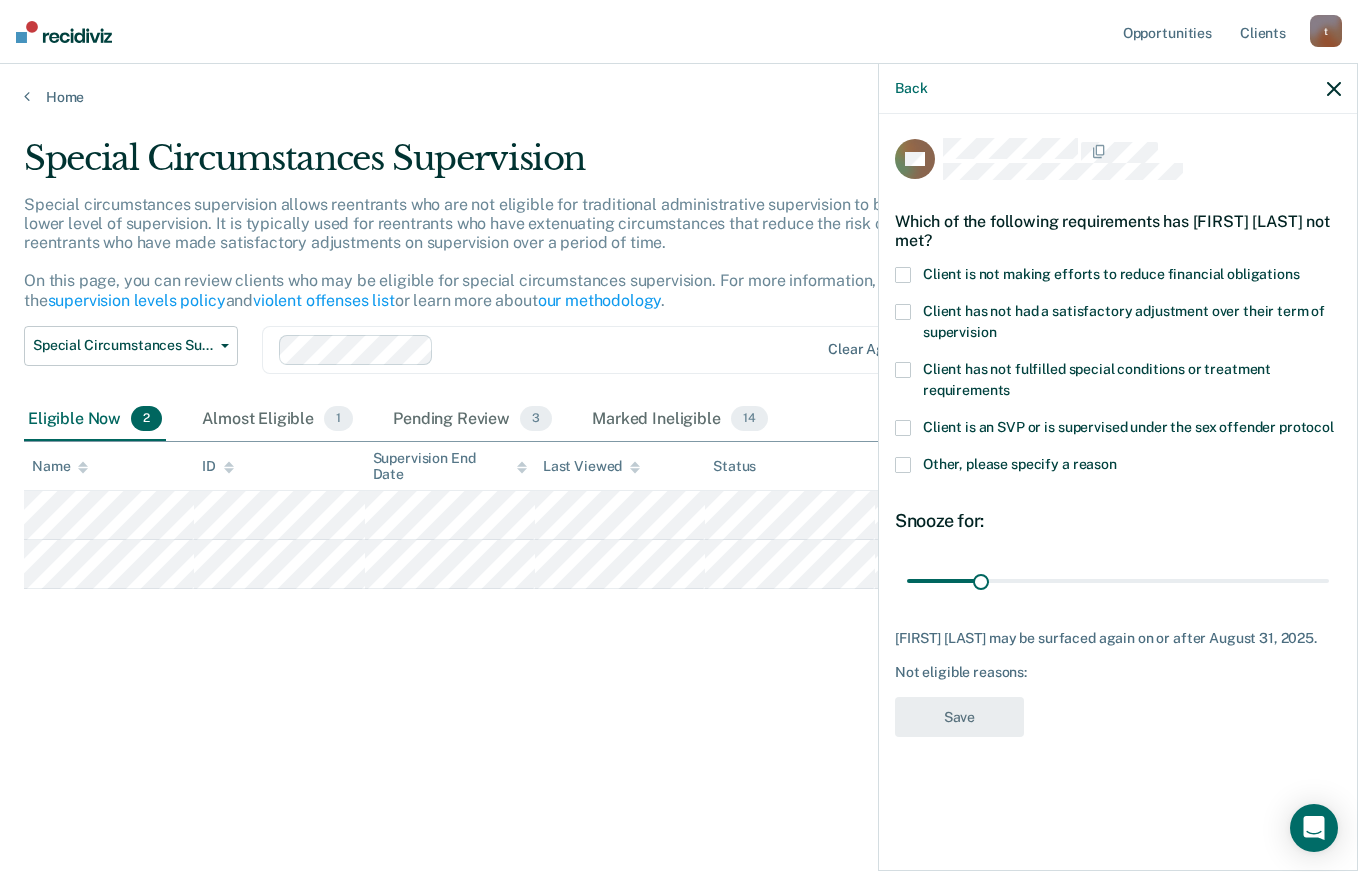 click at bounding box center (903, 275) 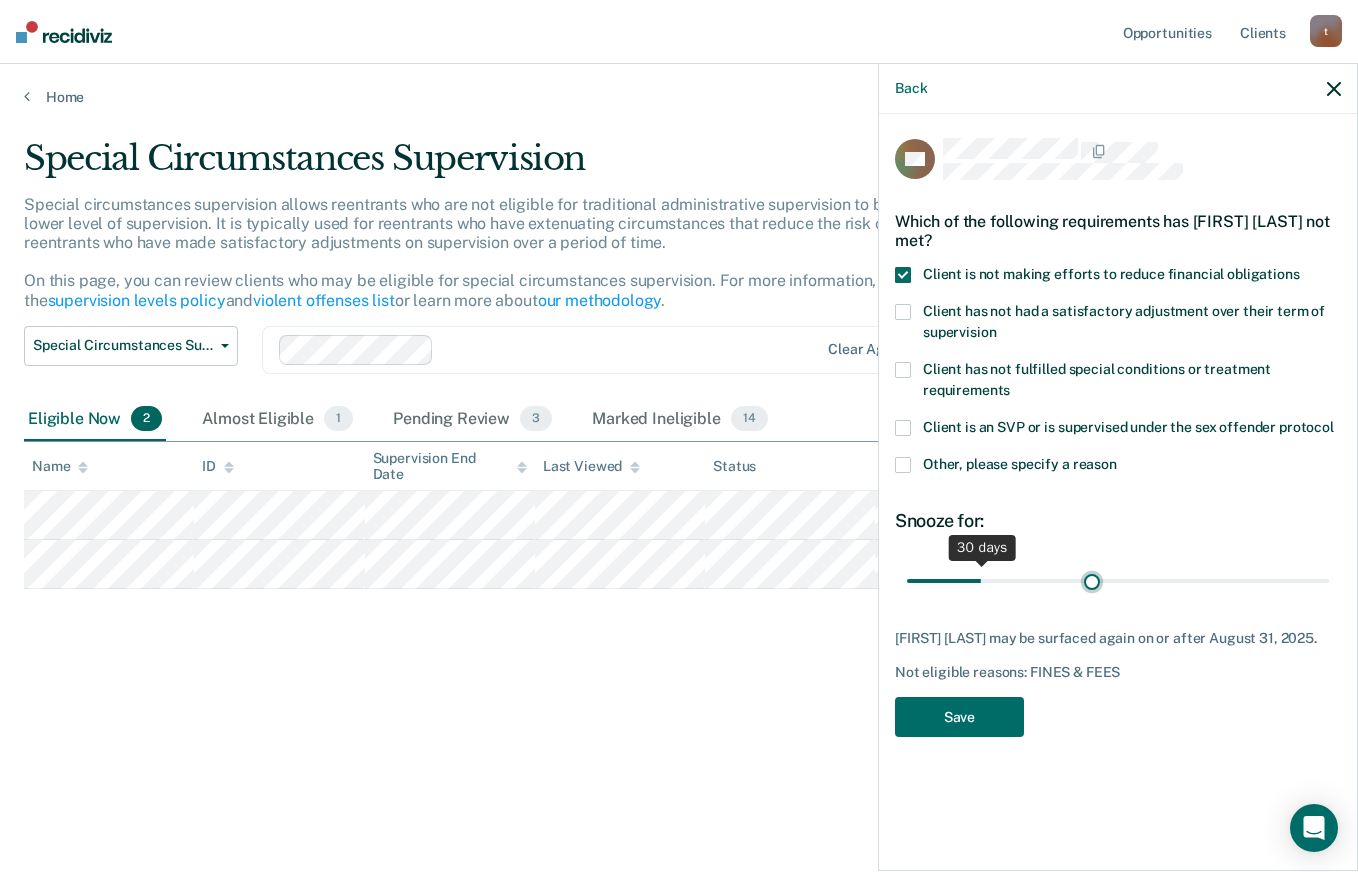 click at bounding box center (1118, 580) 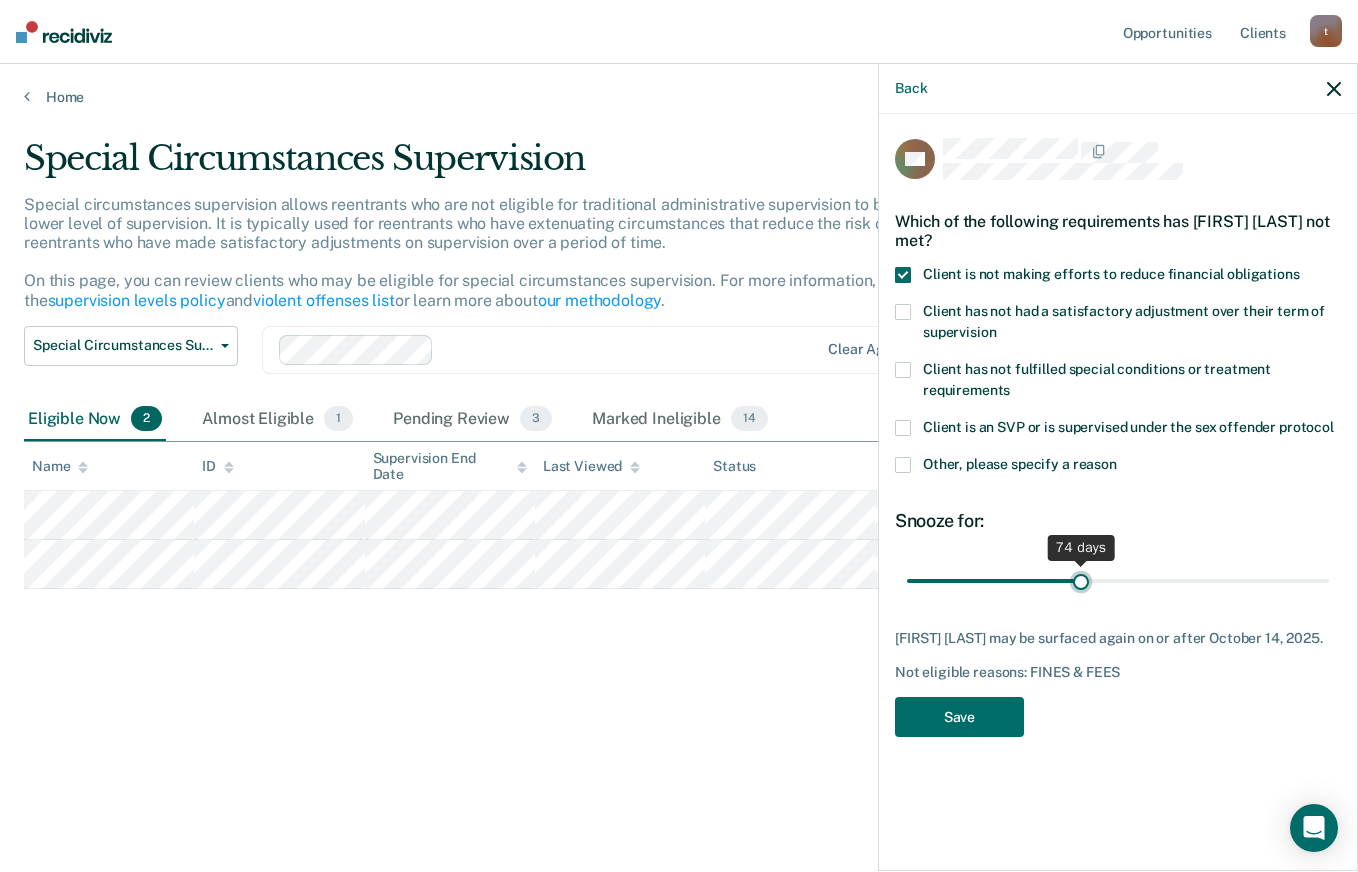 click at bounding box center [1118, 580] 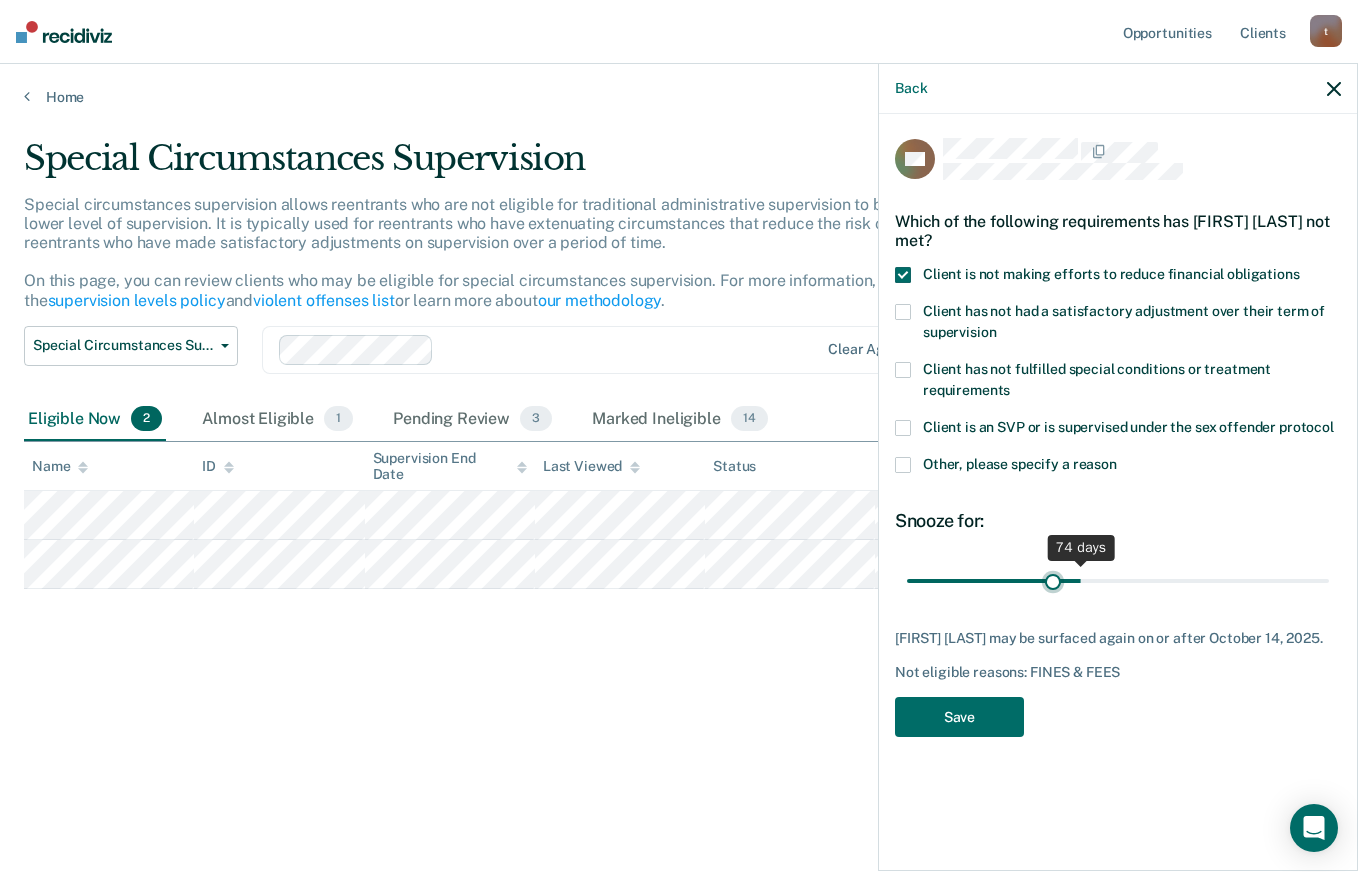 click at bounding box center [1118, 580] 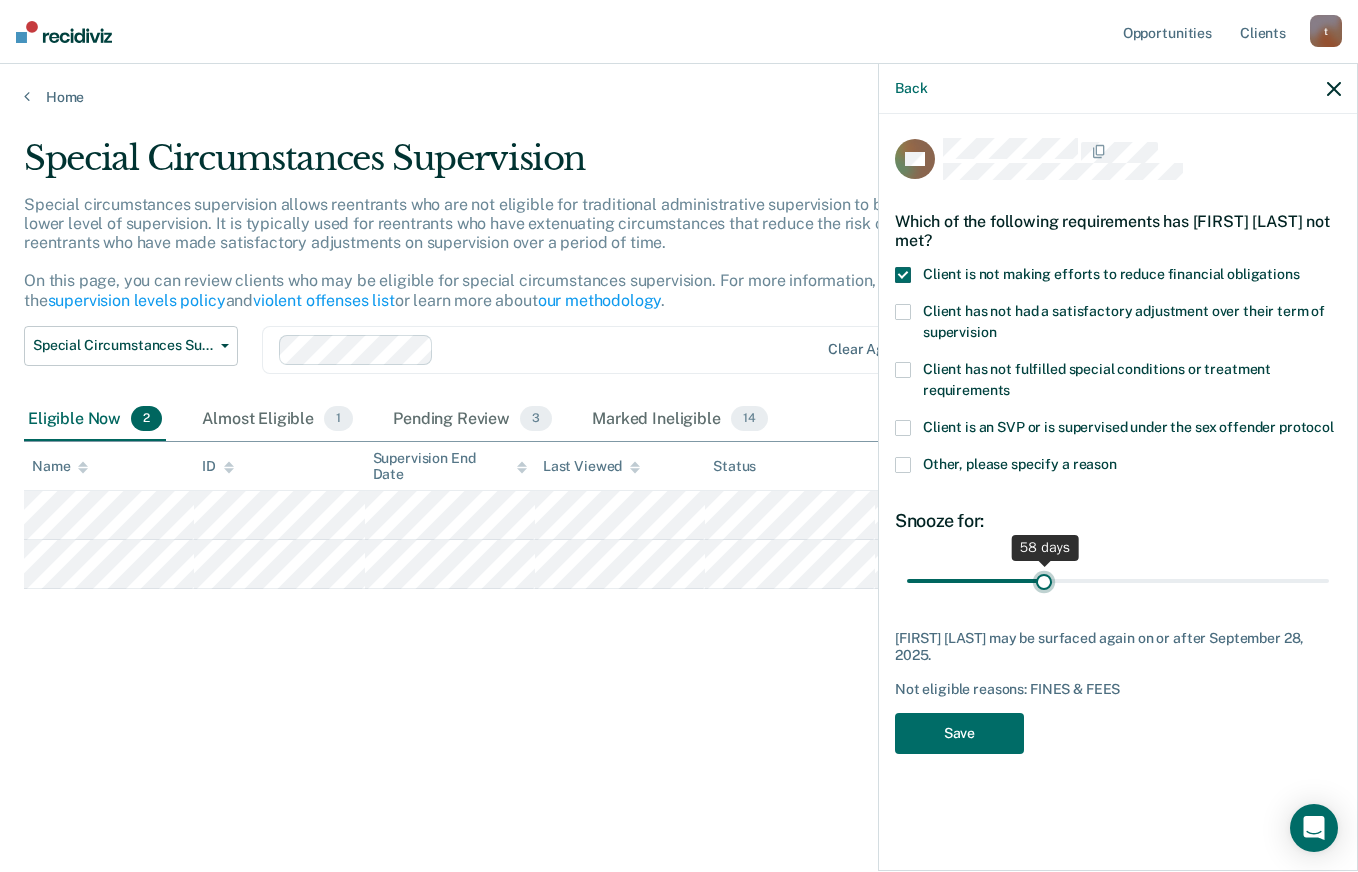 click at bounding box center [1118, 580] 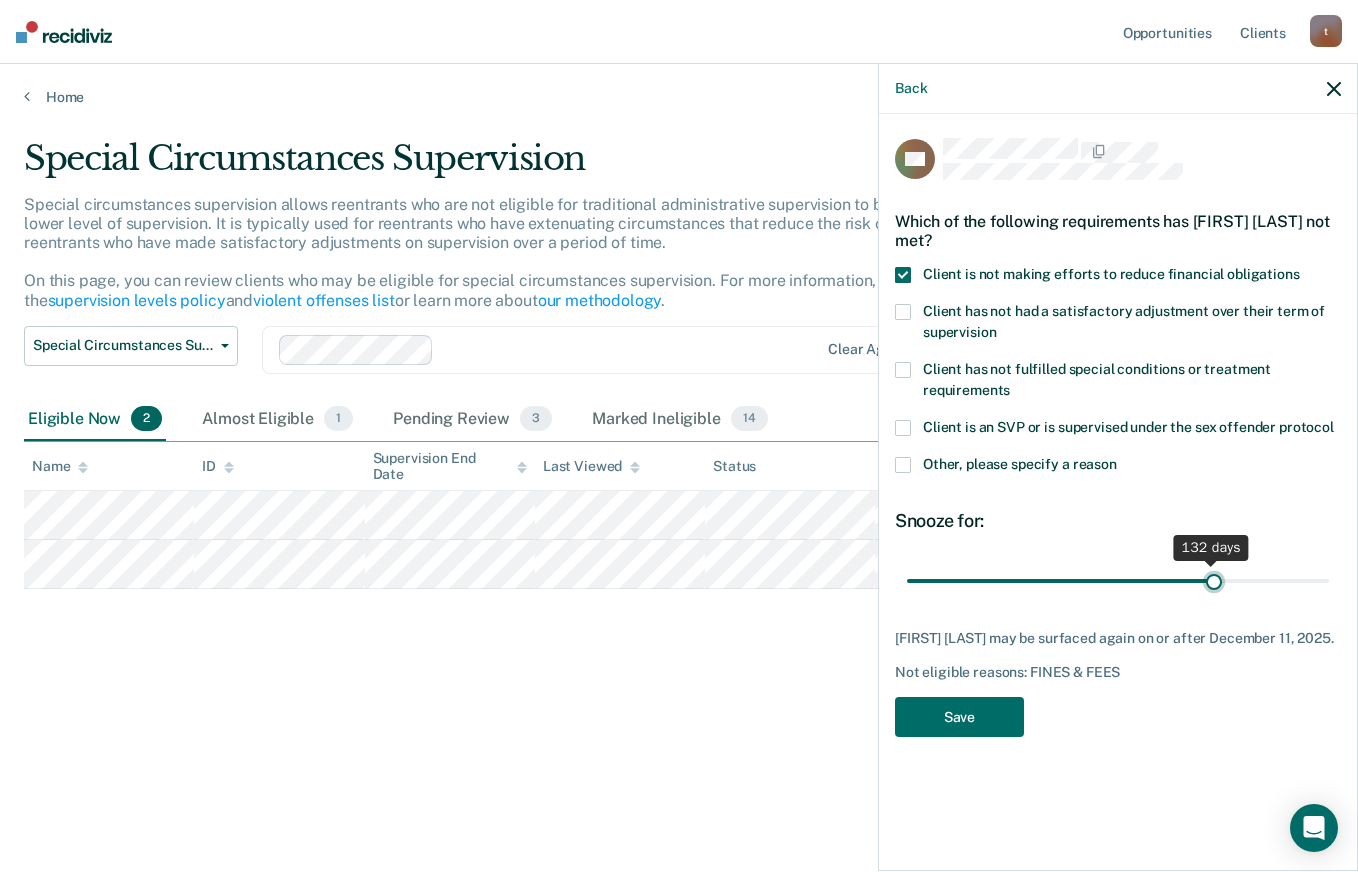 click at bounding box center (1118, 580) 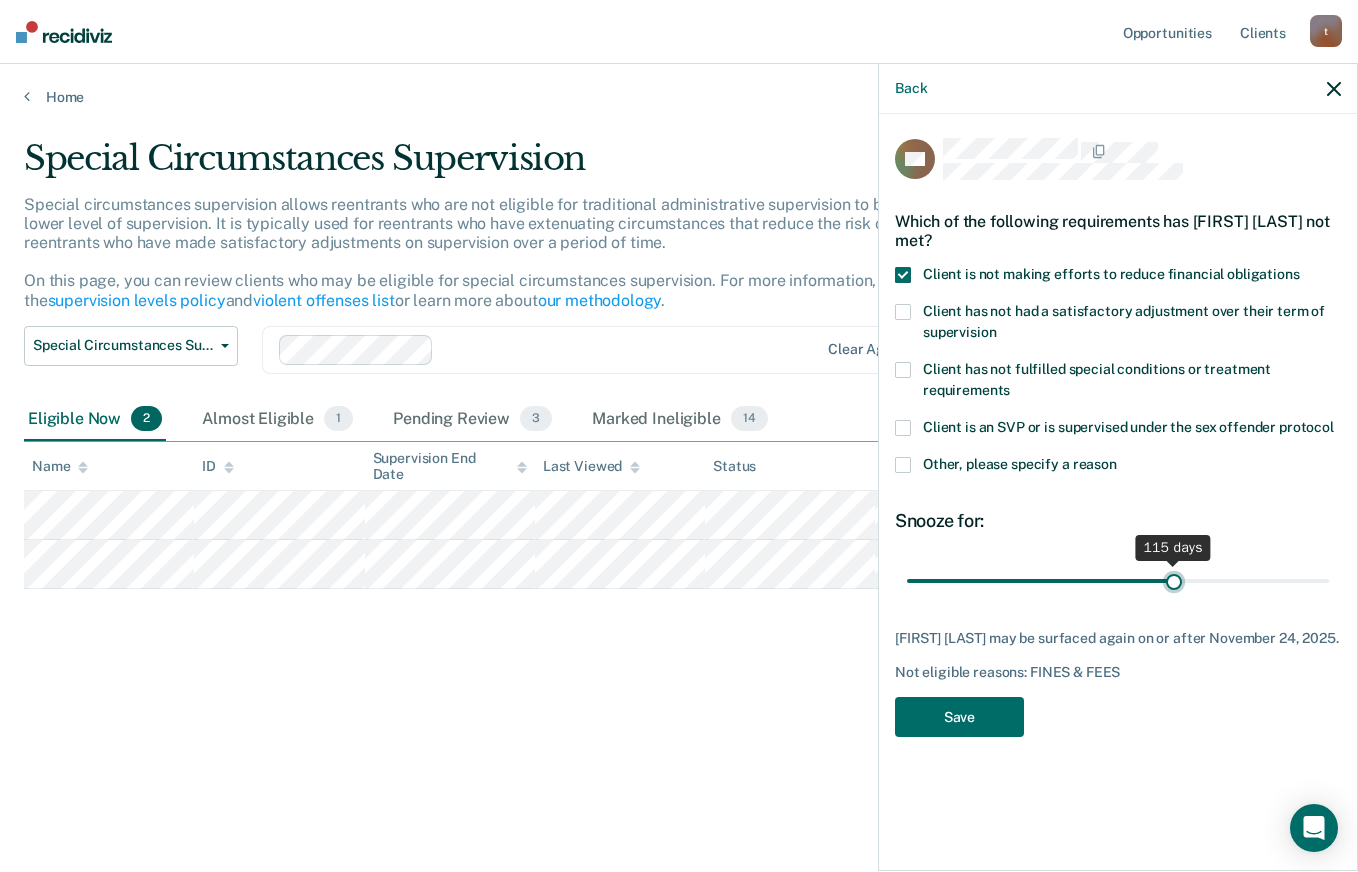 click at bounding box center [1118, 580] 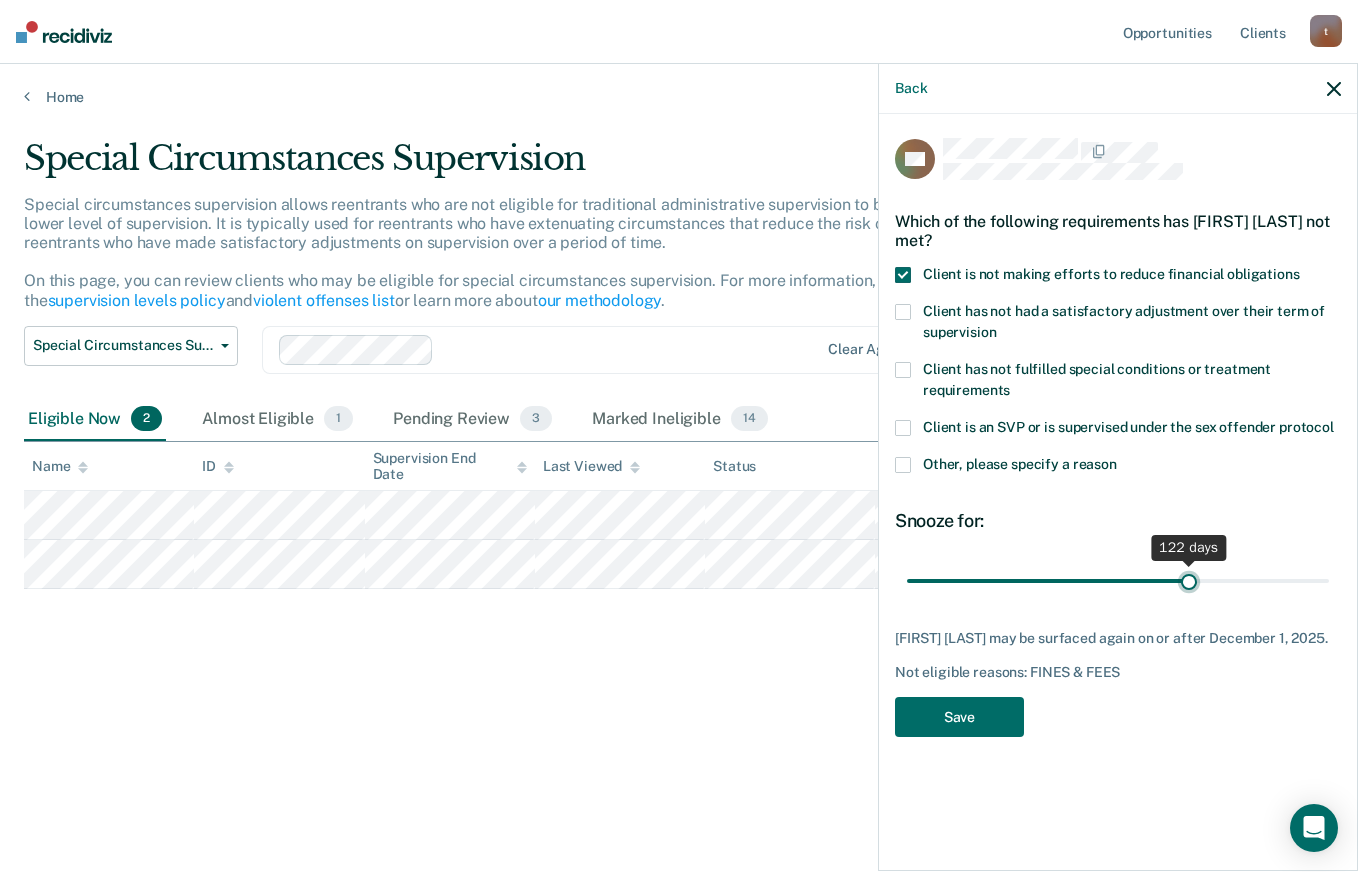 click at bounding box center (1118, 580) 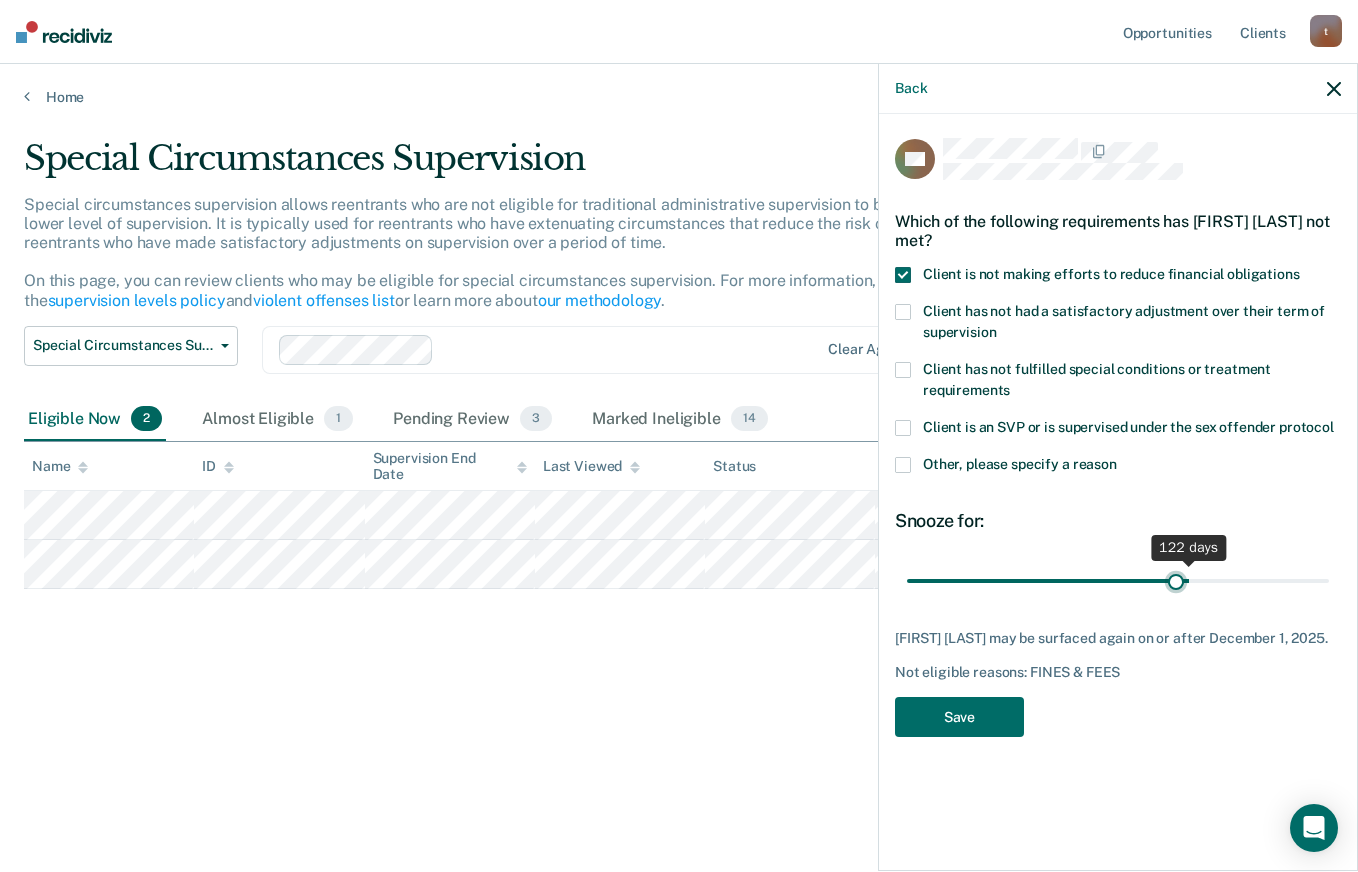 click at bounding box center (1118, 580) 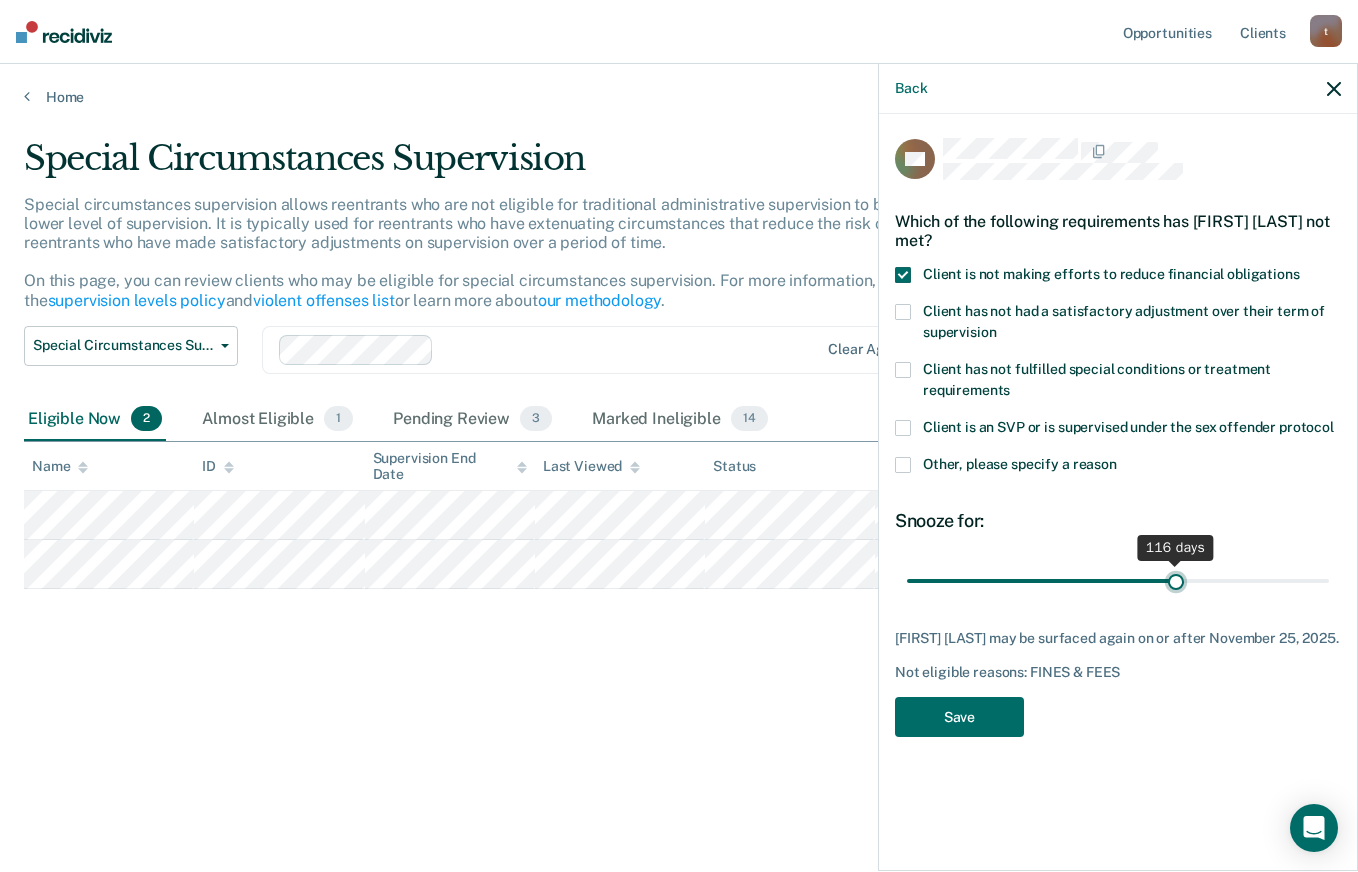 click at bounding box center [1118, 580] 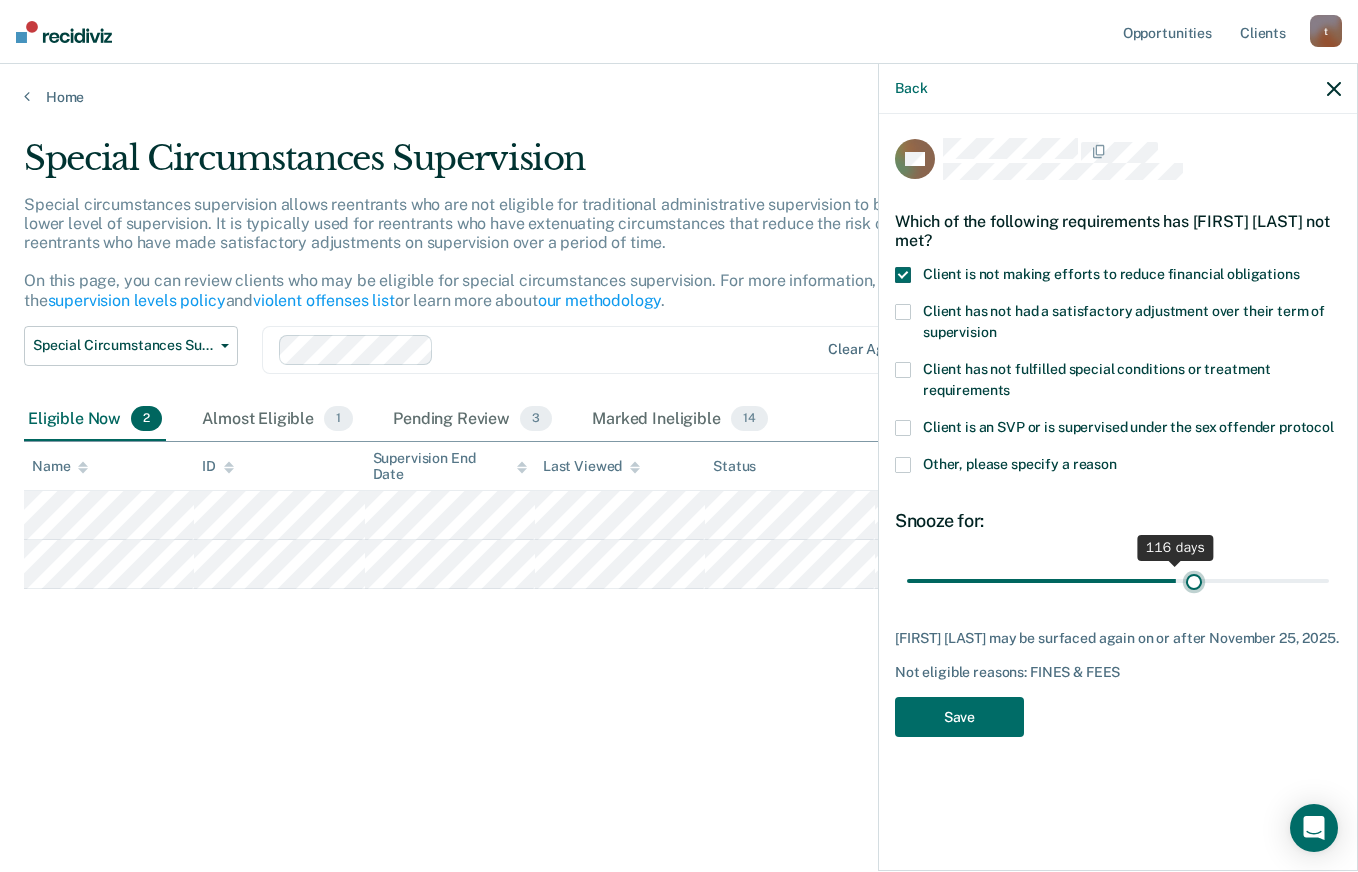 type on "124" 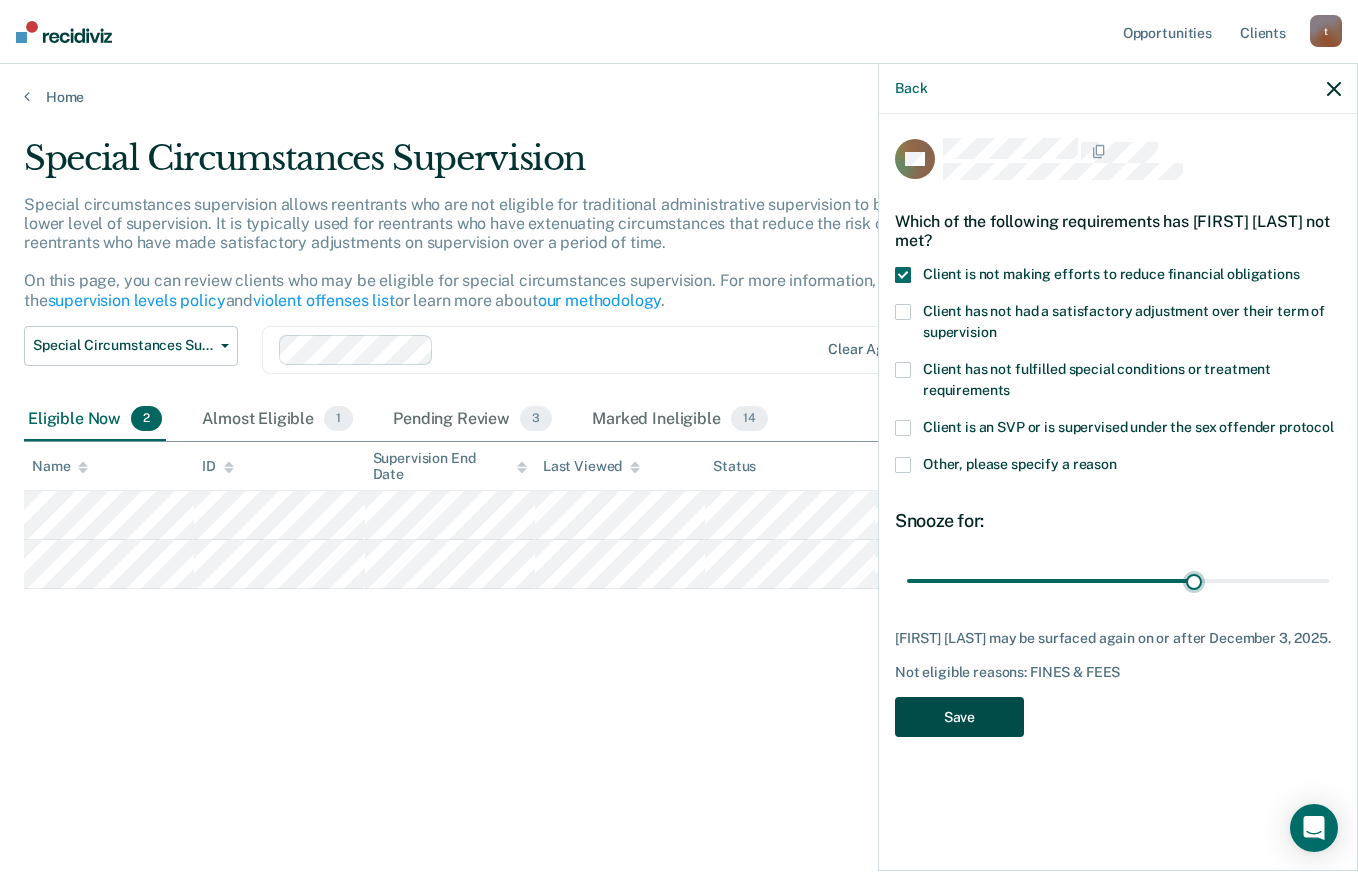 click on "Save" at bounding box center (959, 717) 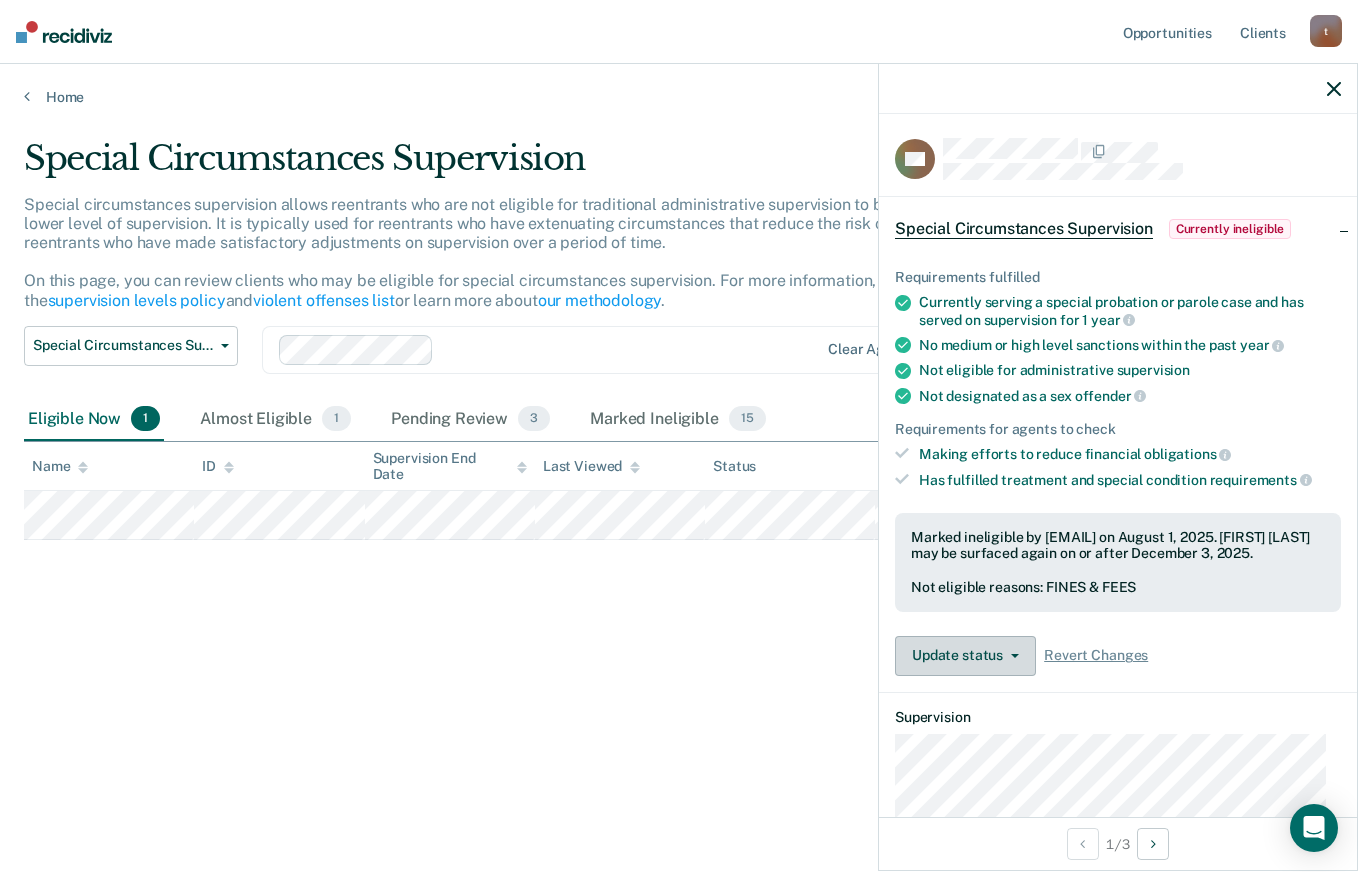 click 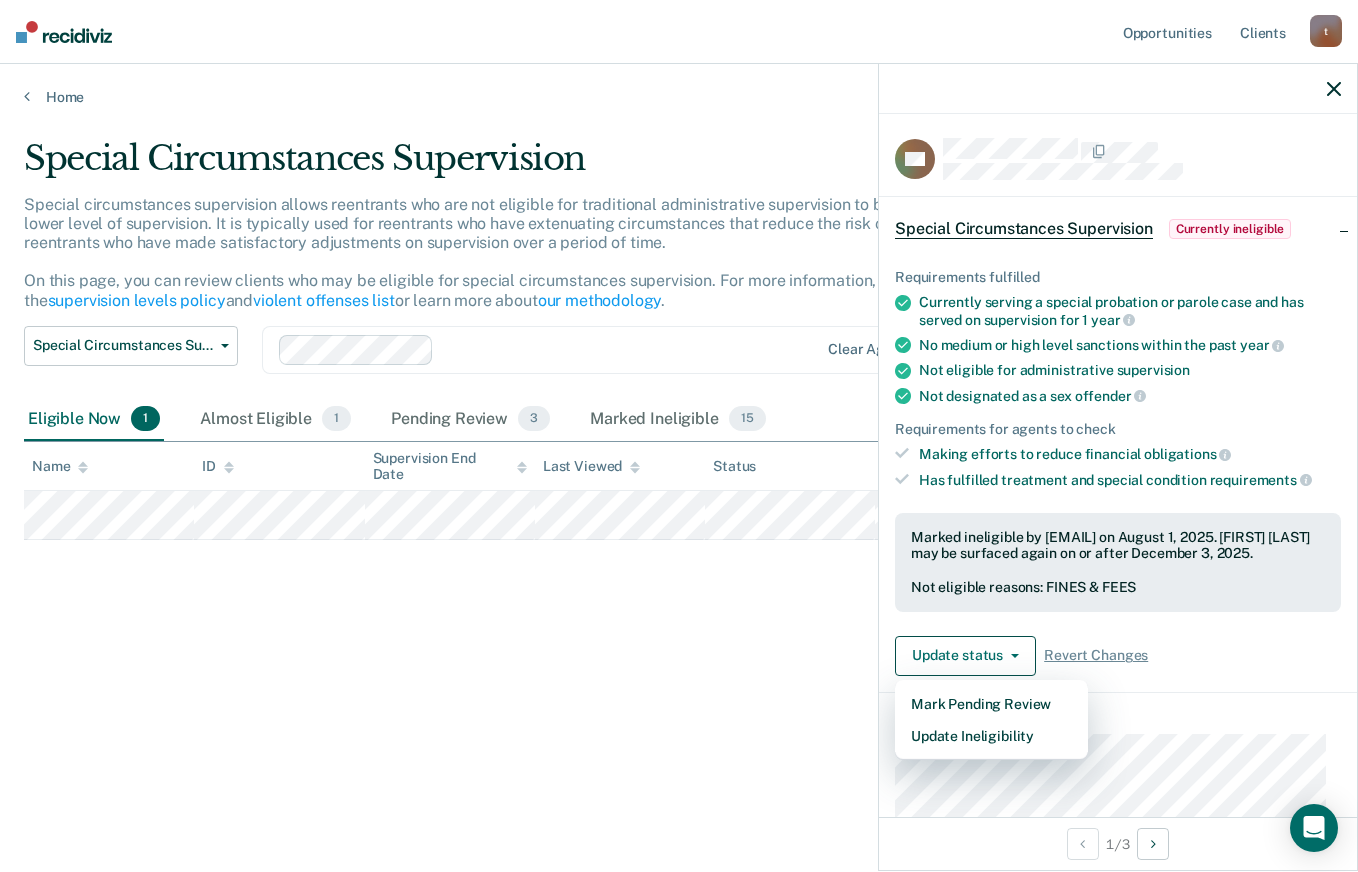 drag, startPoint x: 596, startPoint y: 670, endPoint x: 718, endPoint y: 598, distance: 141.66158 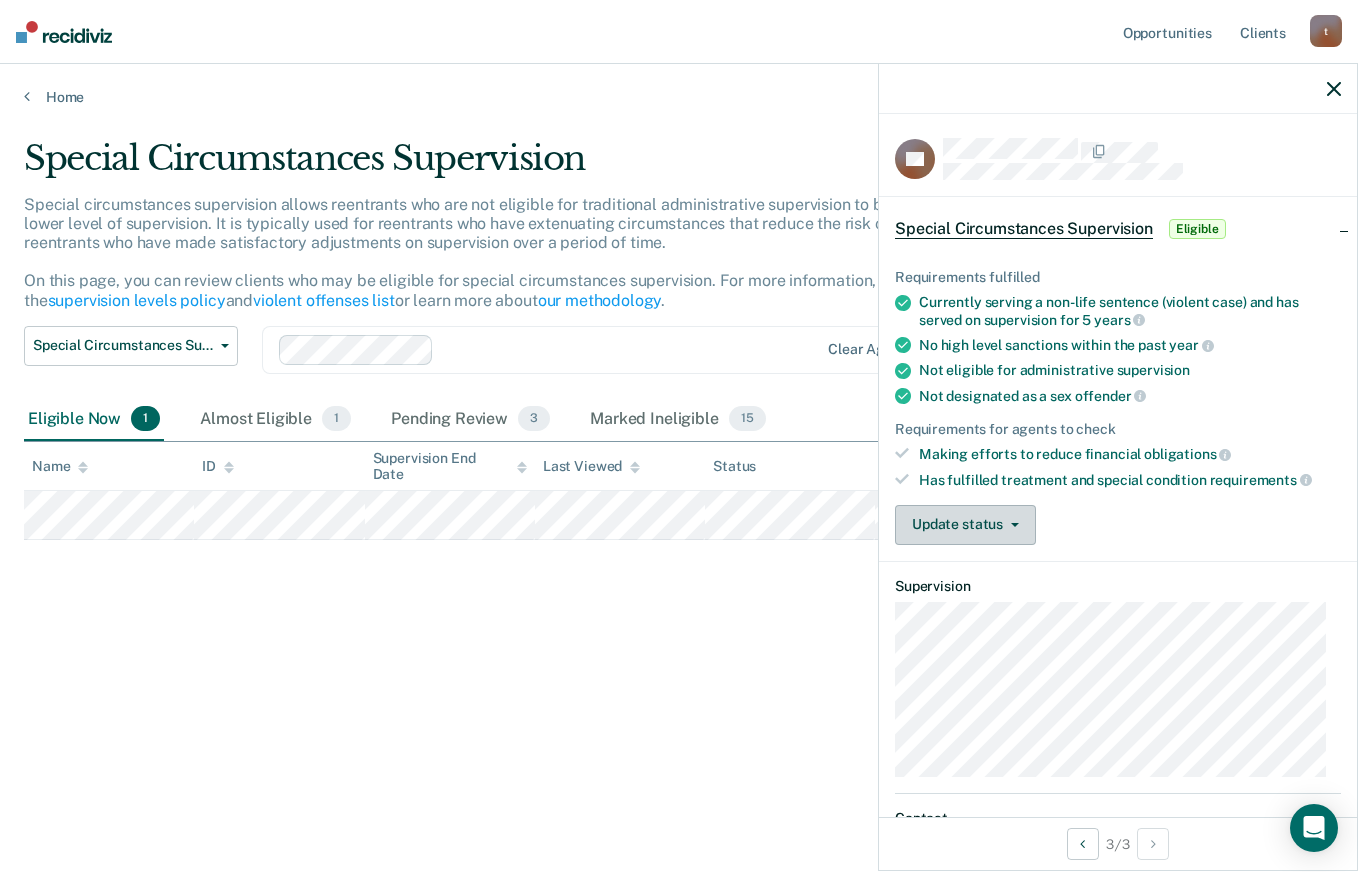 click on "Update status" at bounding box center (965, 525) 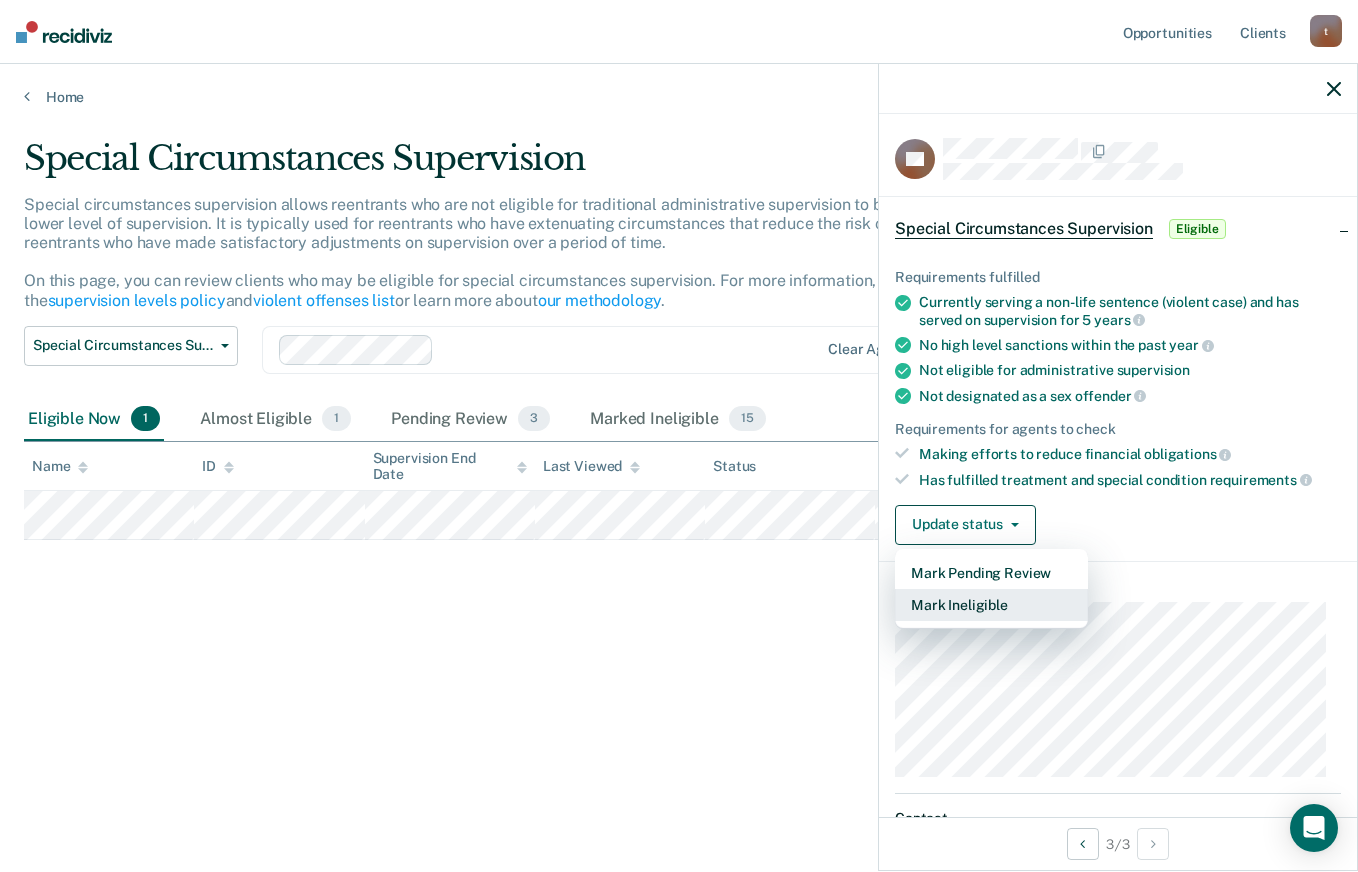 click on "Mark Ineligible" at bounding box center (991, 605) 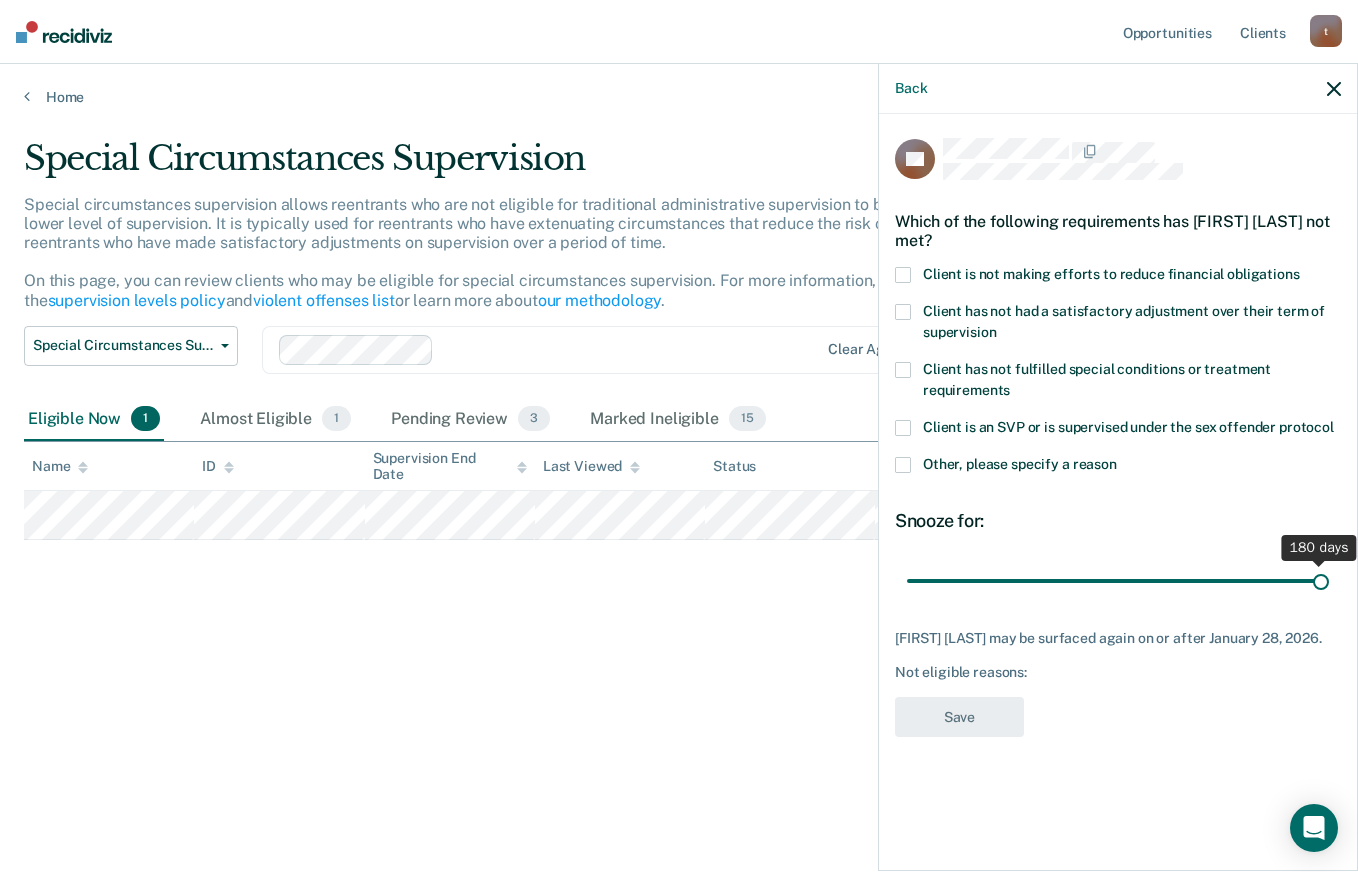 type on "180" 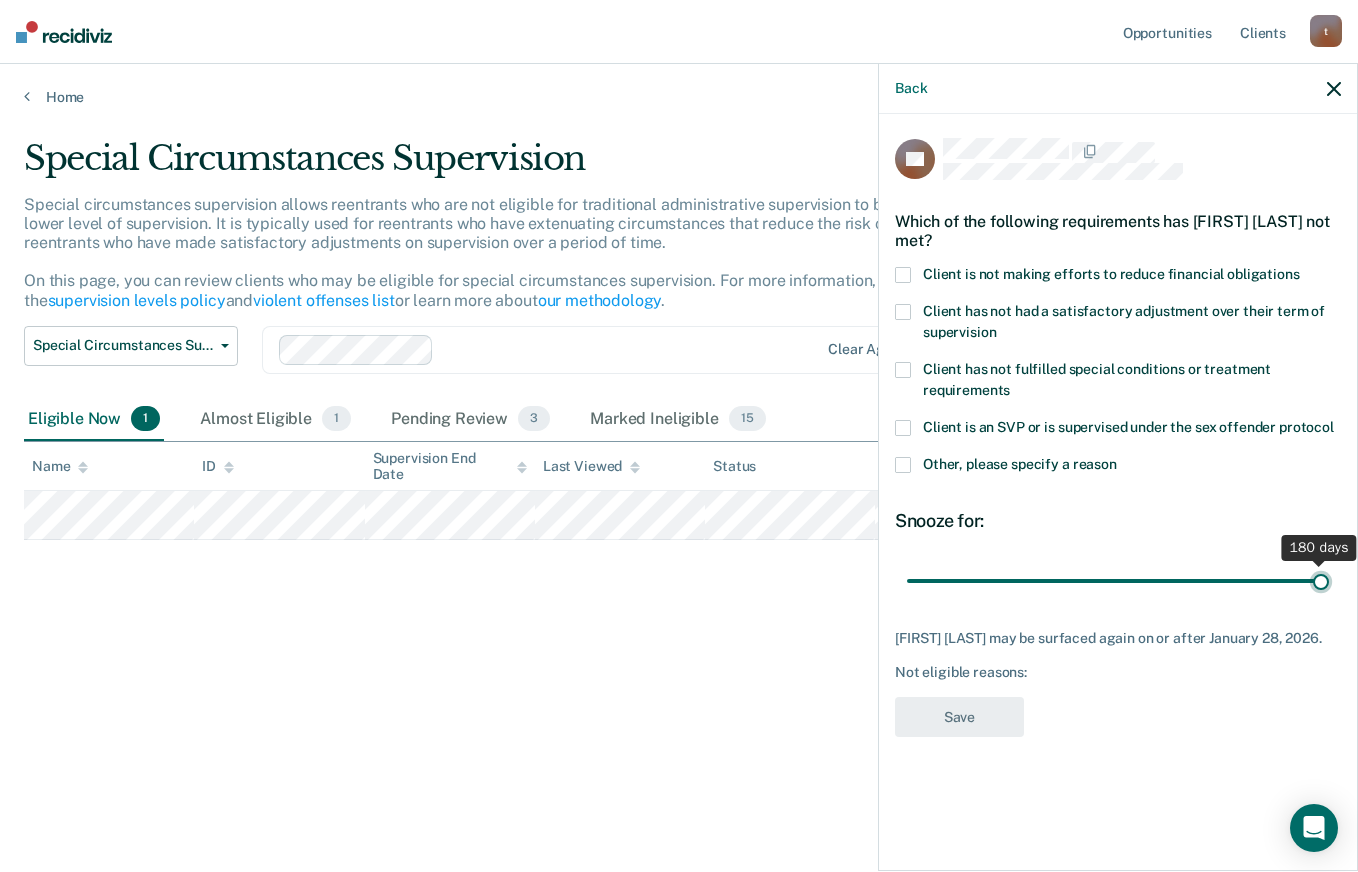 click at bounding box center (1118, 580) 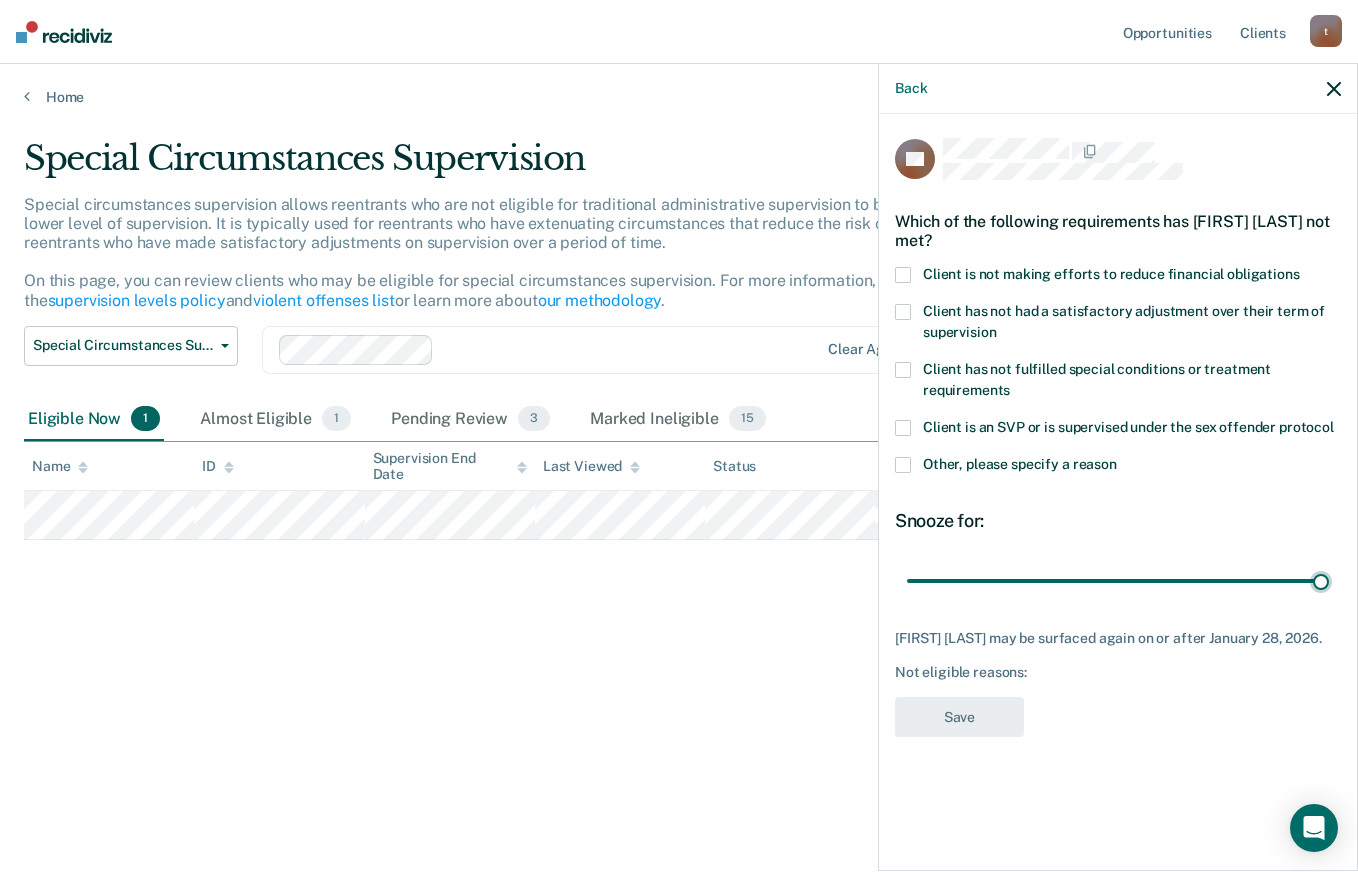 click at bounding box center (903, 275) 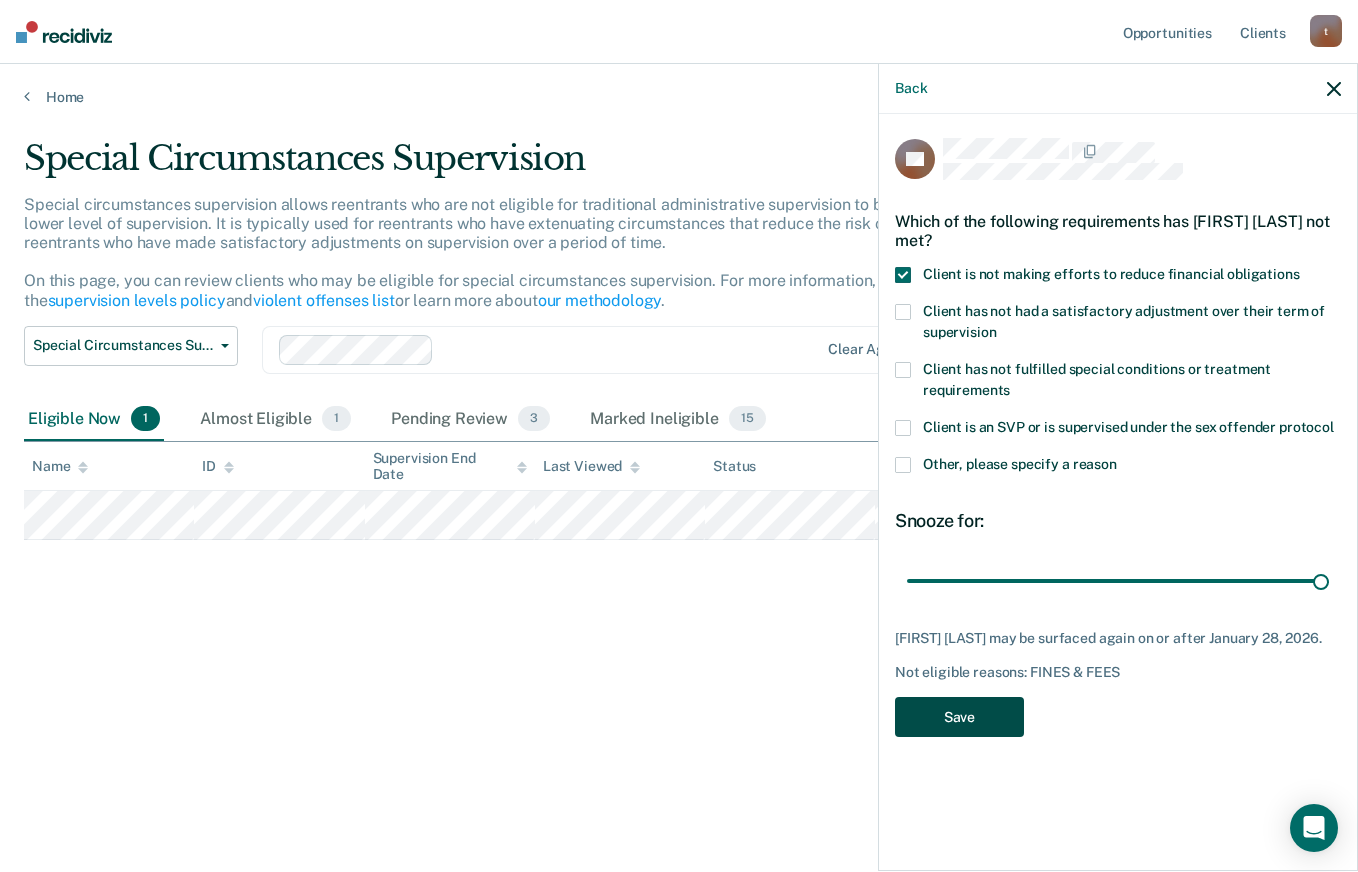 click on "Save" at bounding box center [959, 717] 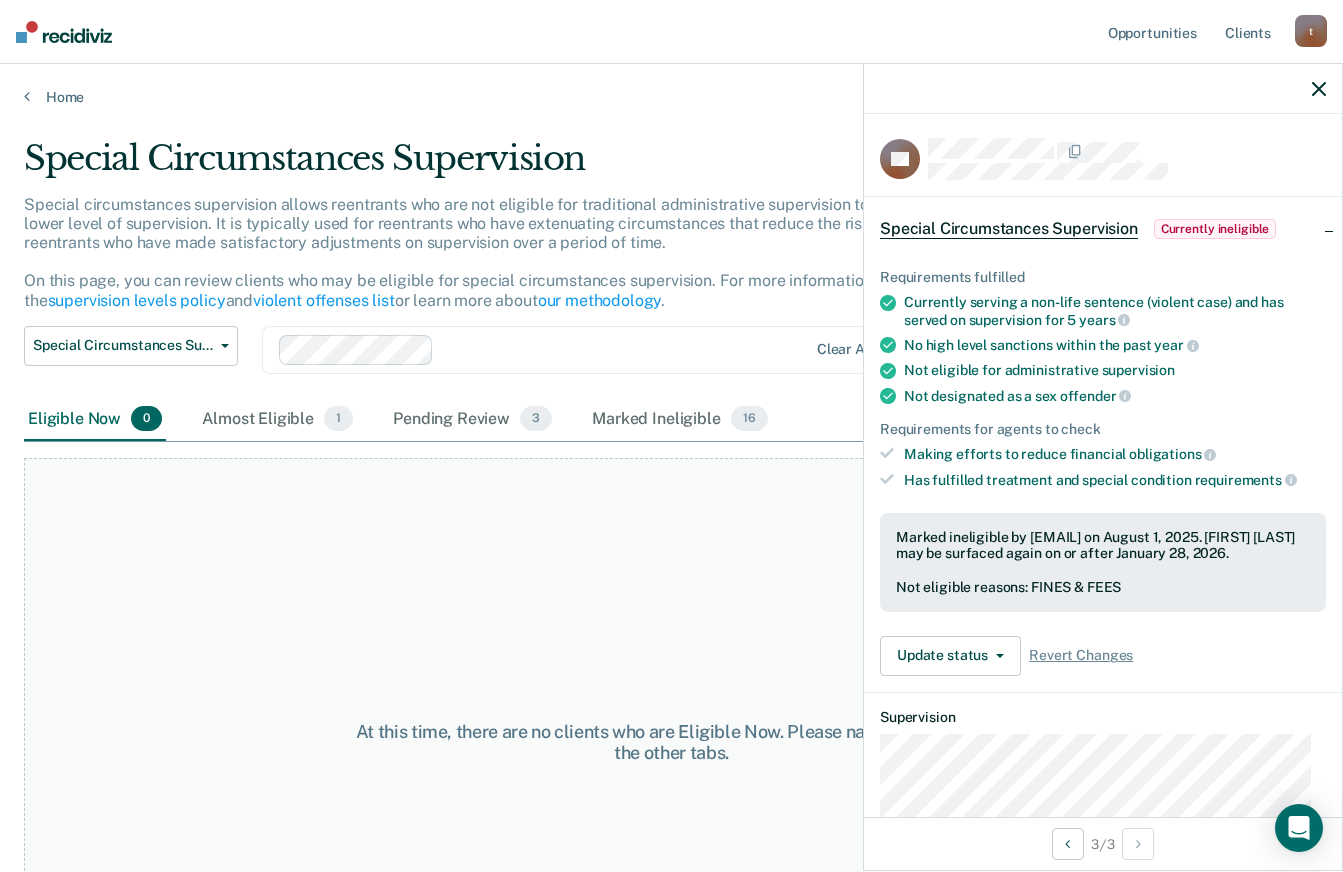 click 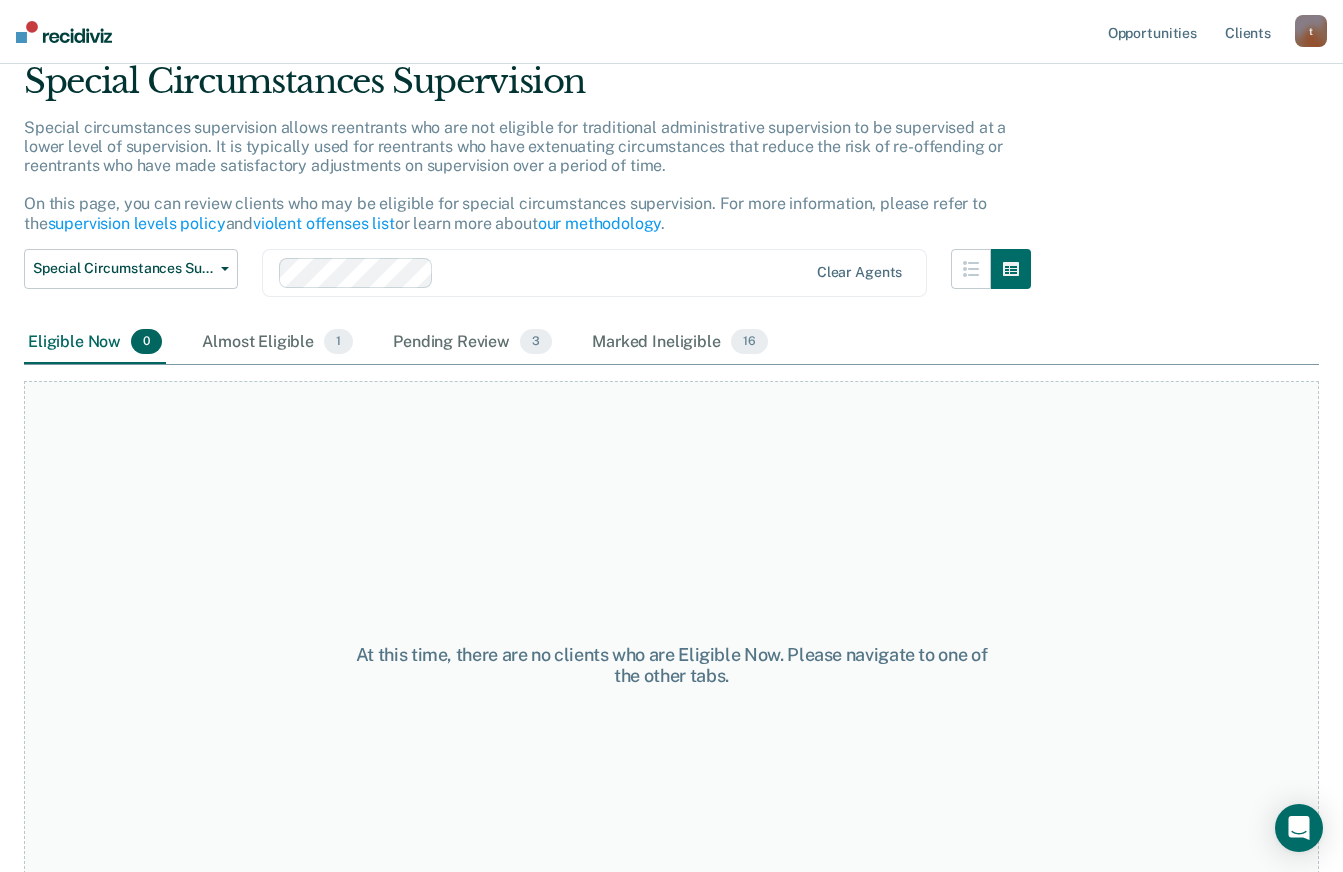 scroll, scrollTop: 0, scrollLeft: 0, axis: both 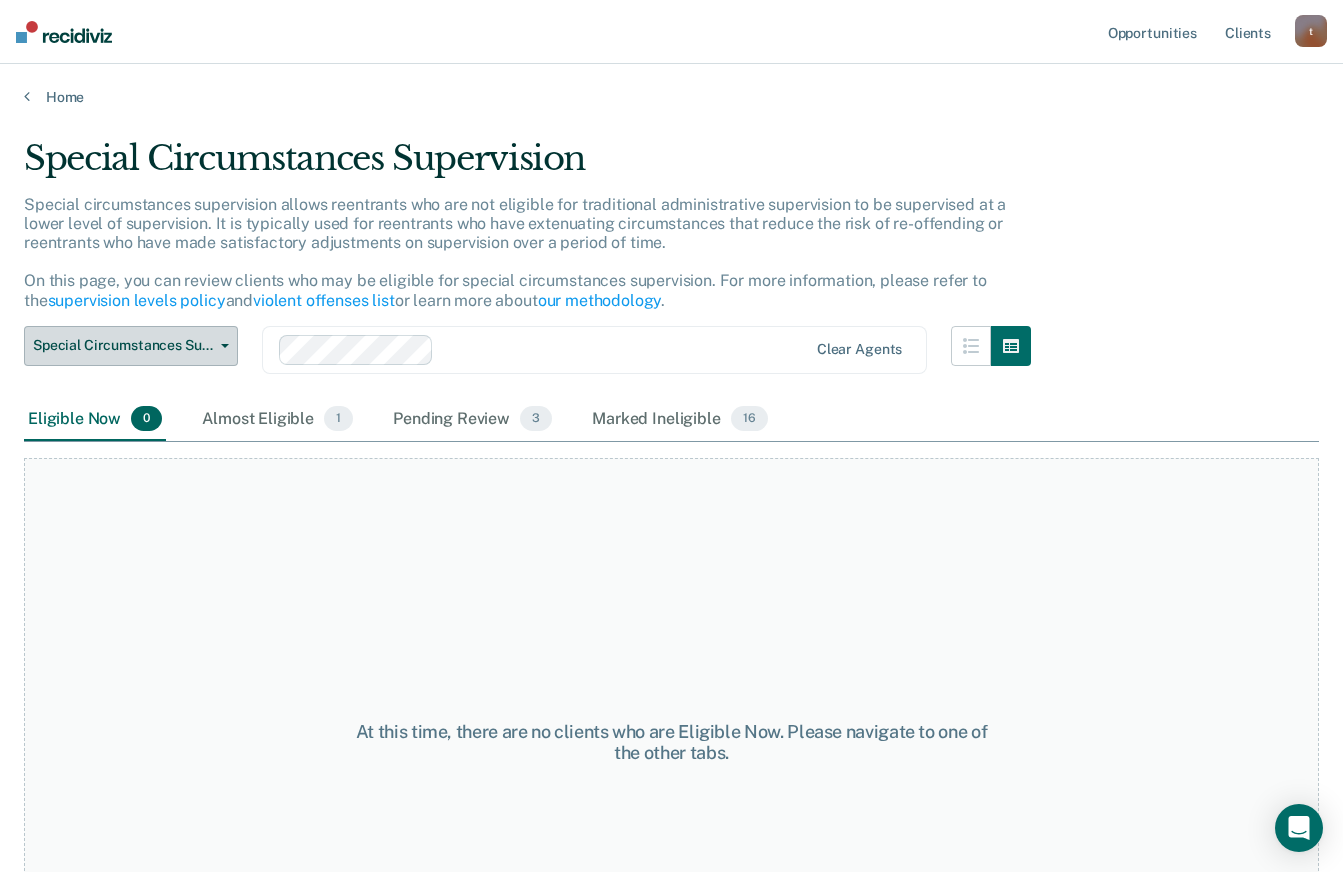 click on "Special Circumstances Supervision" at bounding box center (123, 345) 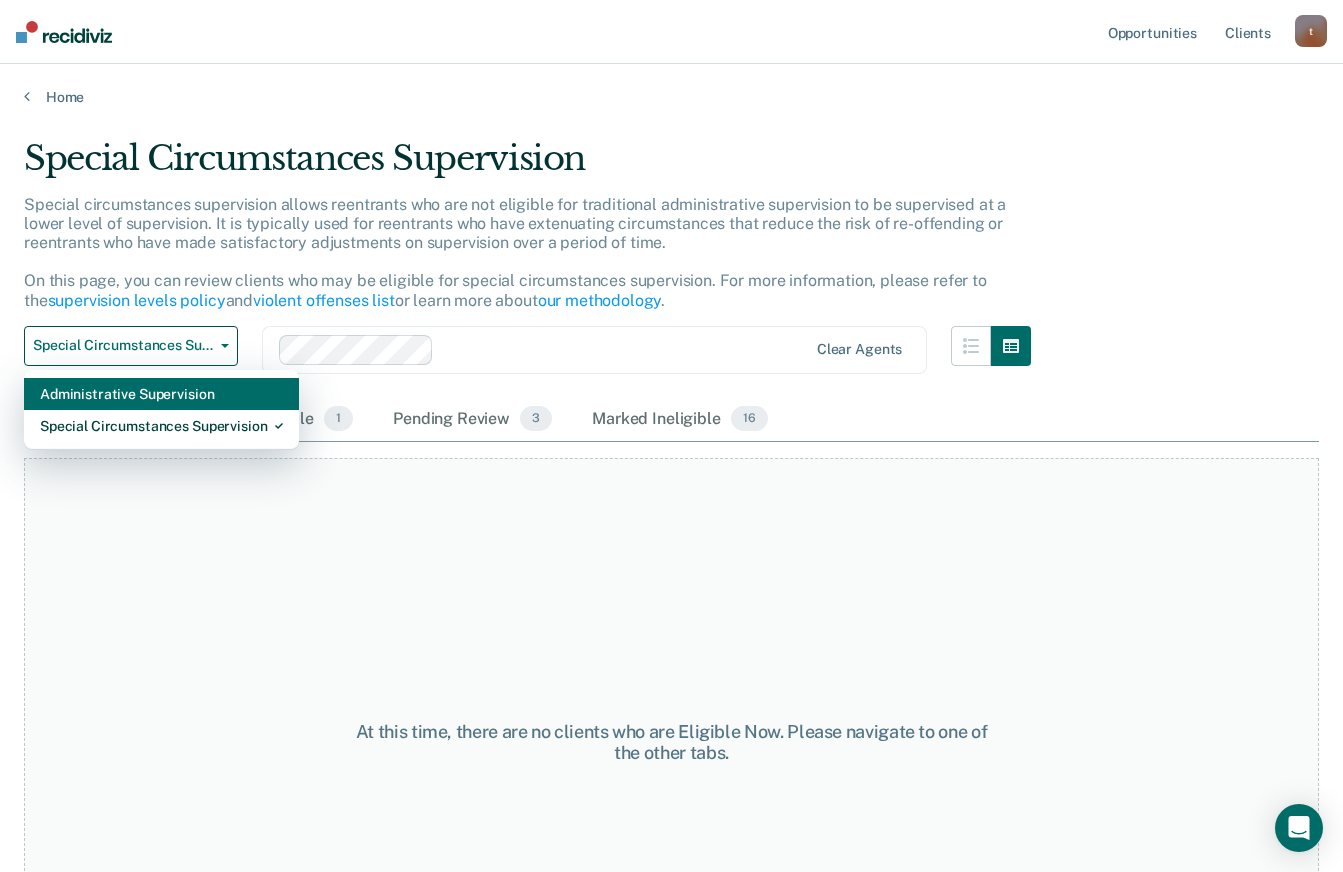 click on "Administrative Supervision" at bounding box center [161, 394] 